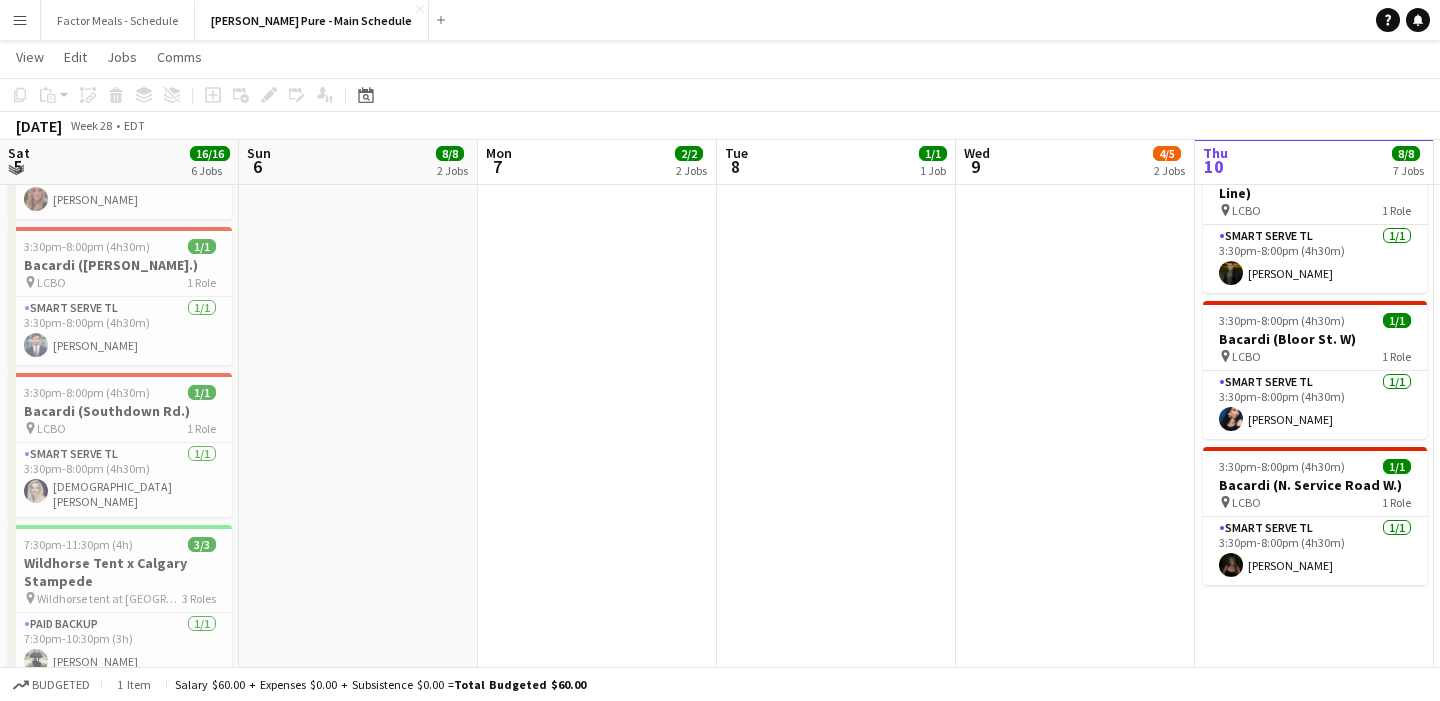 scroll, scrollTop: 755, scrollLeft: 0, axis: vertical 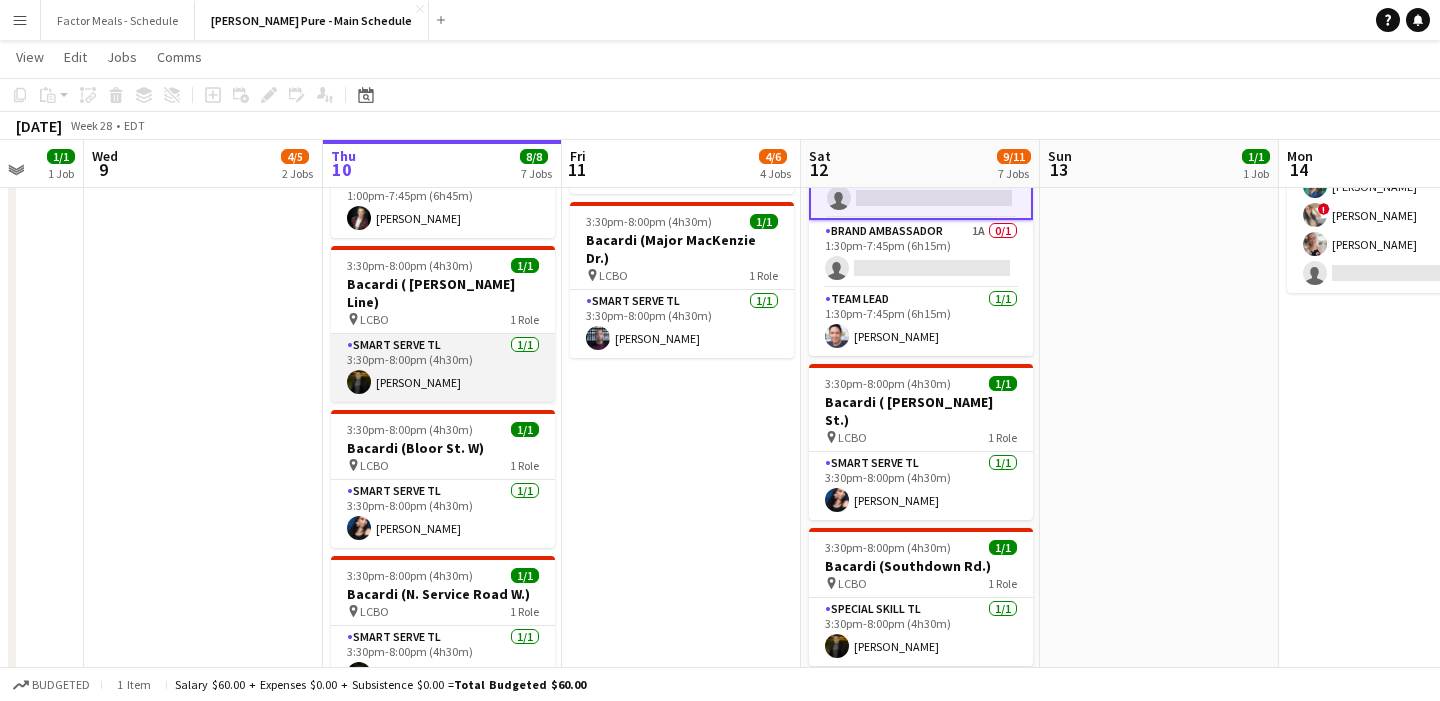 click on "Smart Serve TL   [DATE]   3:30pm-8:00pm (4h30m)
Pouya Moradjounamin" at bounding box center (443, 368) 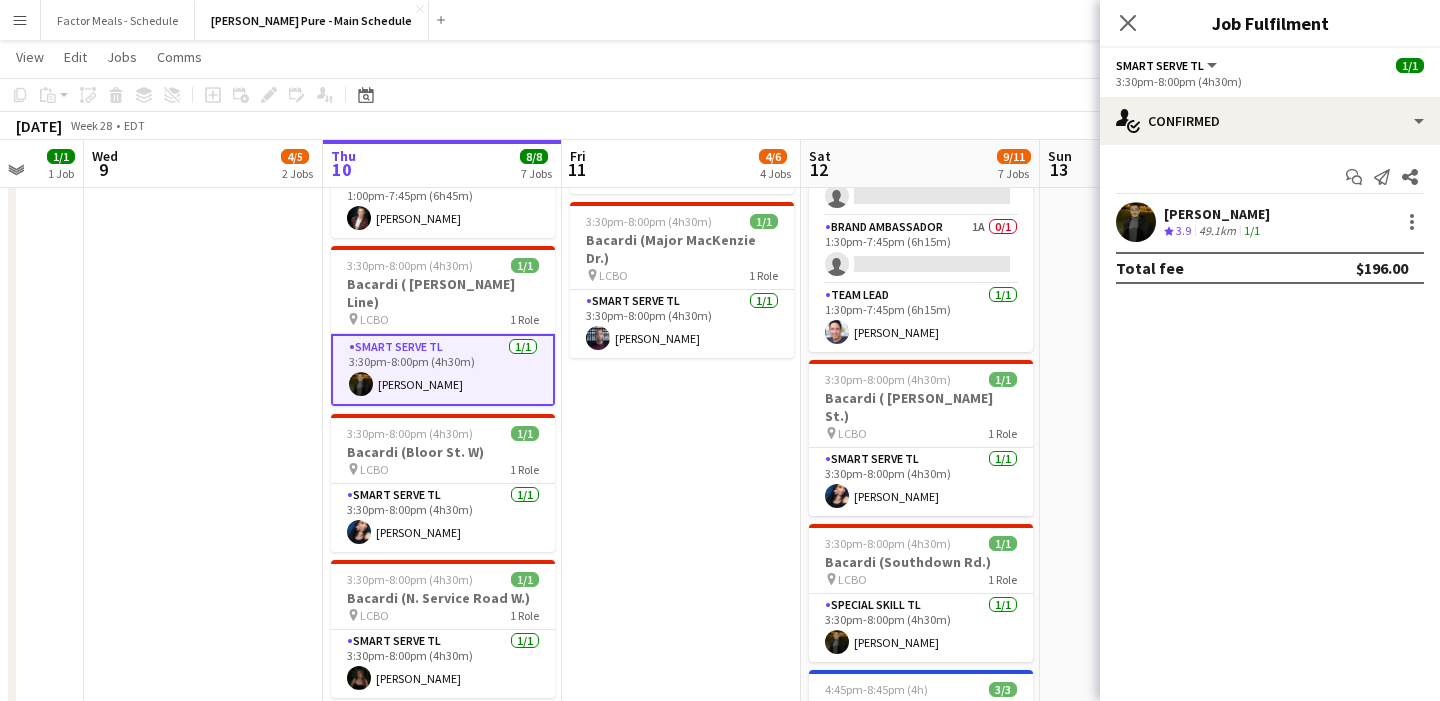 click on "Close pop-in" 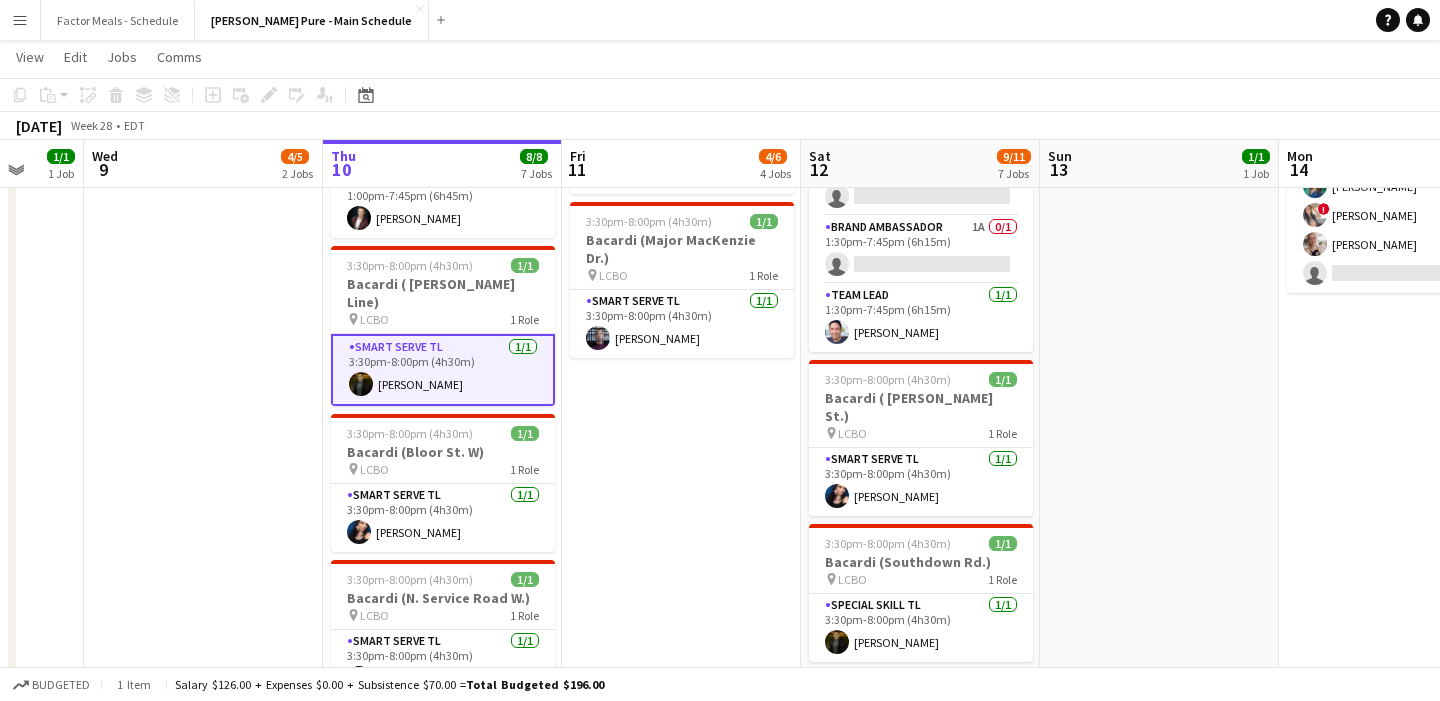 click on "Menu" at bounding box center [20, 20] 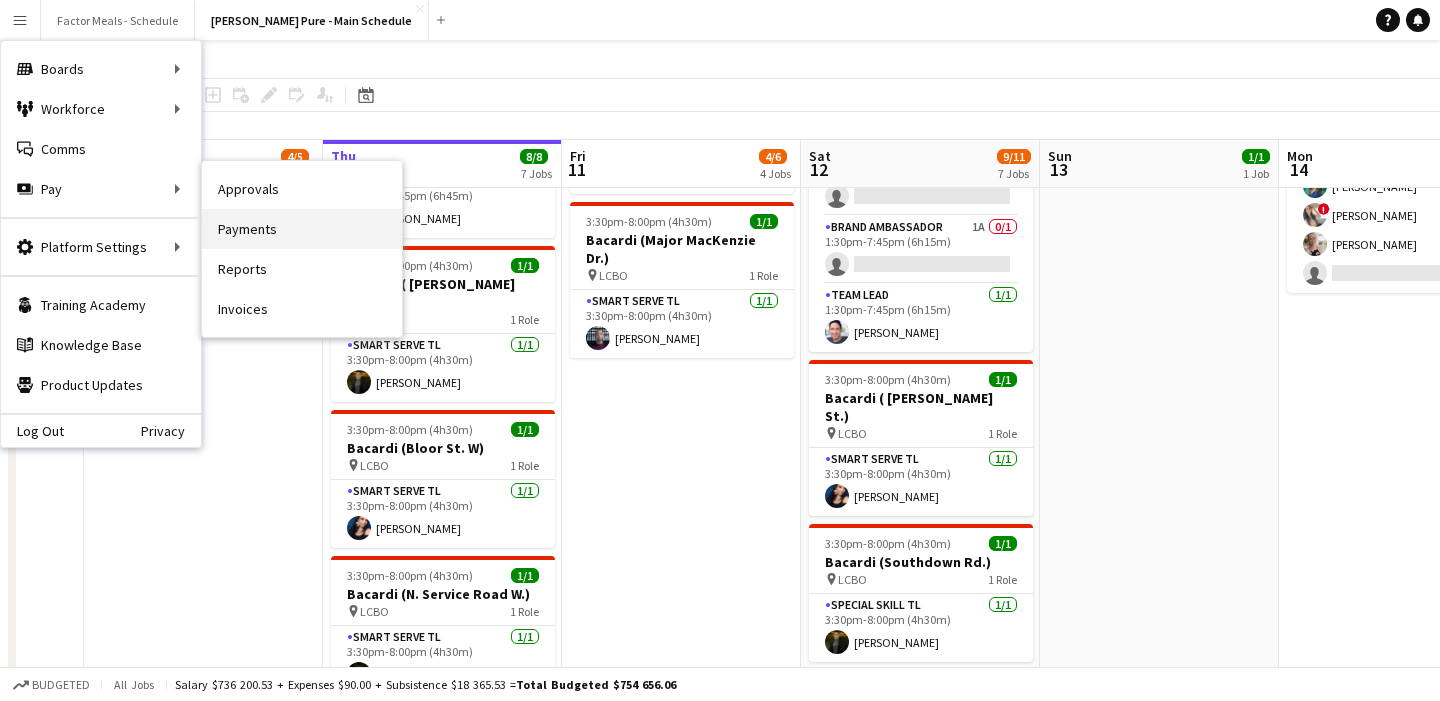 click on "Payments" at bounding box center (302, 229) 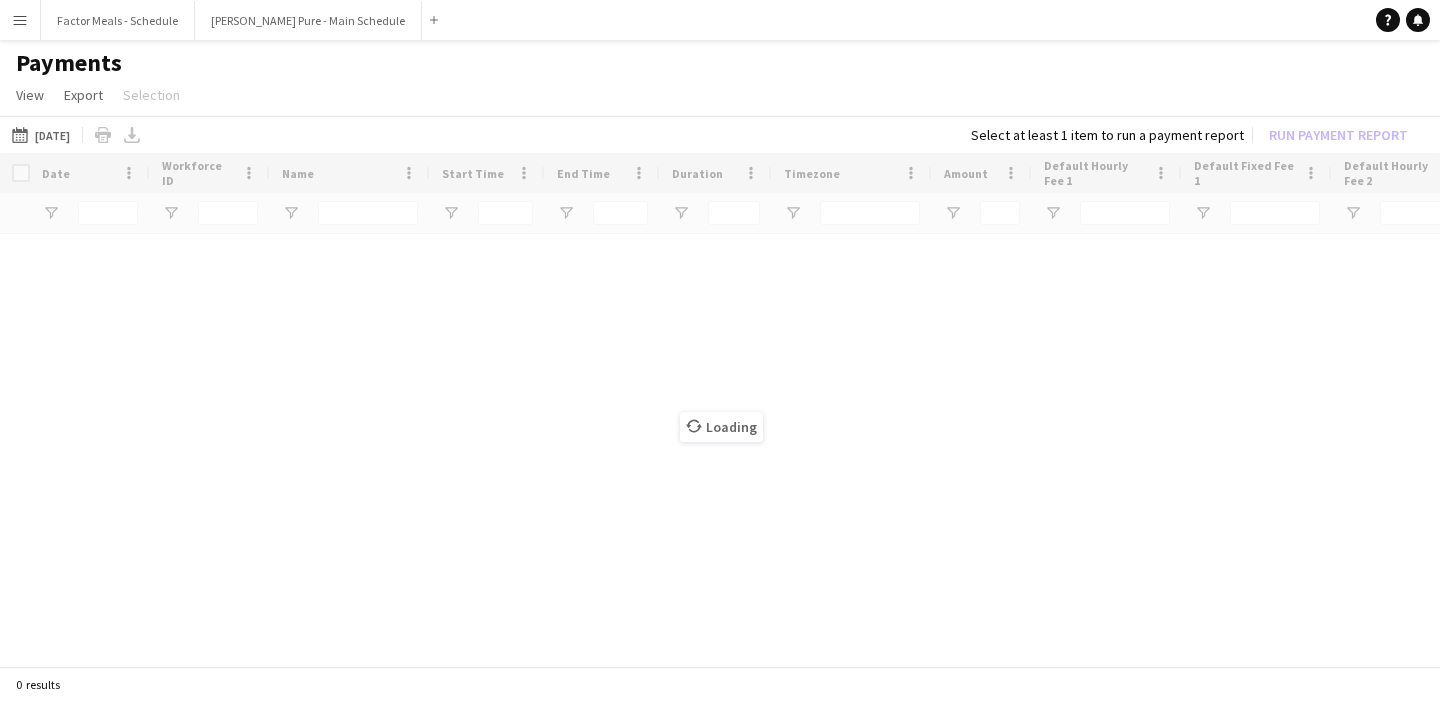 scroll, scrollTop: 0, scrollLeft: 0, axis: both 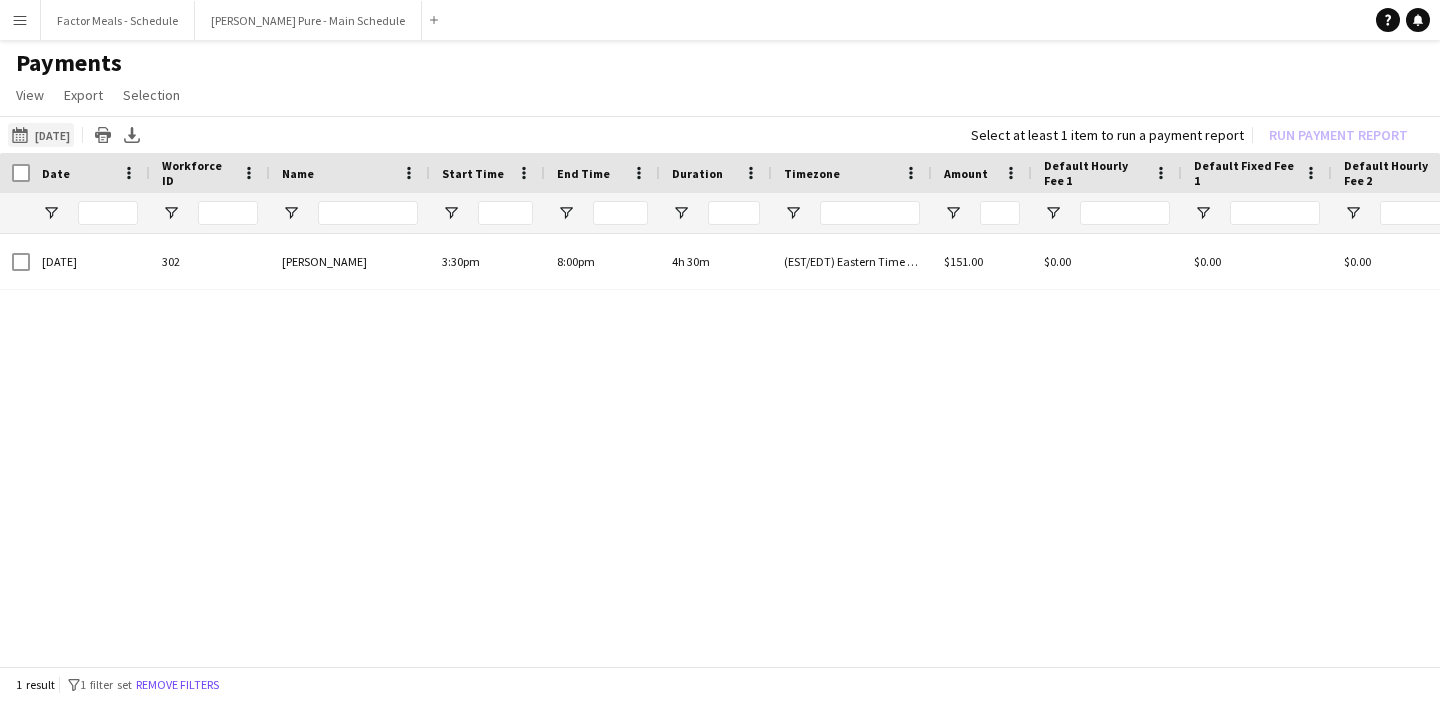 click on "[DATE]
[DATE]" 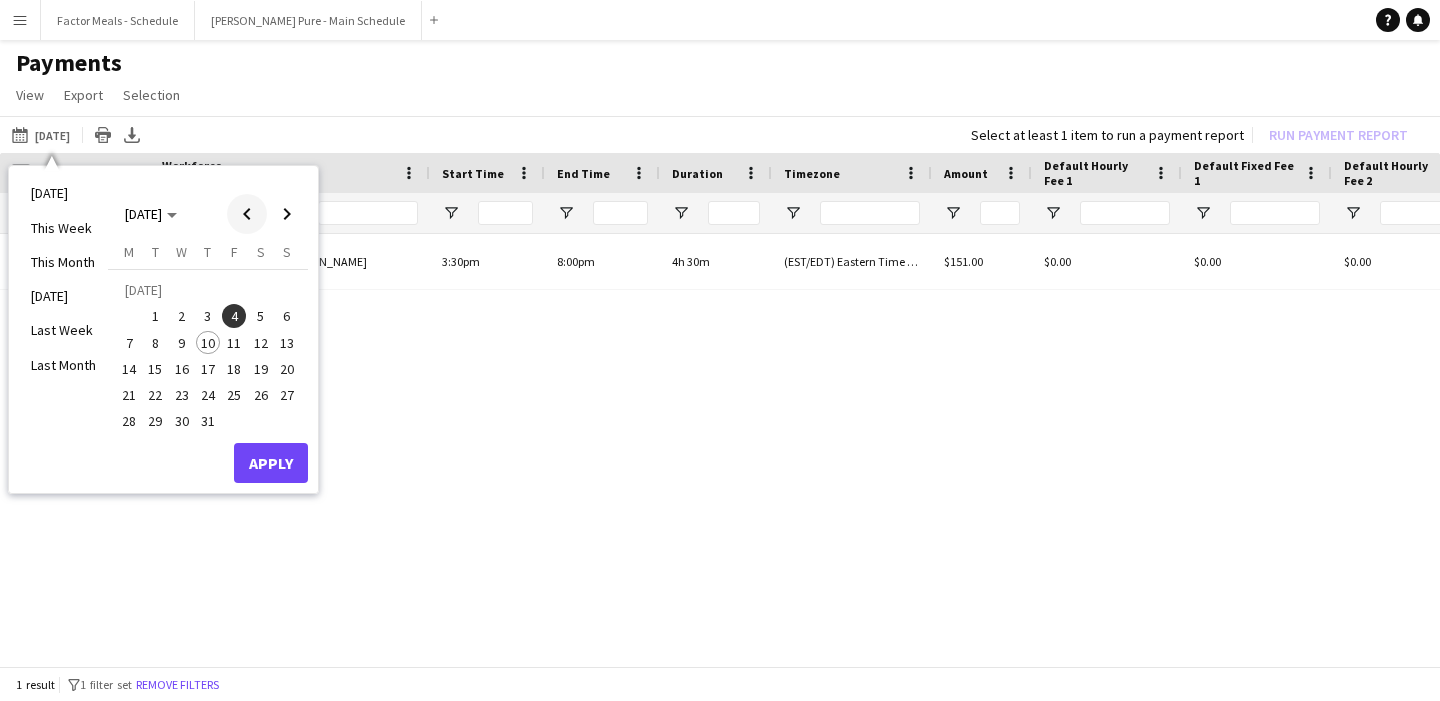click at bounding box center (247, 214) 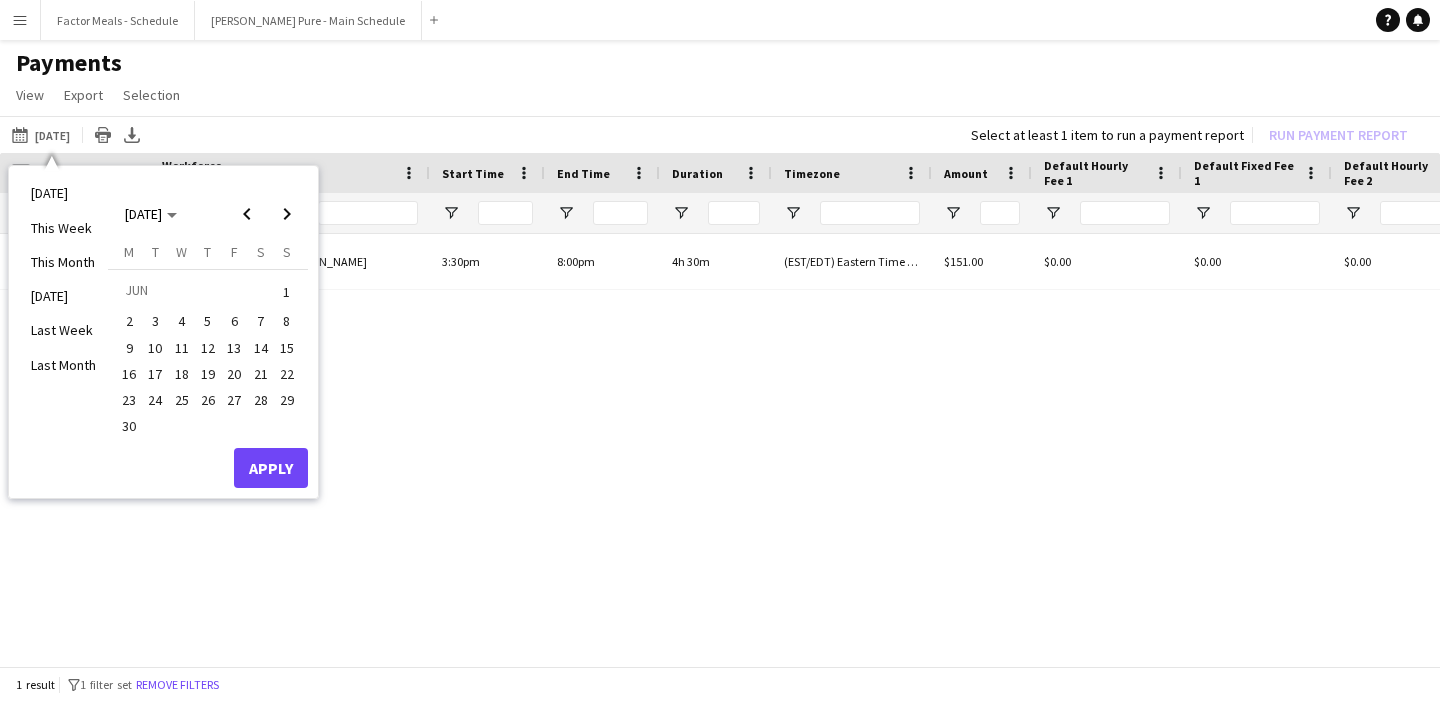 click on "21" at bounding box center (261, 374) 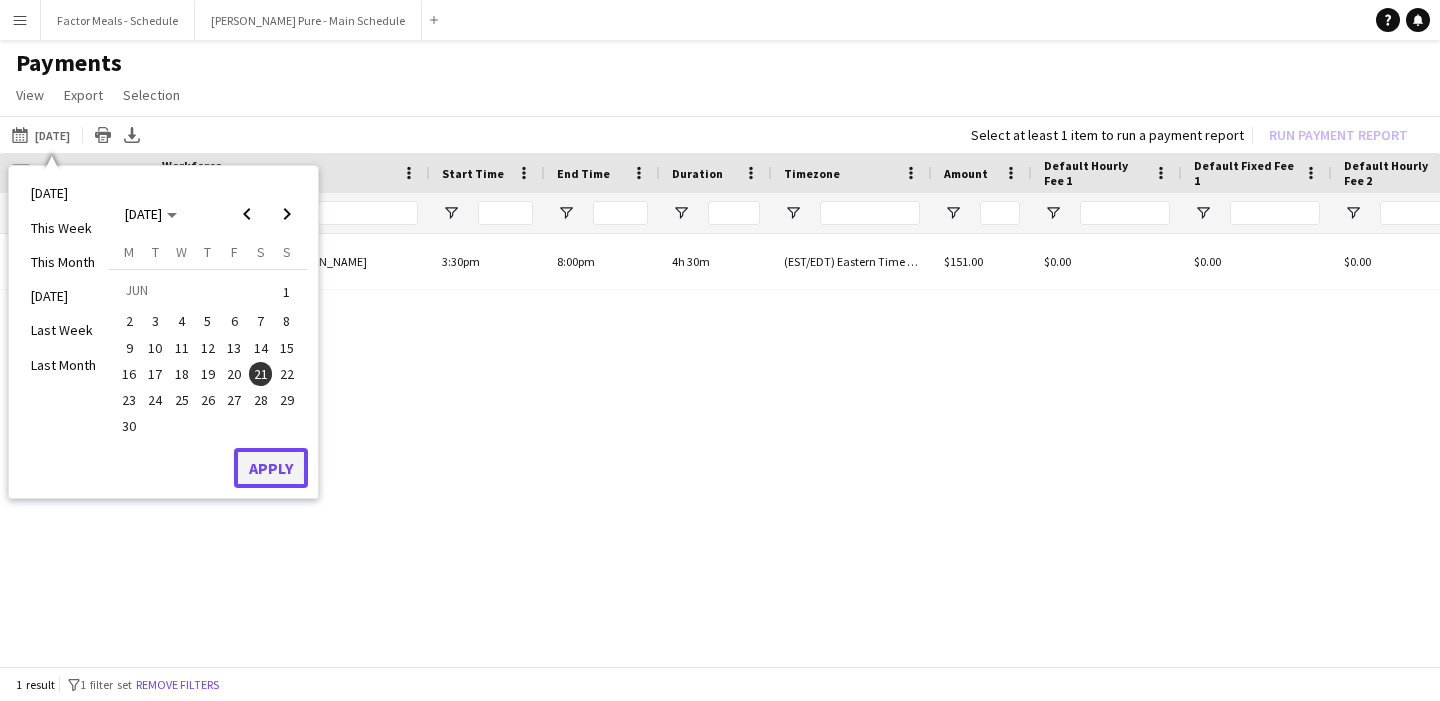 click on "Apply" at bounding box center [271, 468] 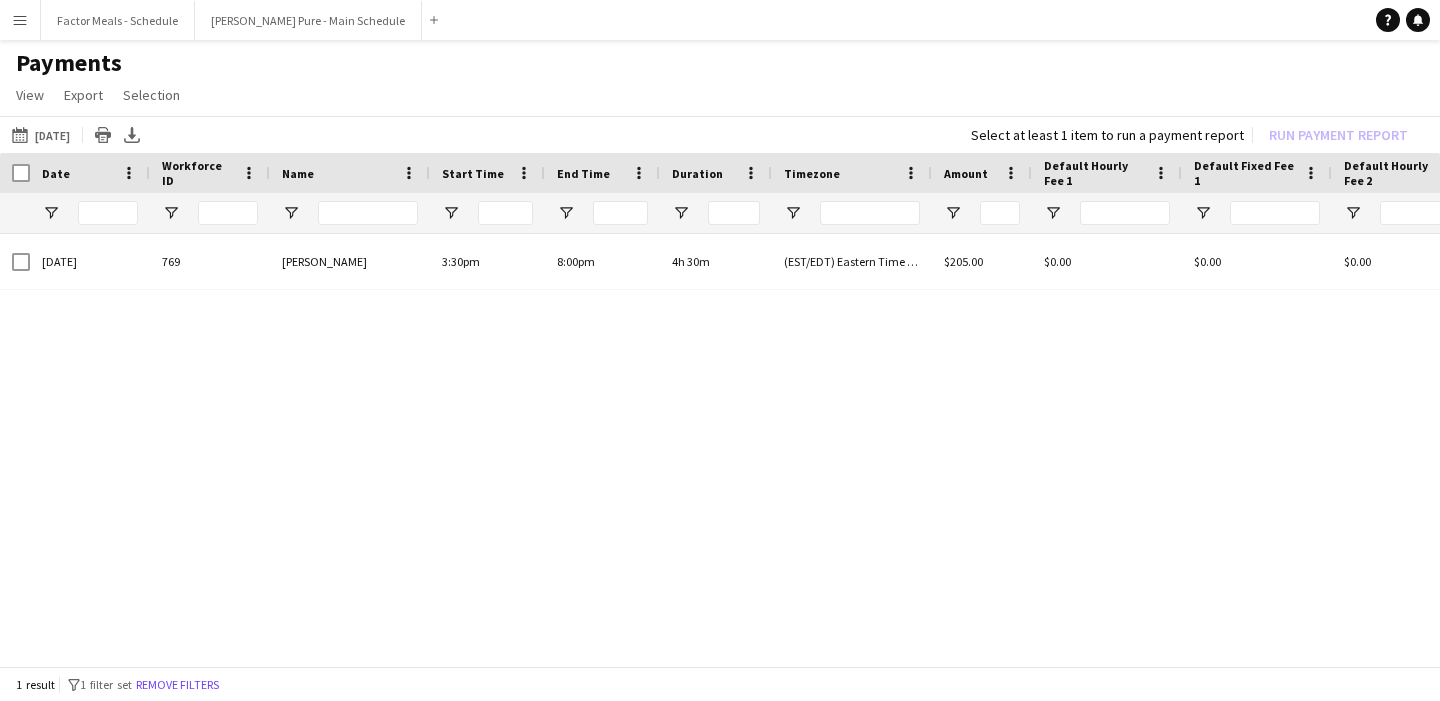 click on "Payments" 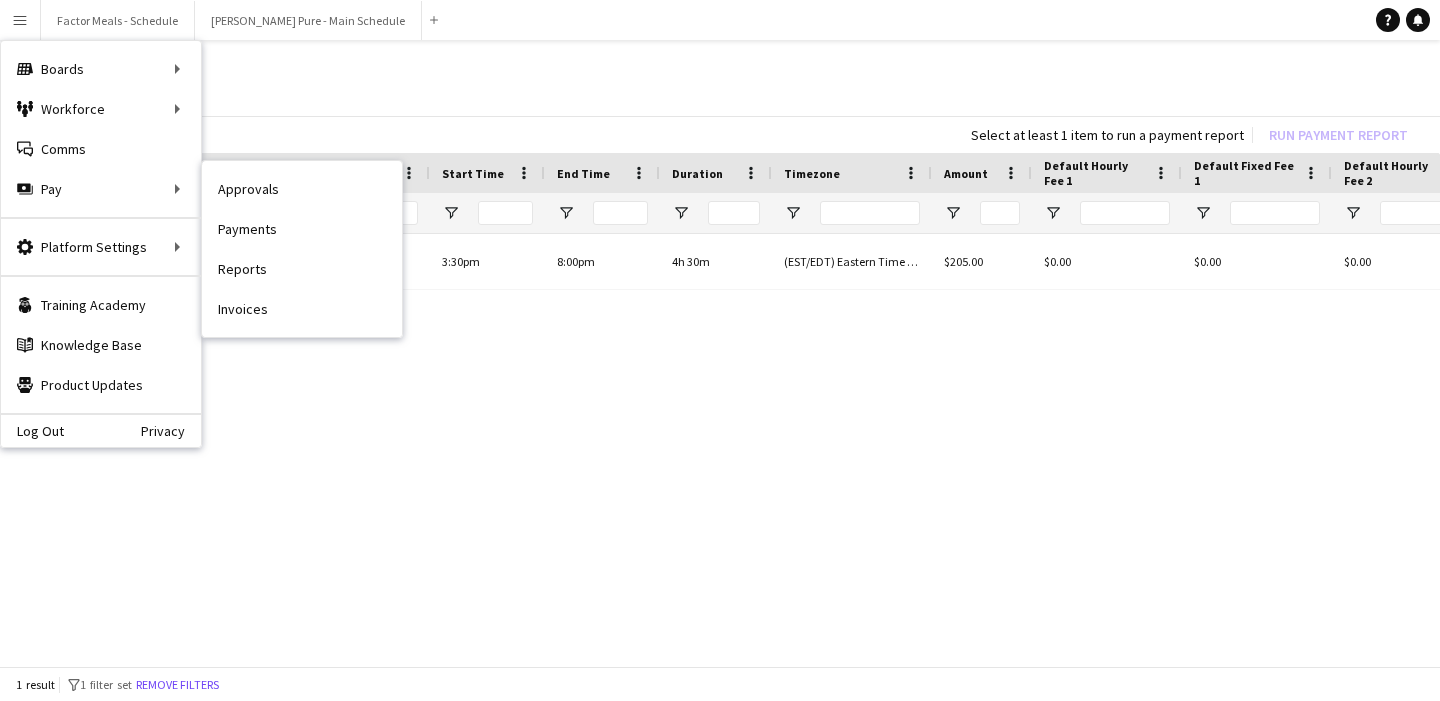 click on "Invoices" at bounding box center (302, 309) 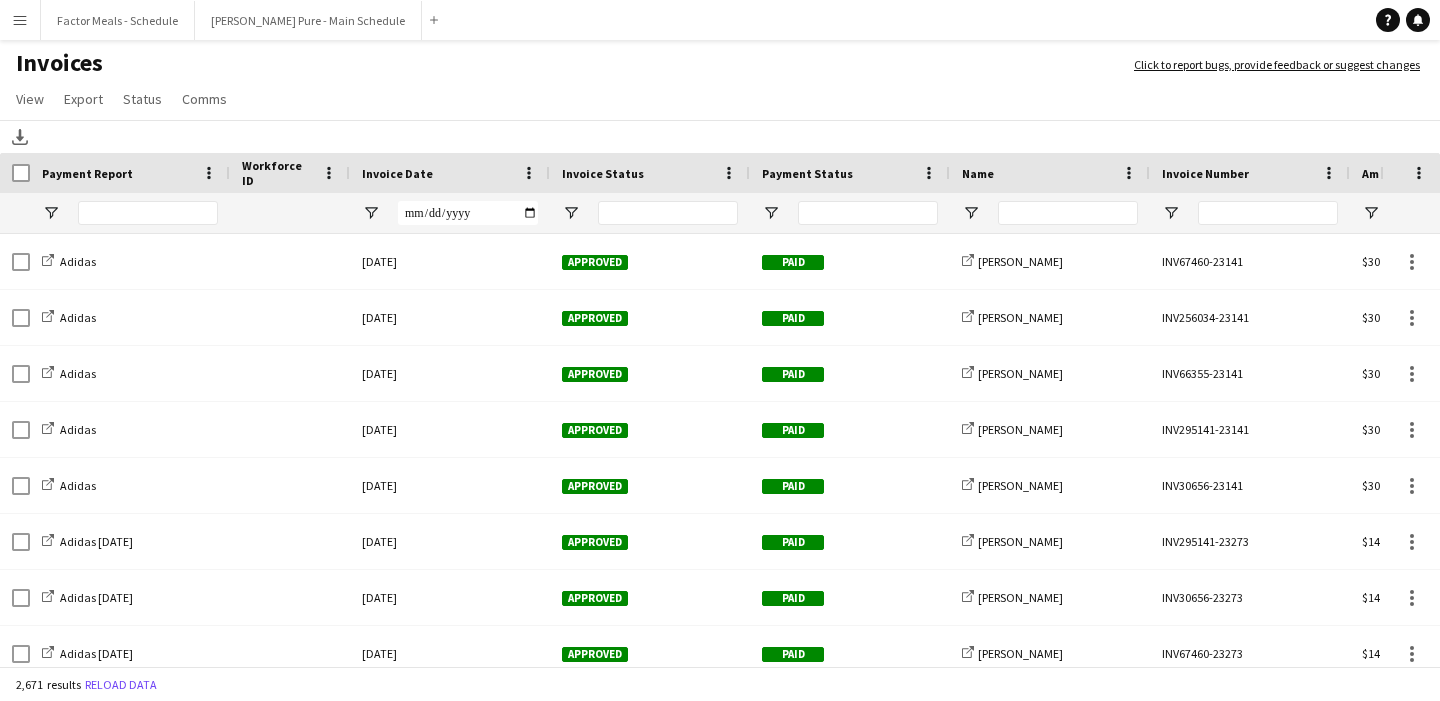click 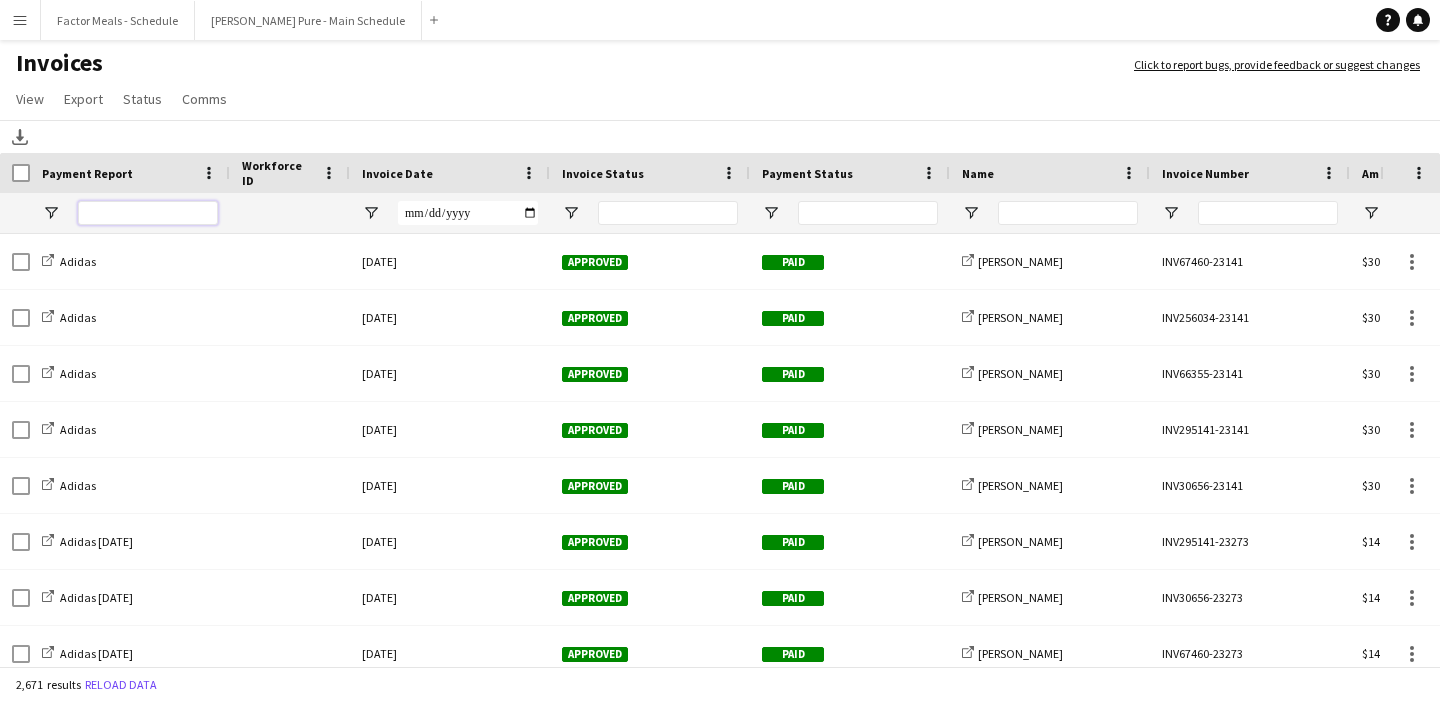 click at bounding box center (148, 213) 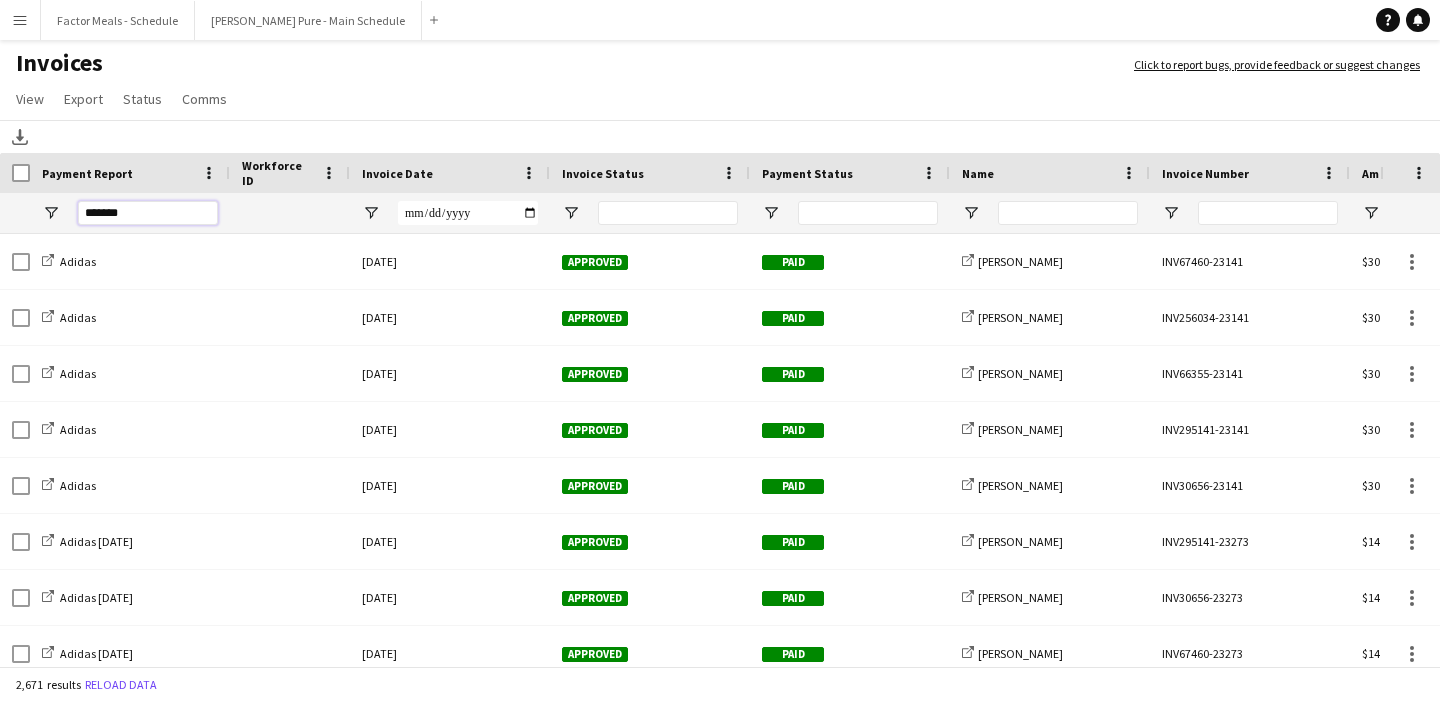 type on "*******" 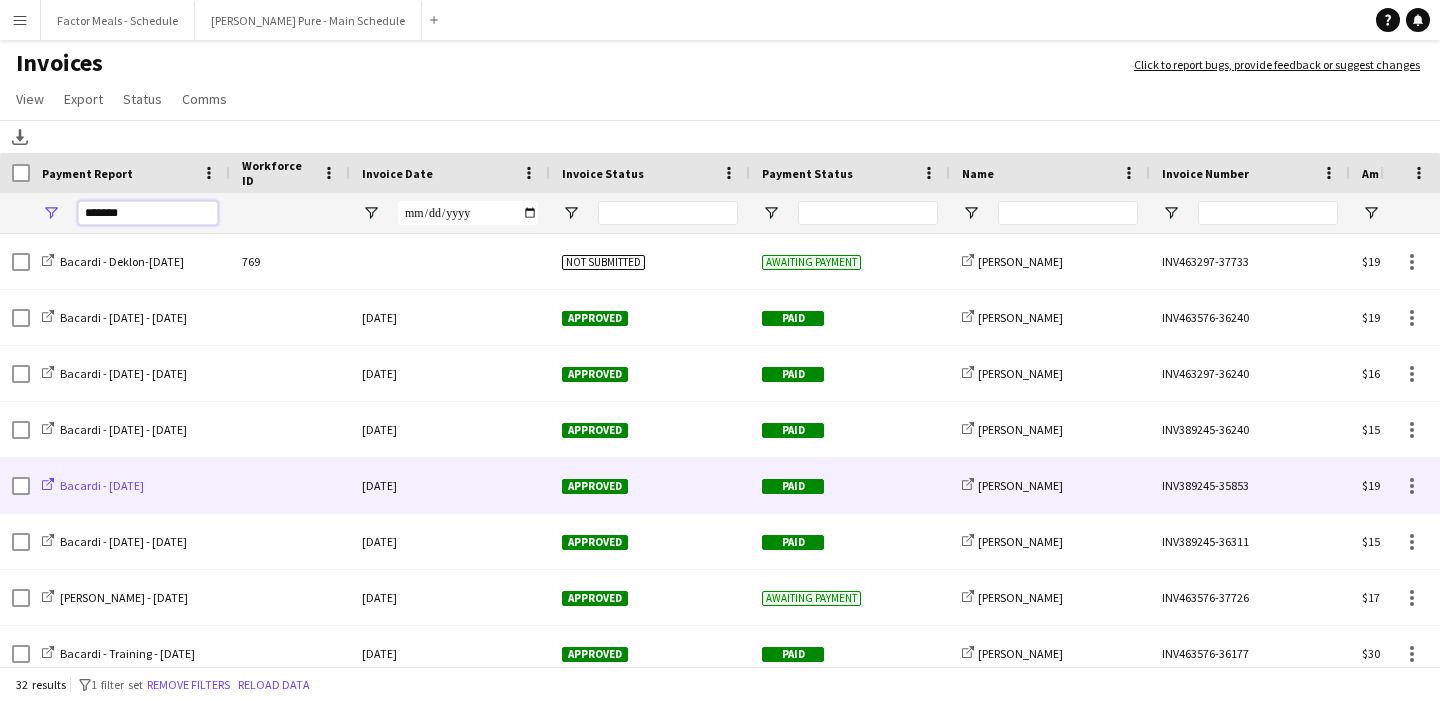 scroll, scrollTop: 25, scrollLeft: 0, axis: vertical 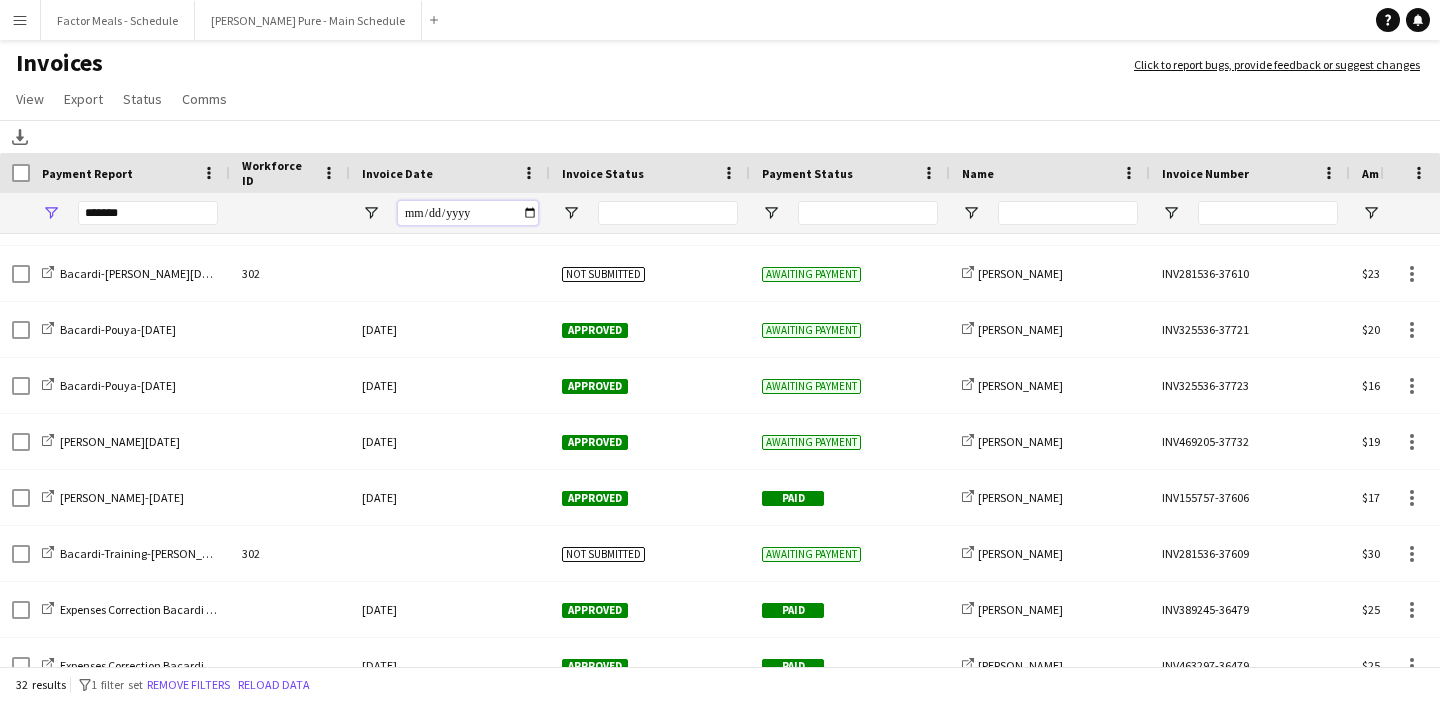 click at bounding box center [468, 213] 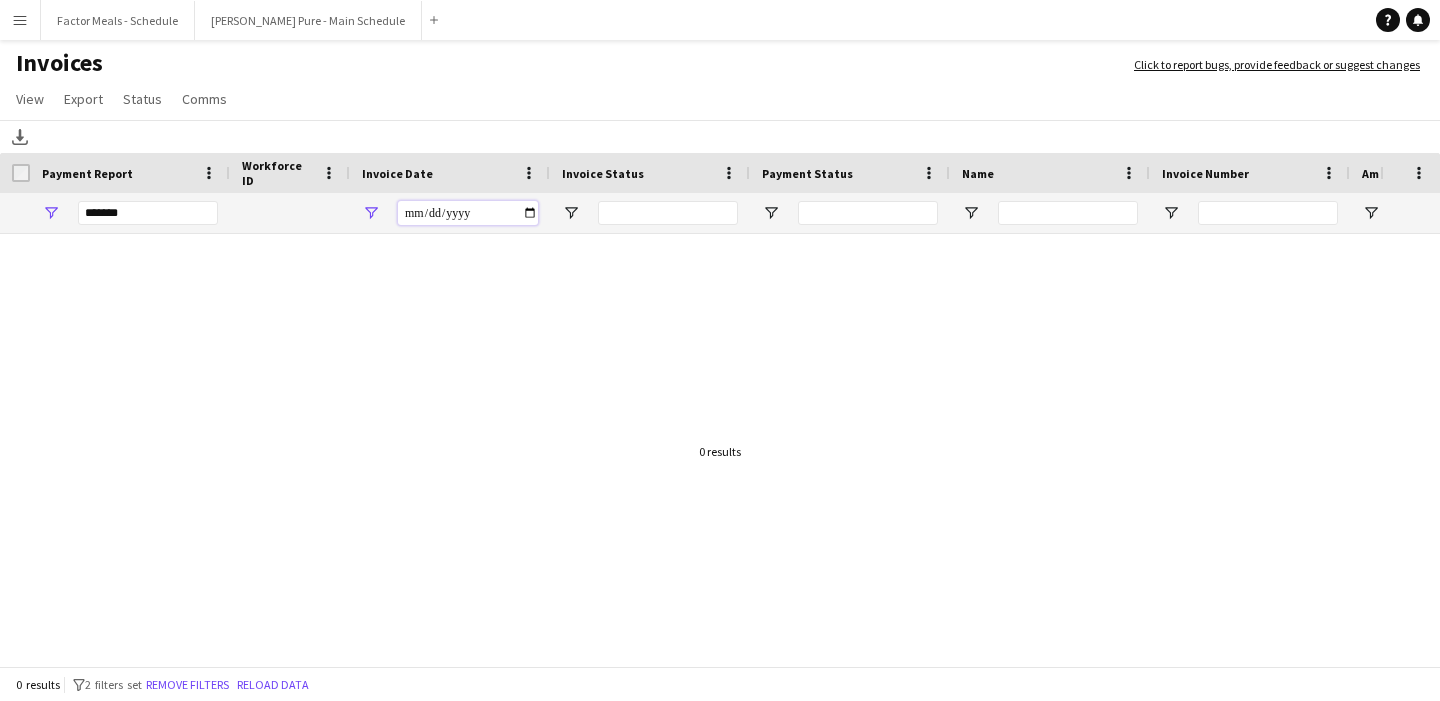 click on "**********" at bounding box center (468, 213) 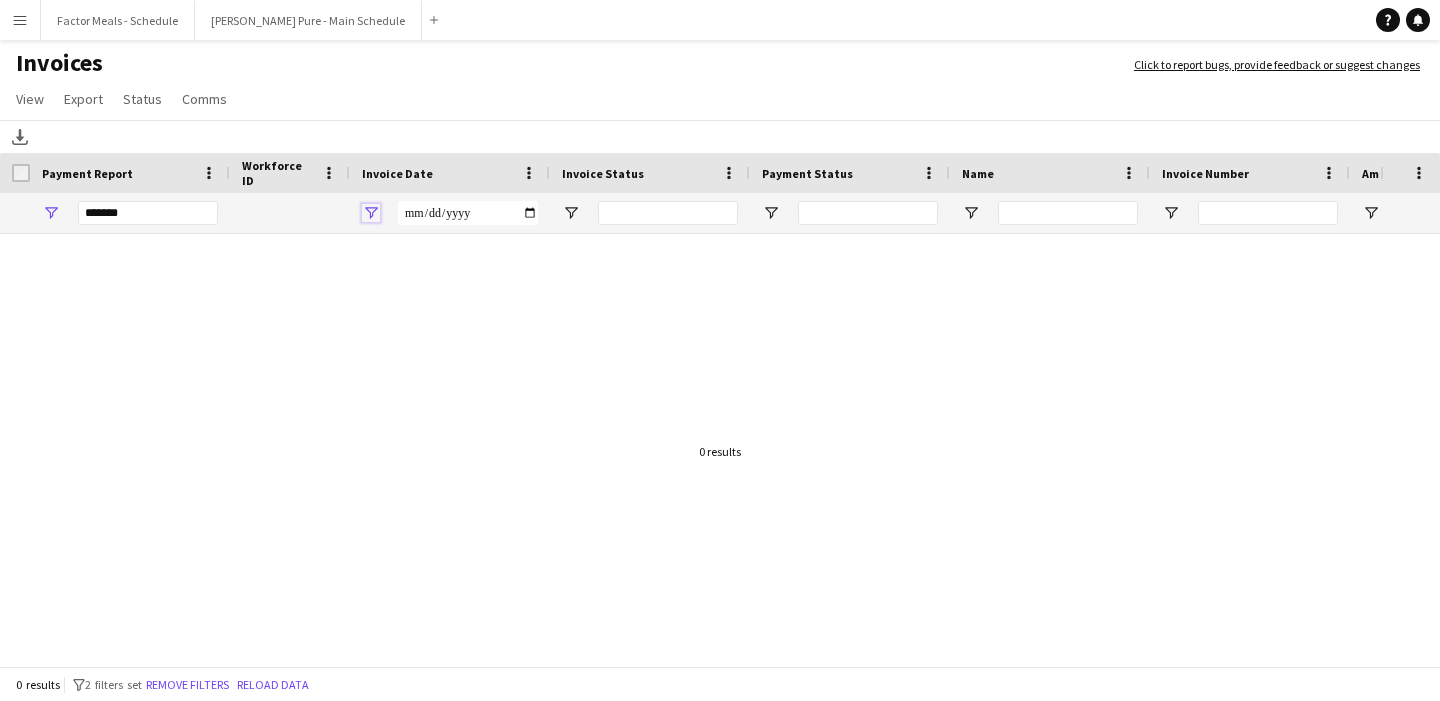 click 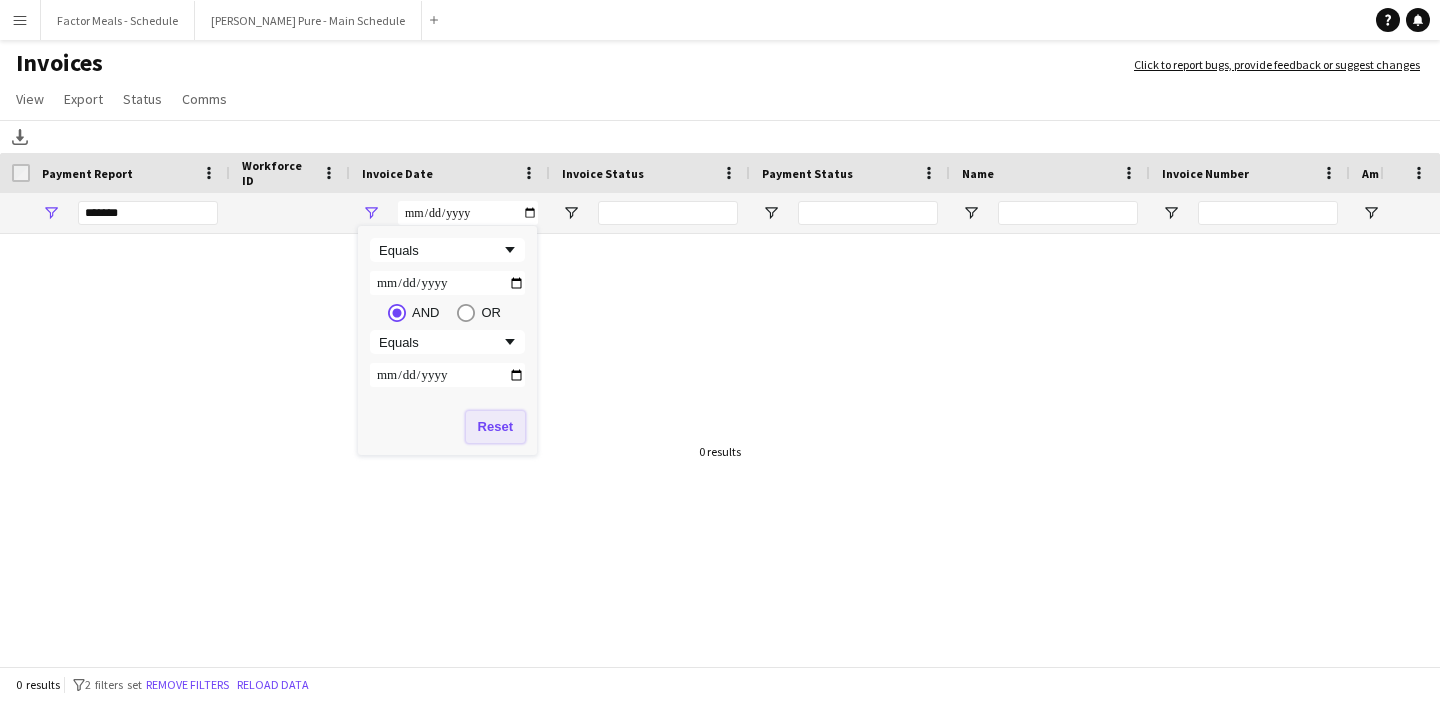 click on "Reset" 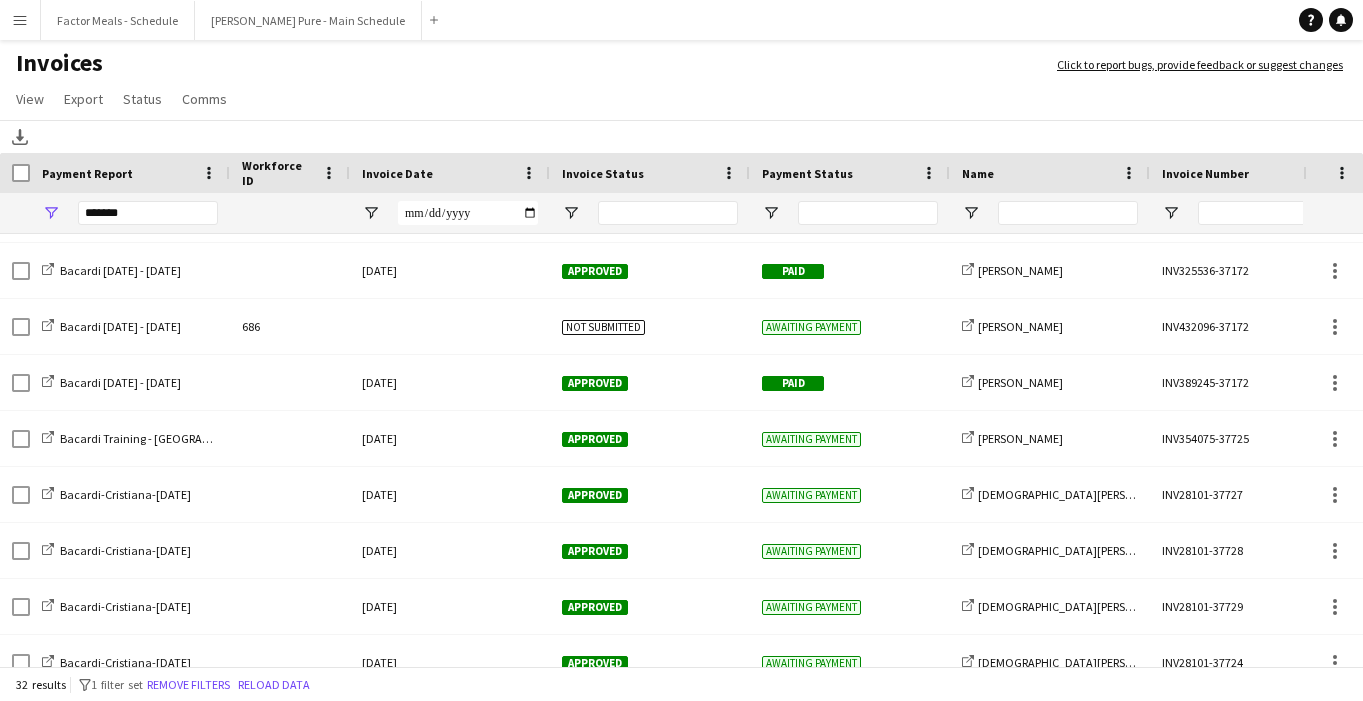 click on "Download" 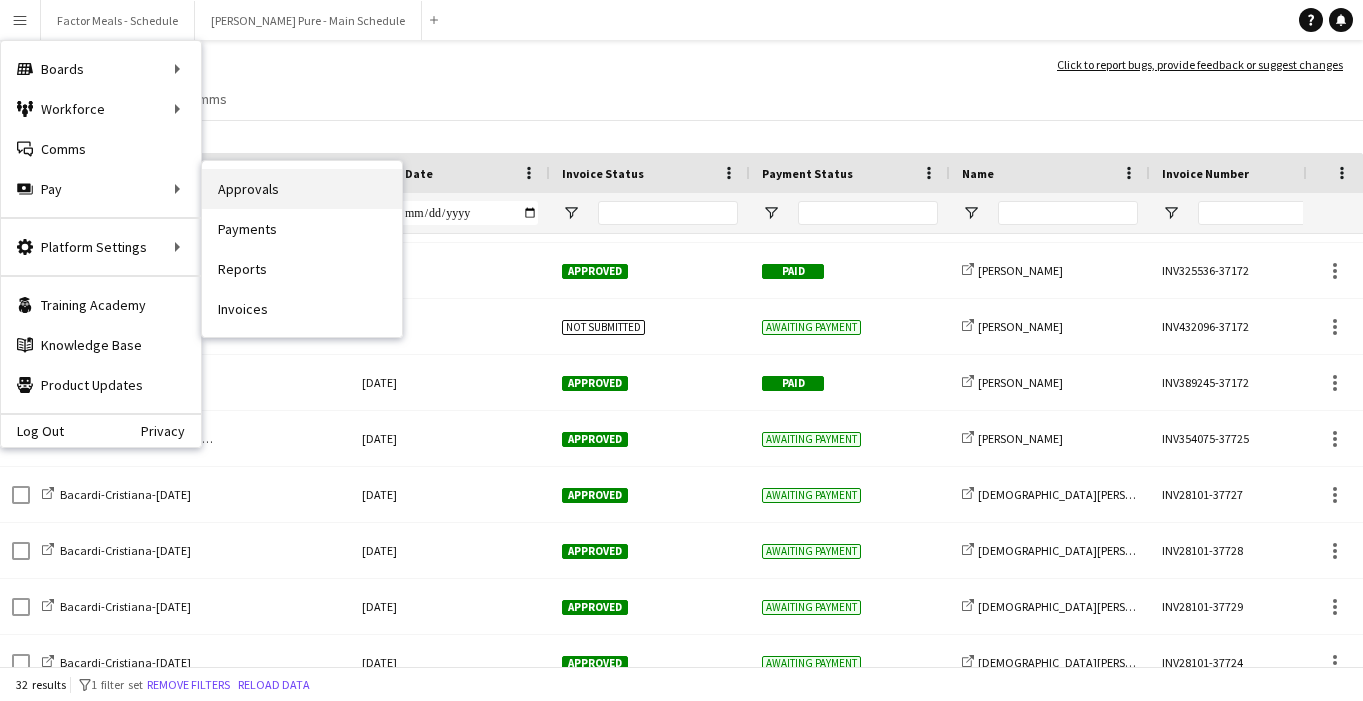 click on "Approvals" at bounding box center [302, 189] 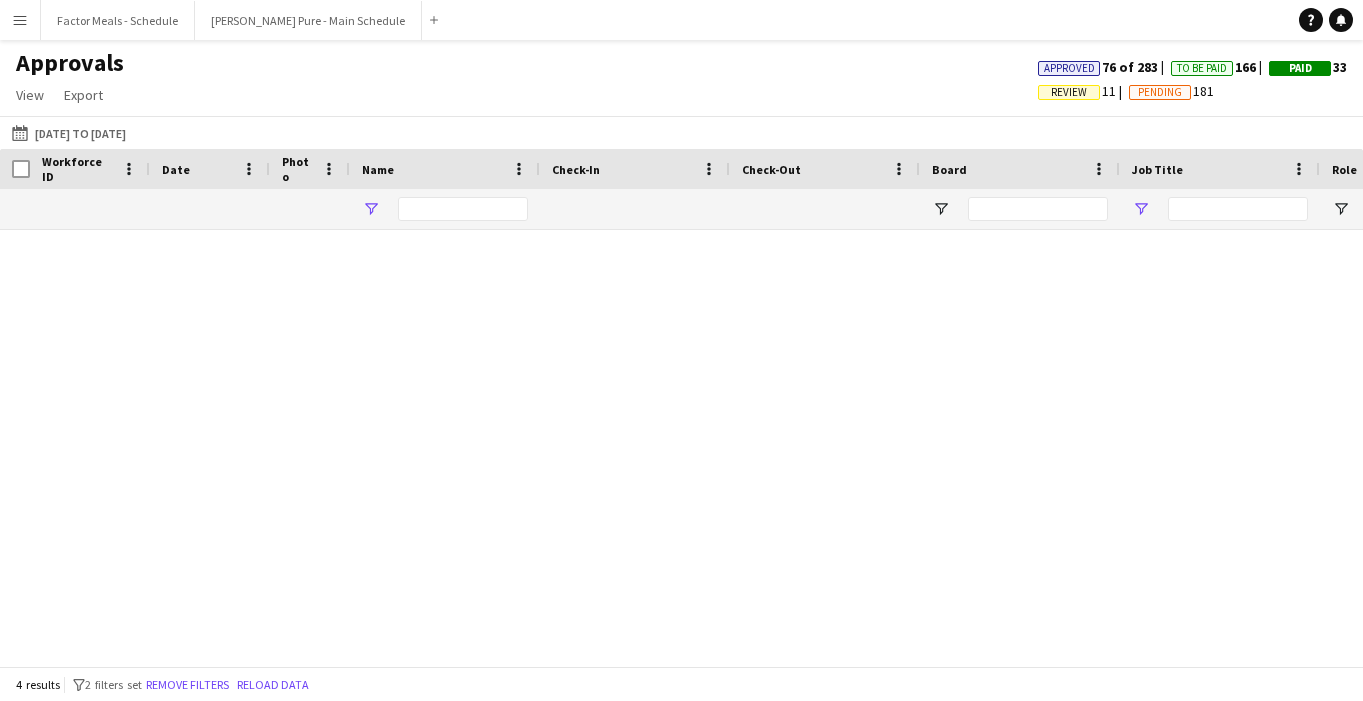 type on "*****" 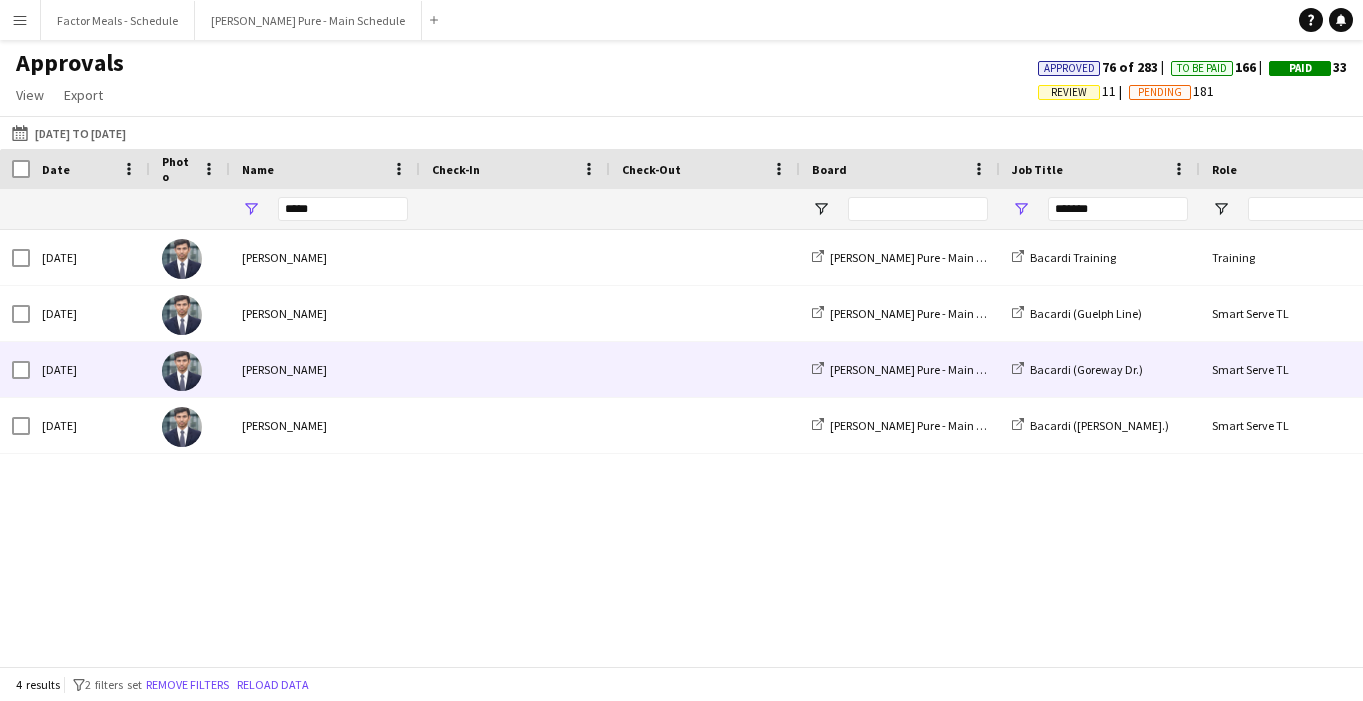 scroll, scrollTop: 0, scrollLeft: 378, axis: horizontal 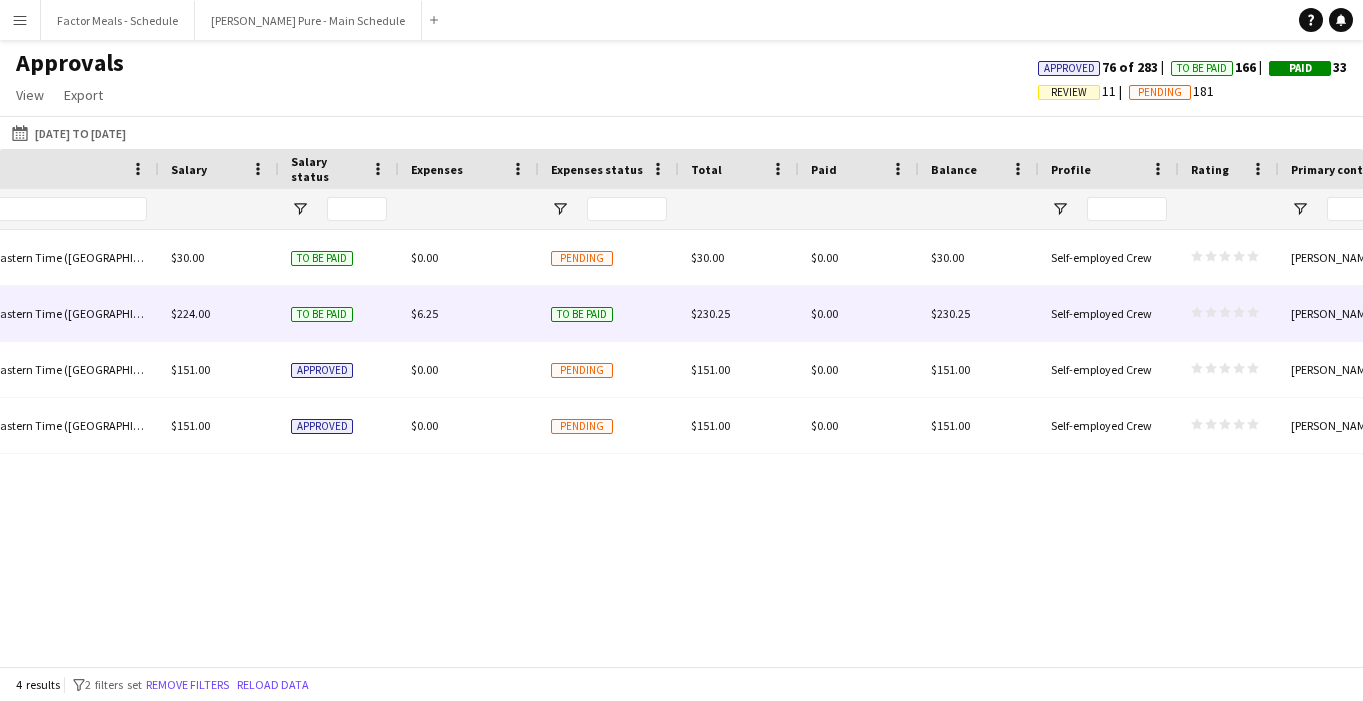 click on "To be paid" at bounding box center [582, 314] 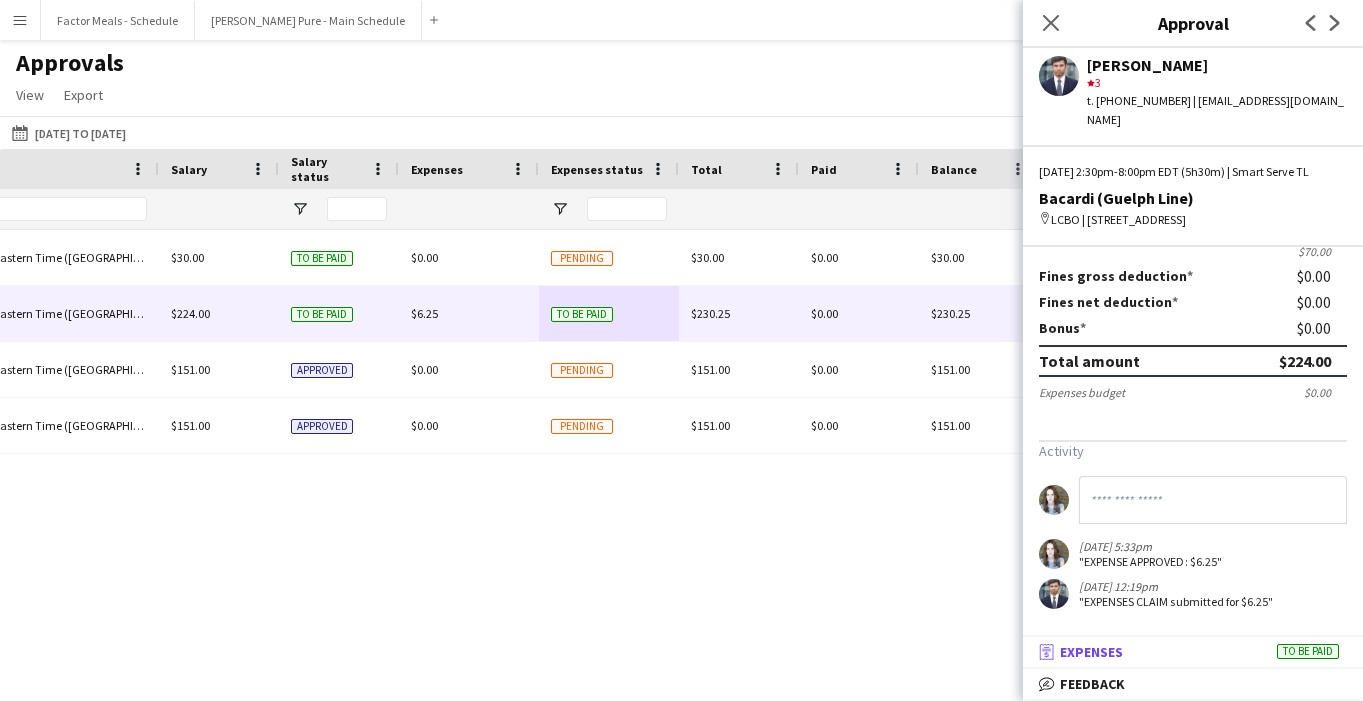 click on "To be paid" at bounding box center [1308, 651] 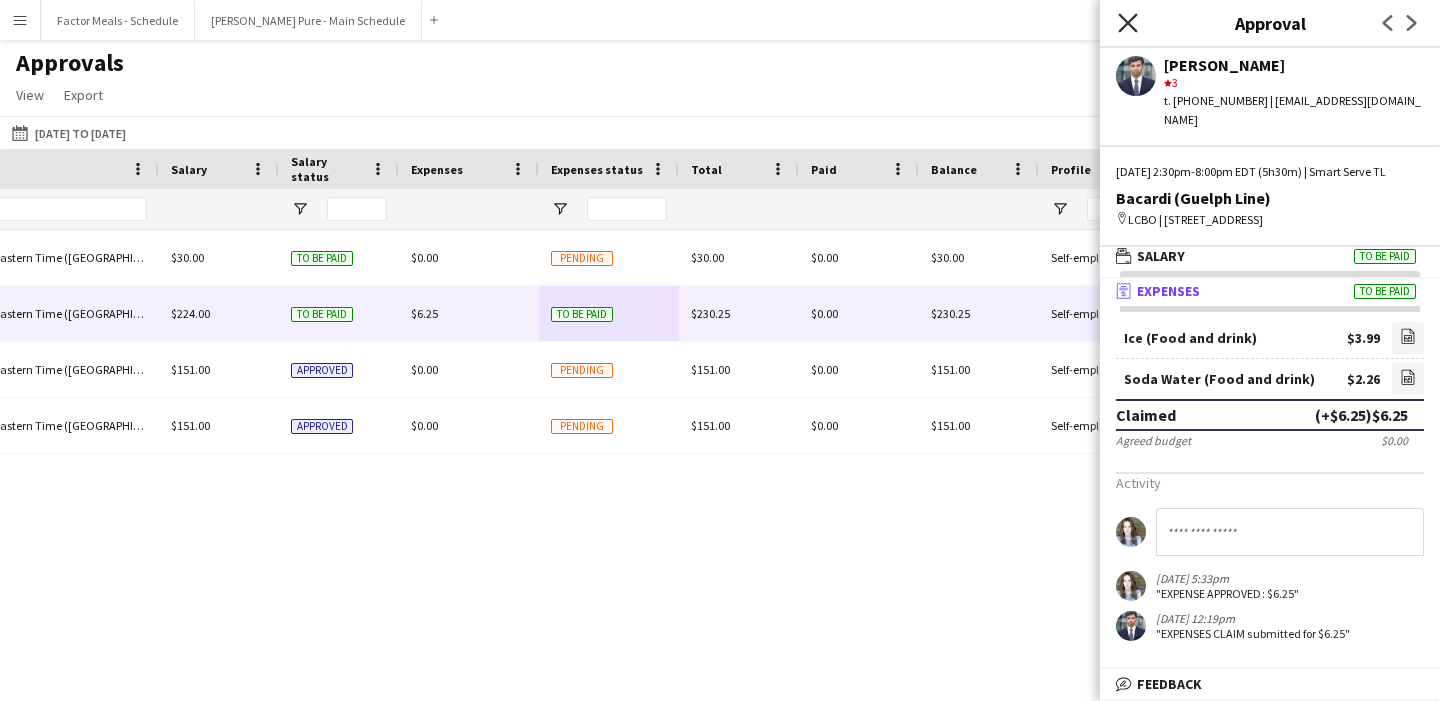 click on "Close pop-in" 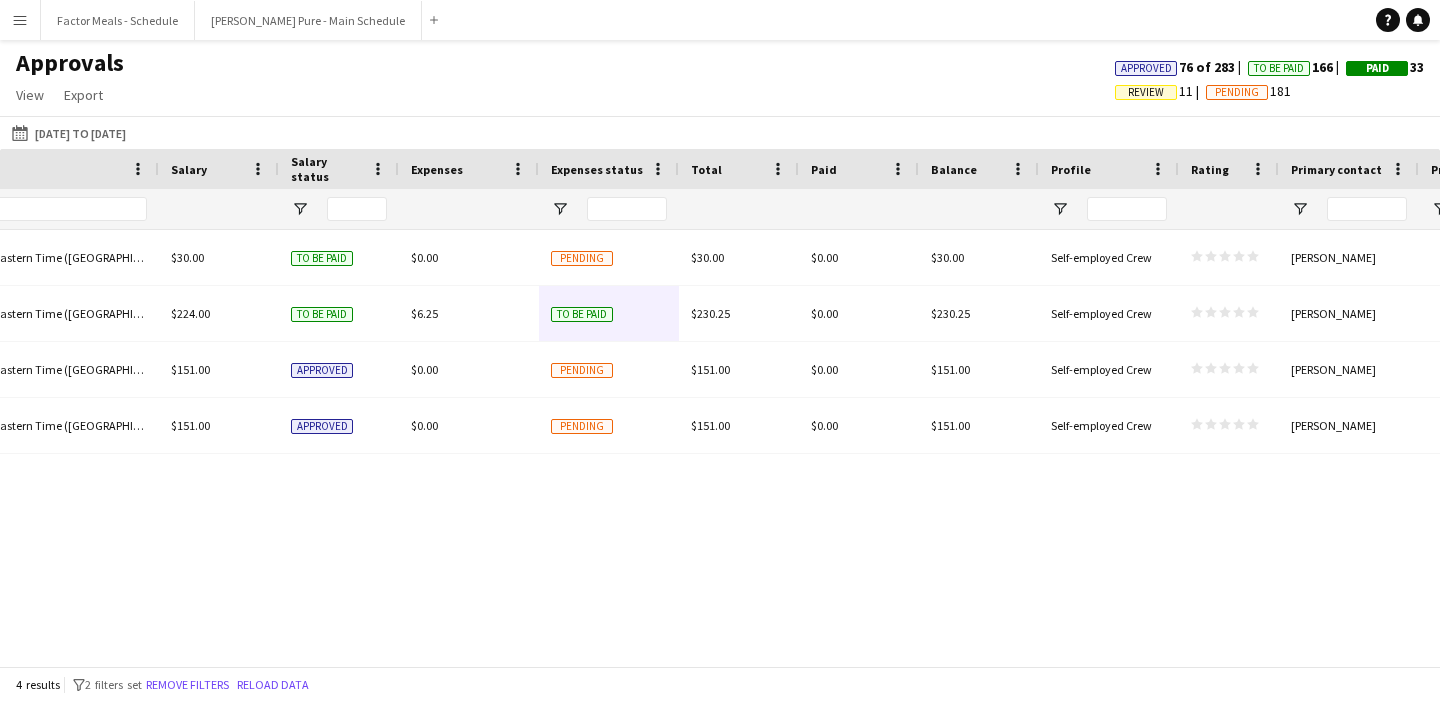 scroll, scrollTop: 0, scrollLeft: 1599, axis: horizontal 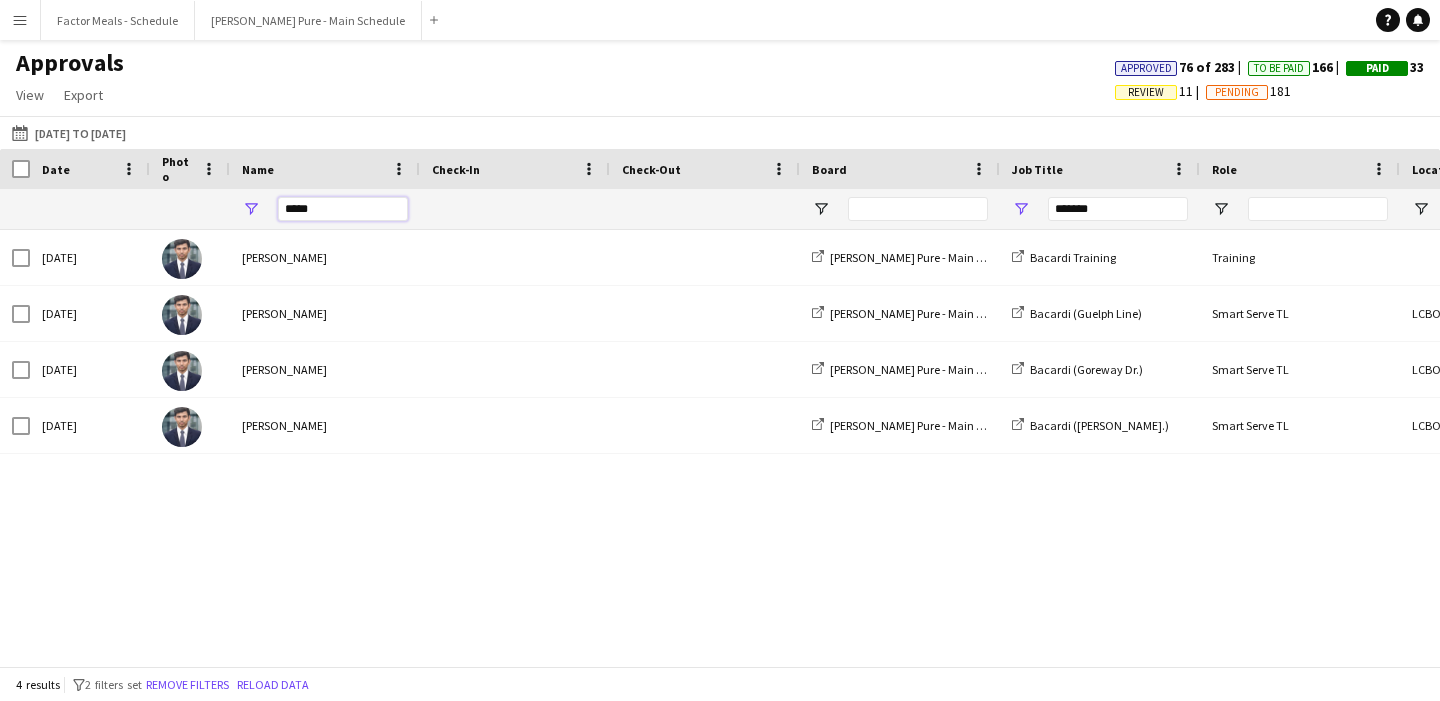 click on "*****" at bounding box center [343, 209] 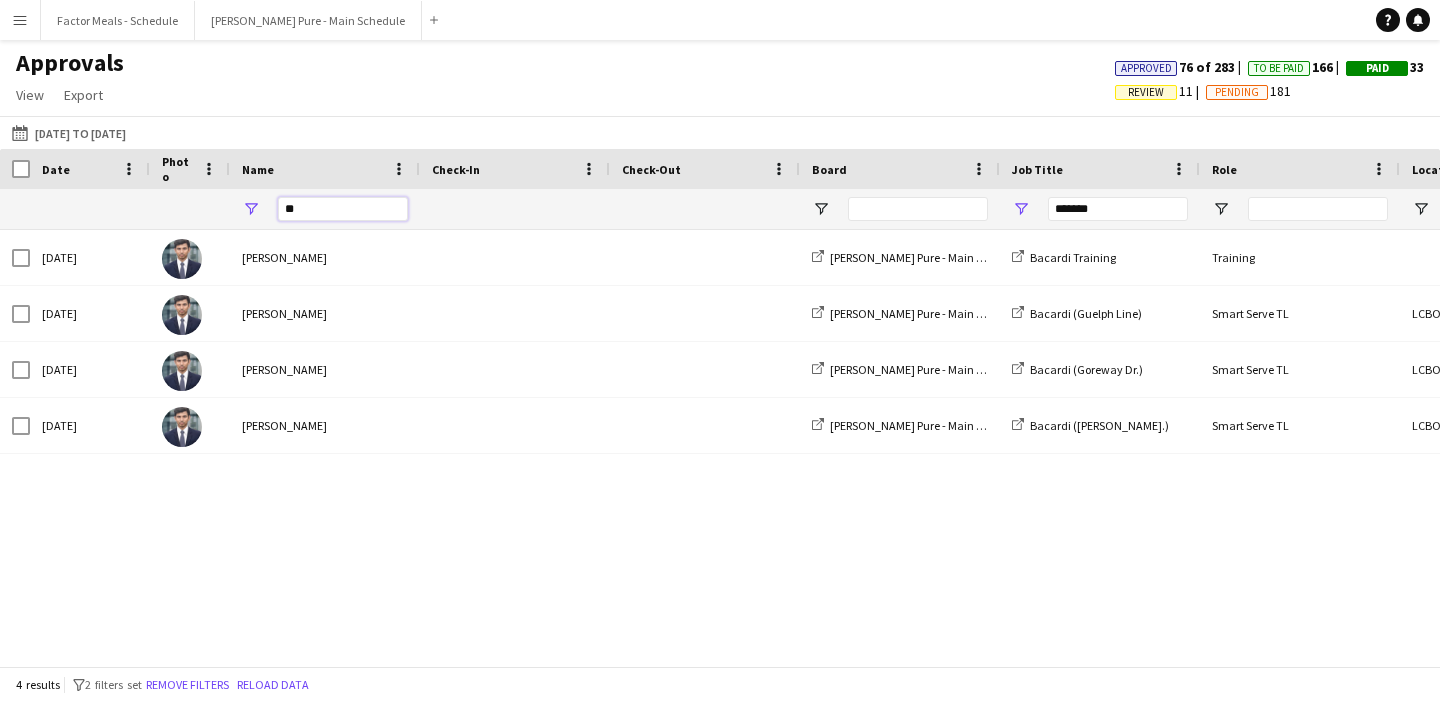 type on "*" 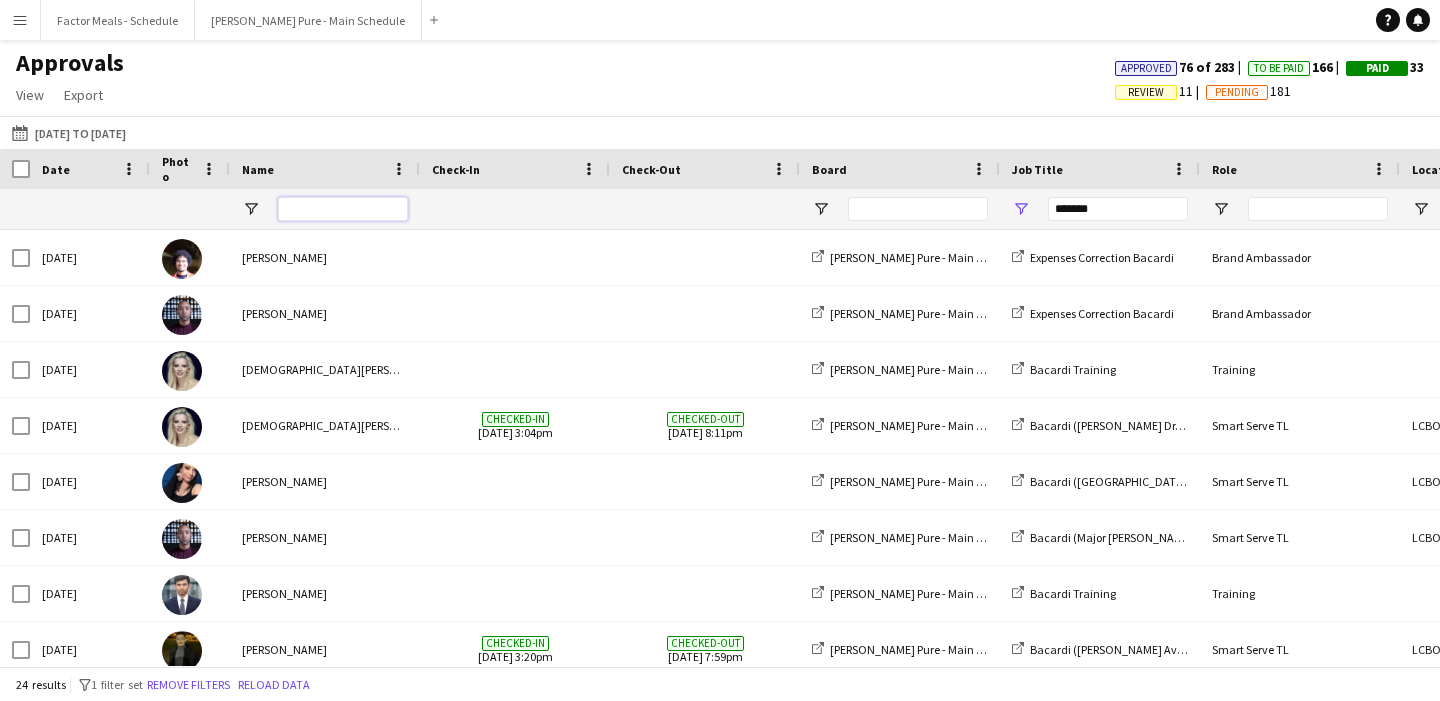 type 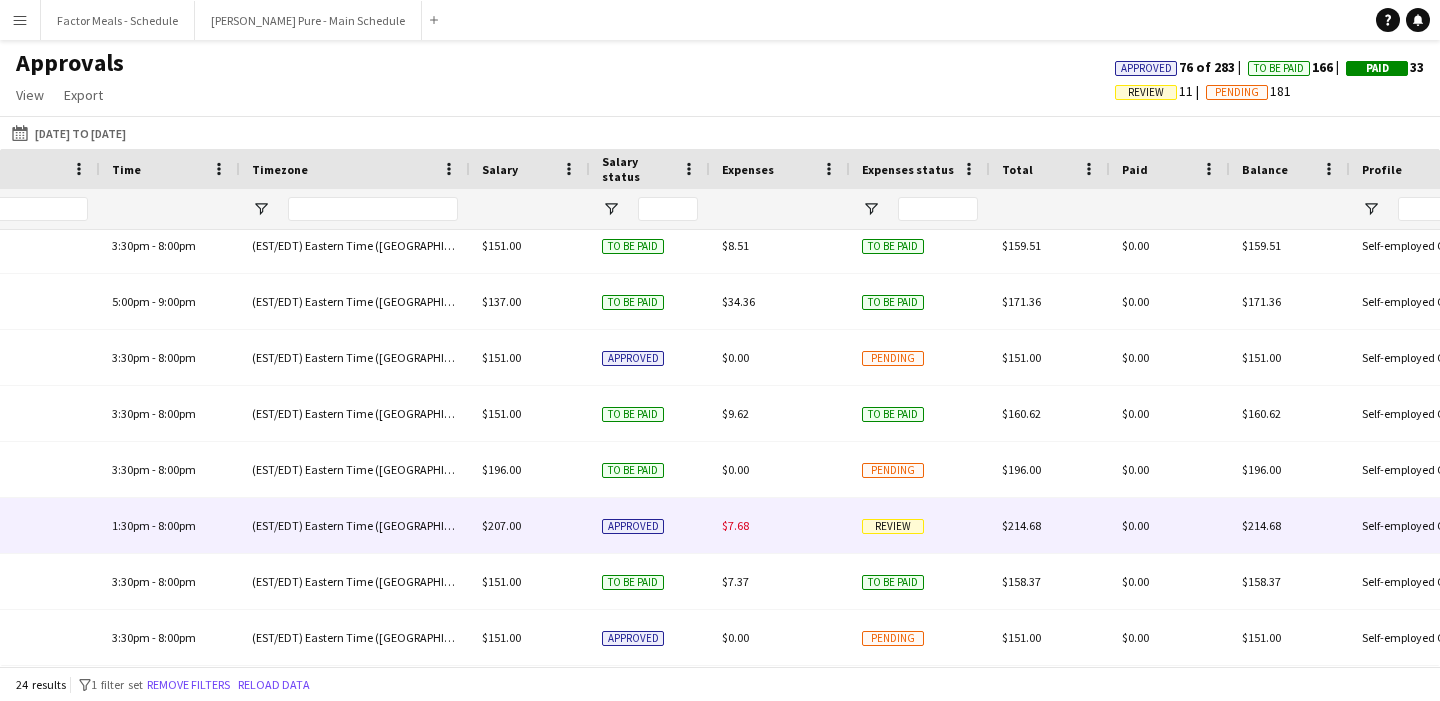 click on "Review" at bounding box center (893, 526) 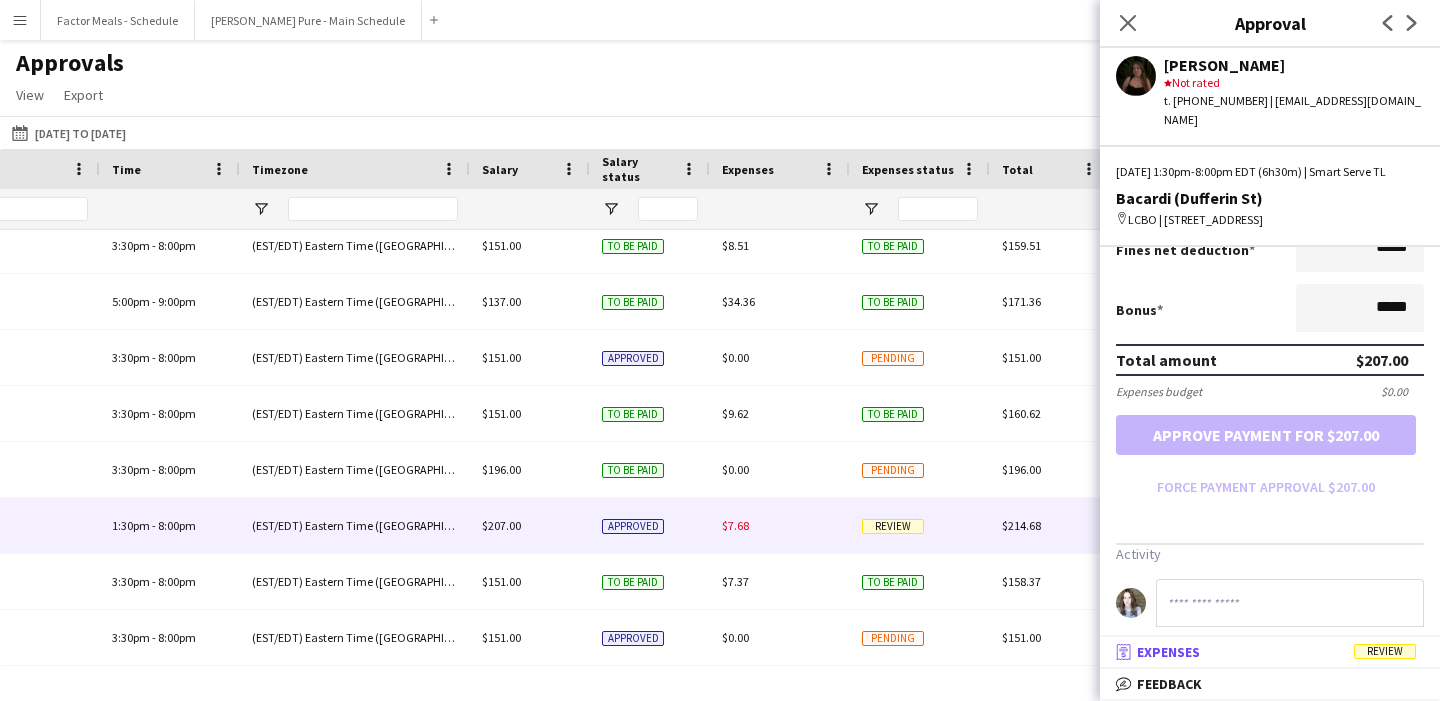 click on "Review" at bounding box center [1385, 651] 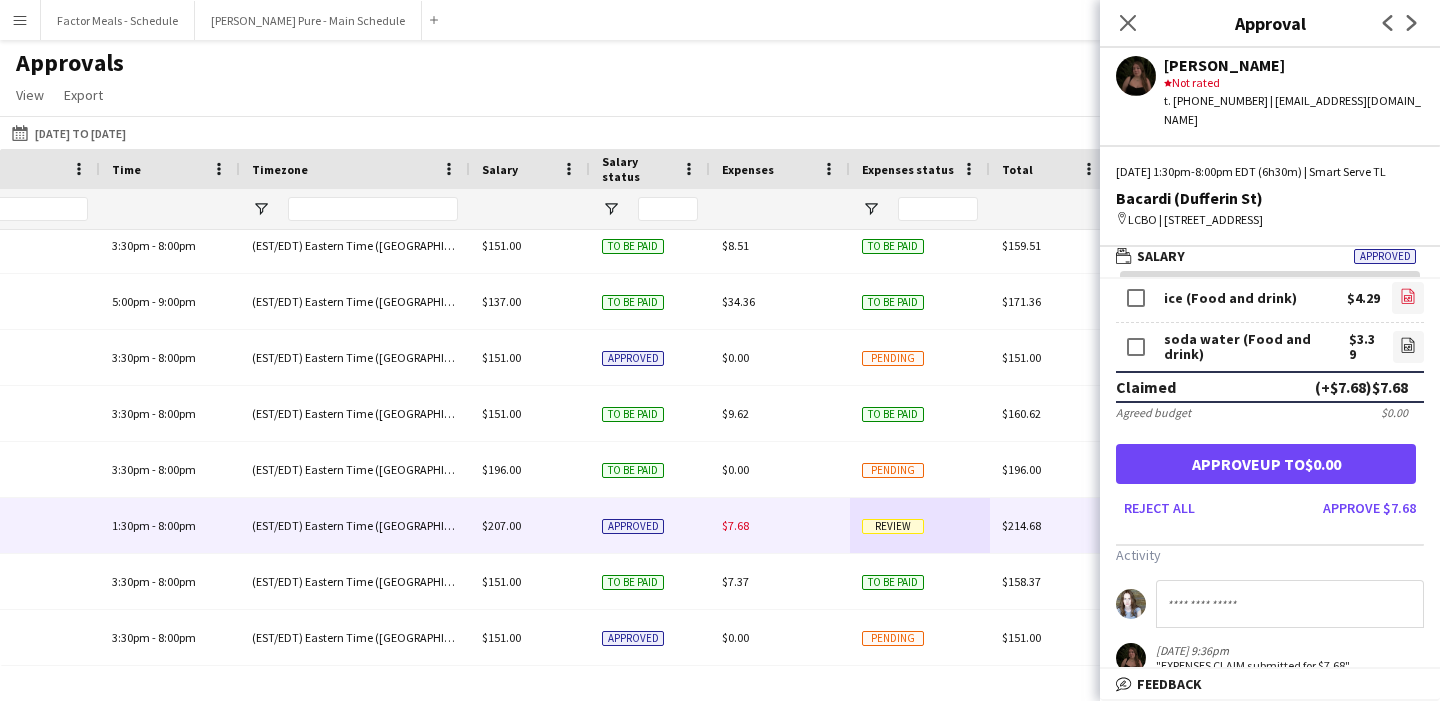 click on "file-image" 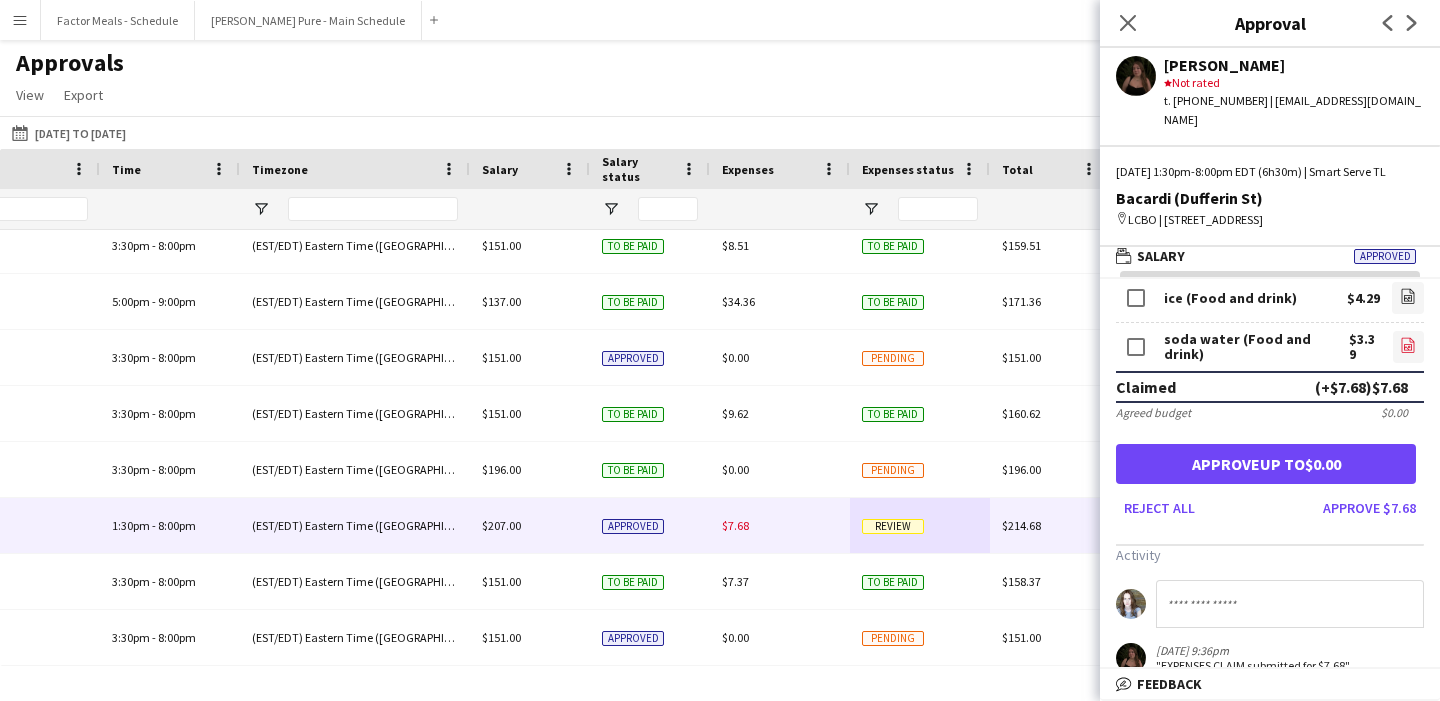 click on "file-image" 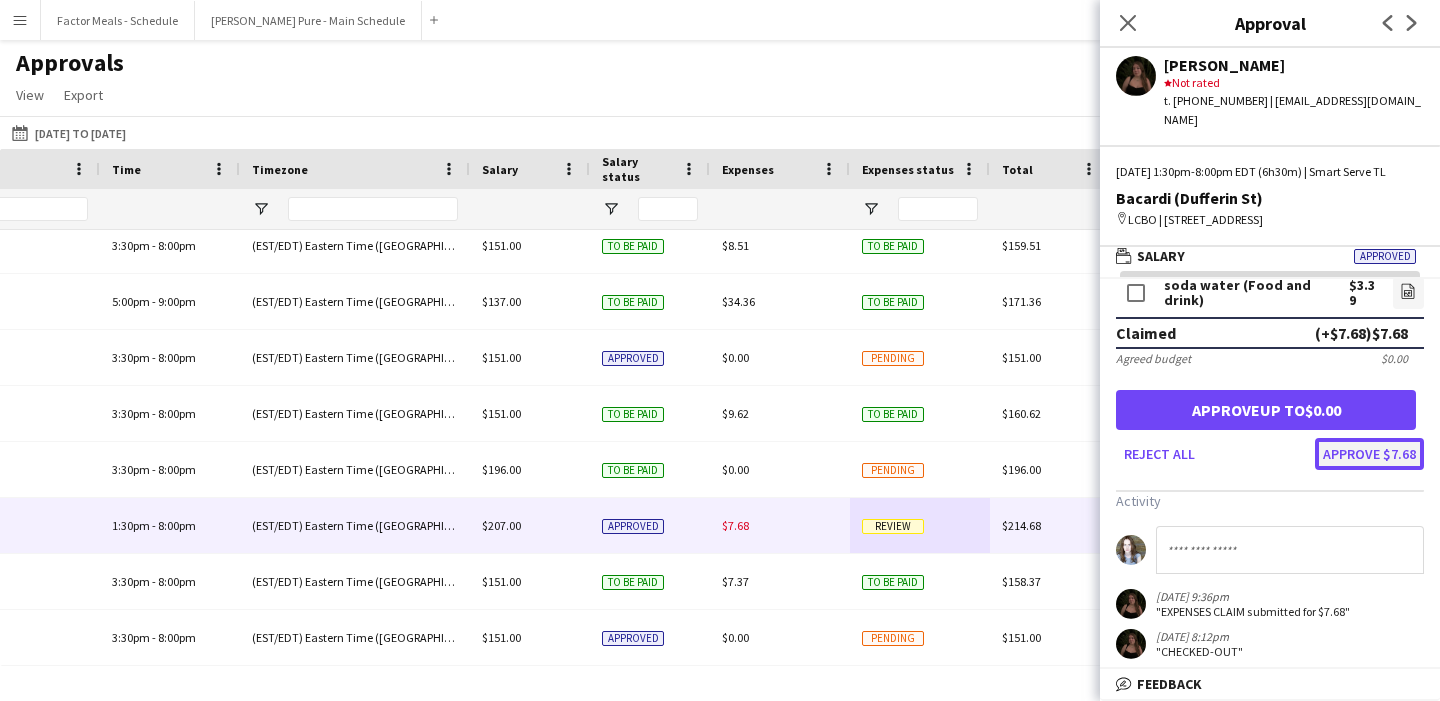 click on "Approve $7.68" at bounding box center (1369, 454) 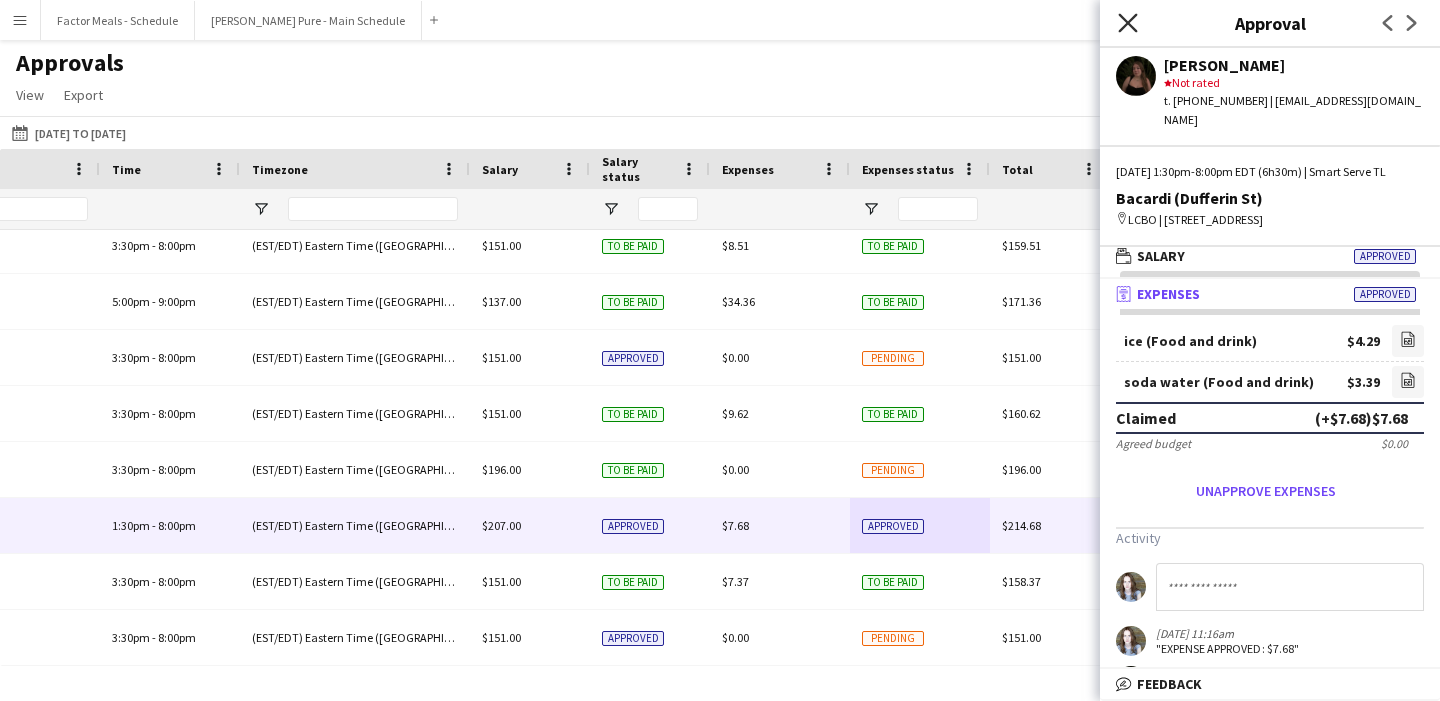 click on "Close pop-in" 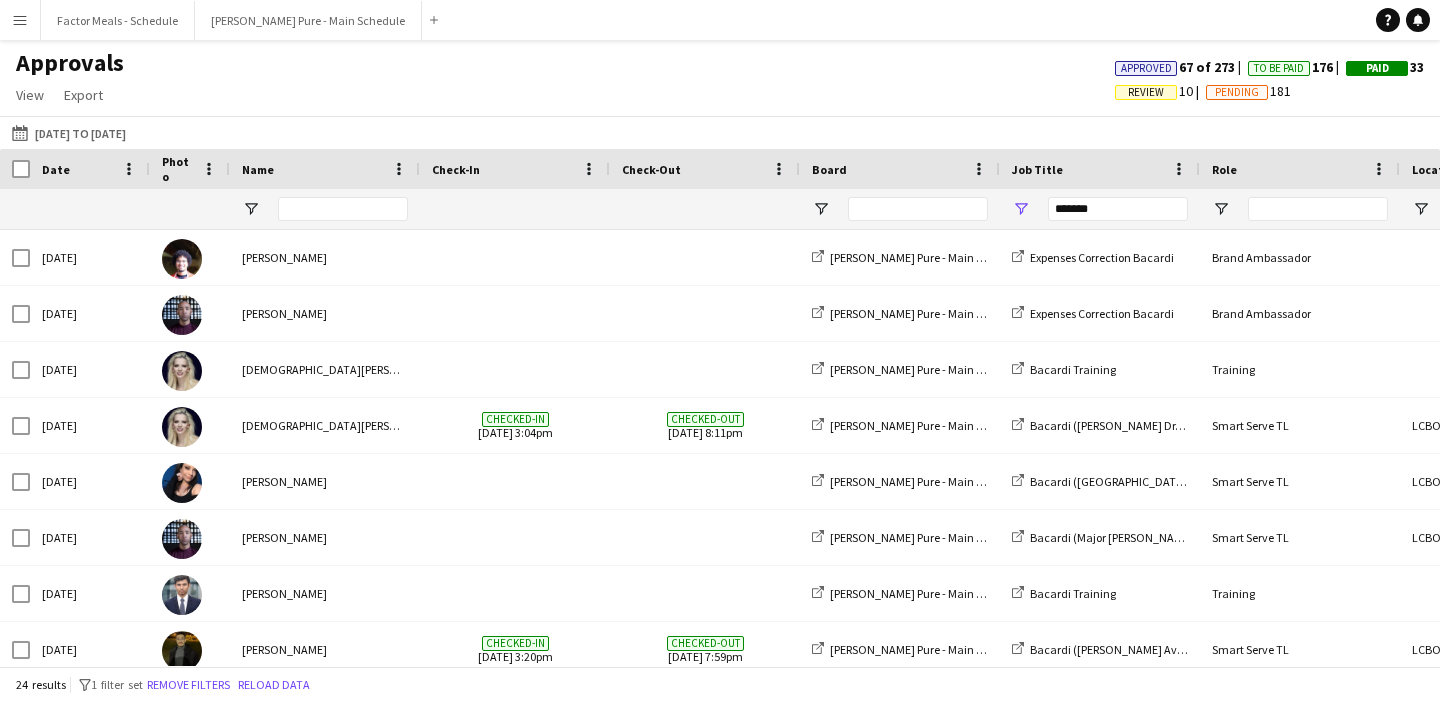 click on "Menu" at bounding box center [20, 20] 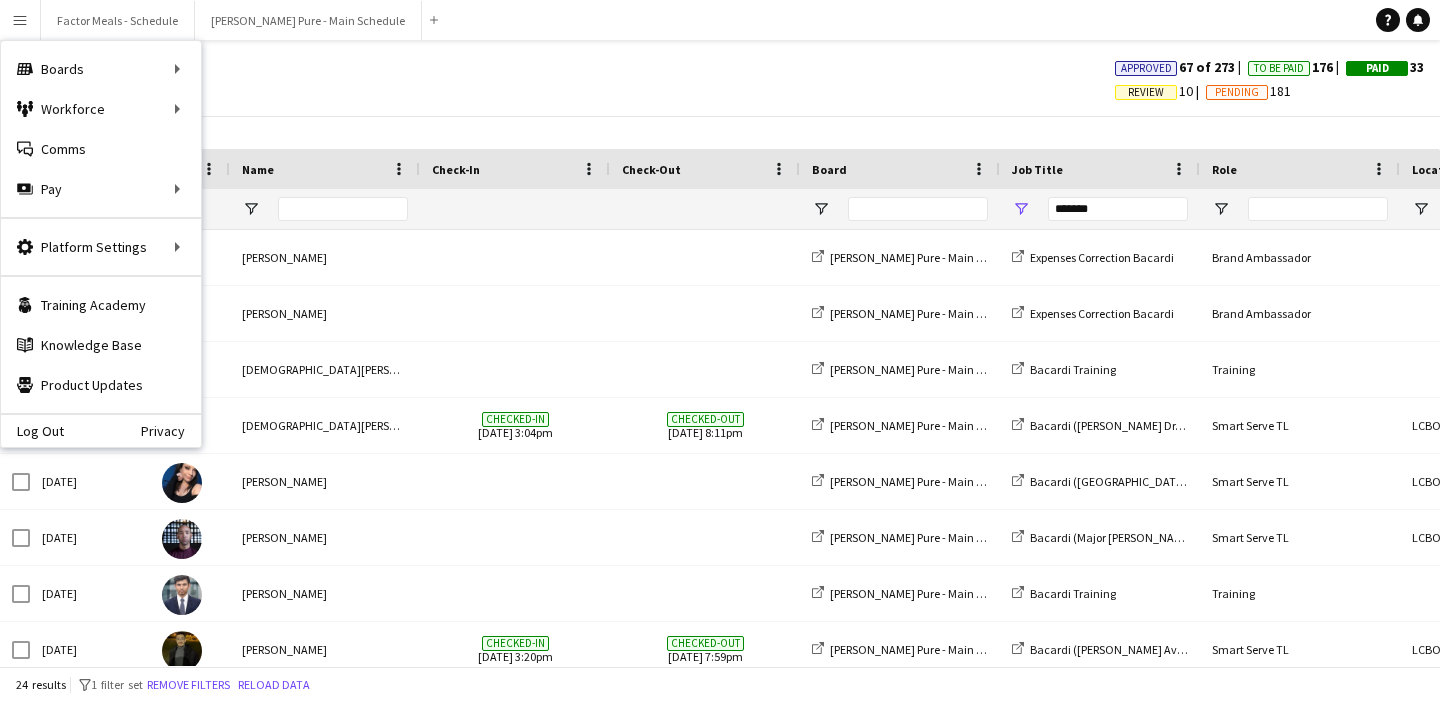 click on "Approvals   View  Customise view Customise filters Reset Filters Reset View Reset All  Export  Export as XLSX Export as CSV Export as PDF Approved  67 of 273  To Be Paid  176  Paid  33   Review   10   Pending   181" 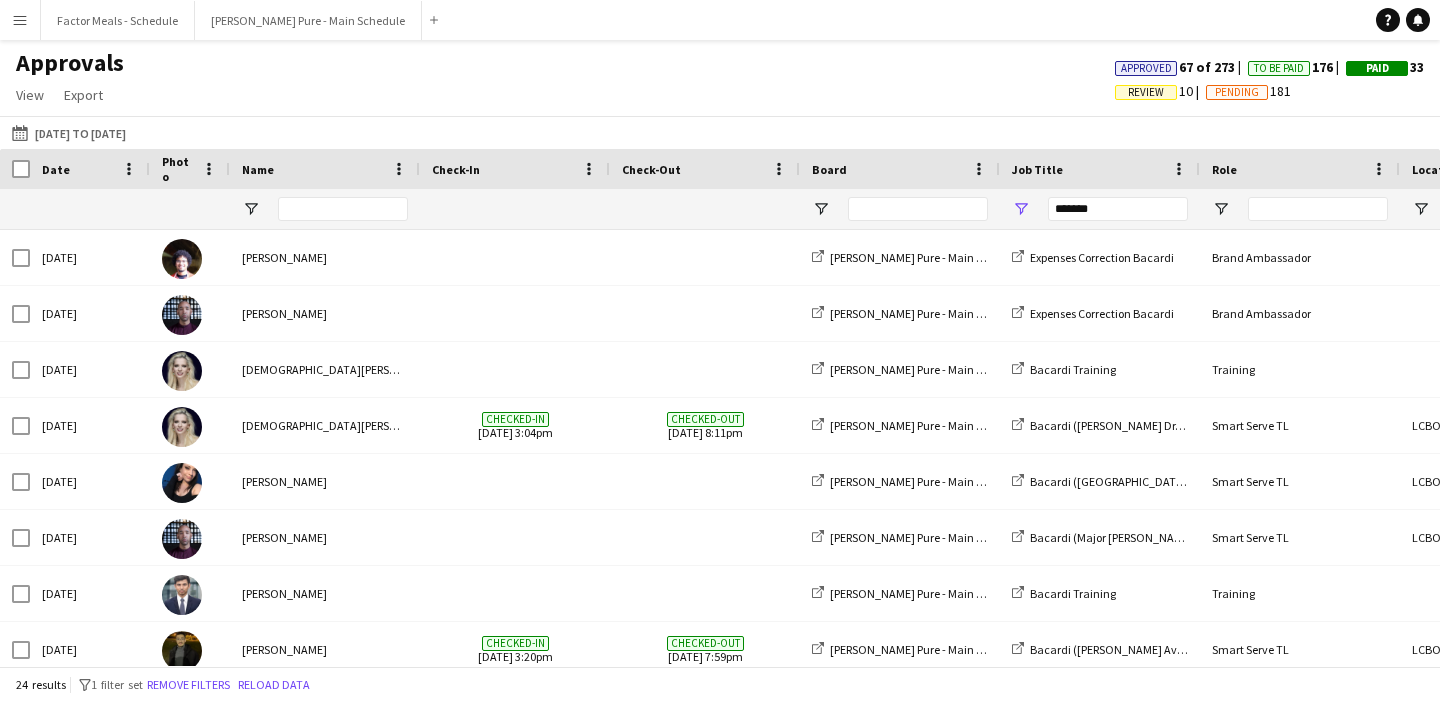 click on "Menu" at bounding box center [20, 20] 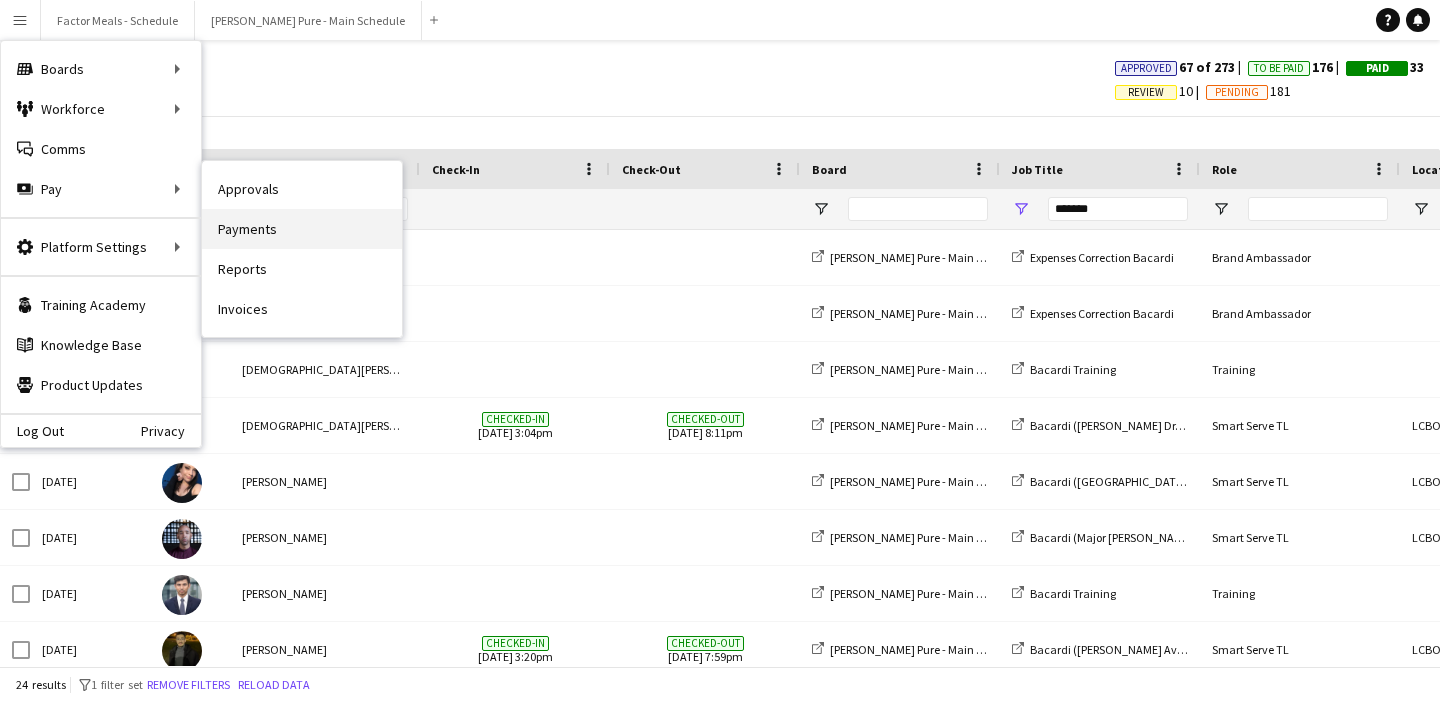 click on "Payments" at bounding box center [302, 229] 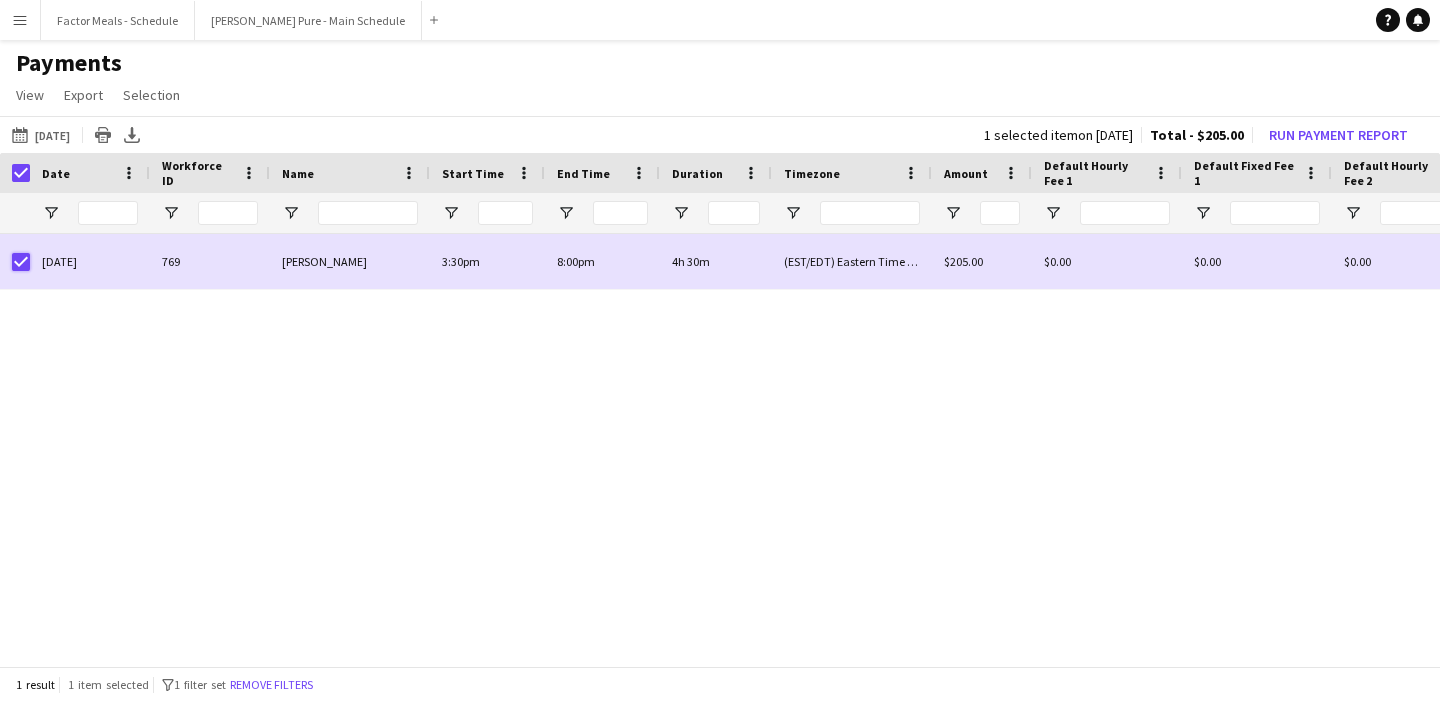 scroll, scrollTop: 0, scrollLeft: 35, axis: horizontal 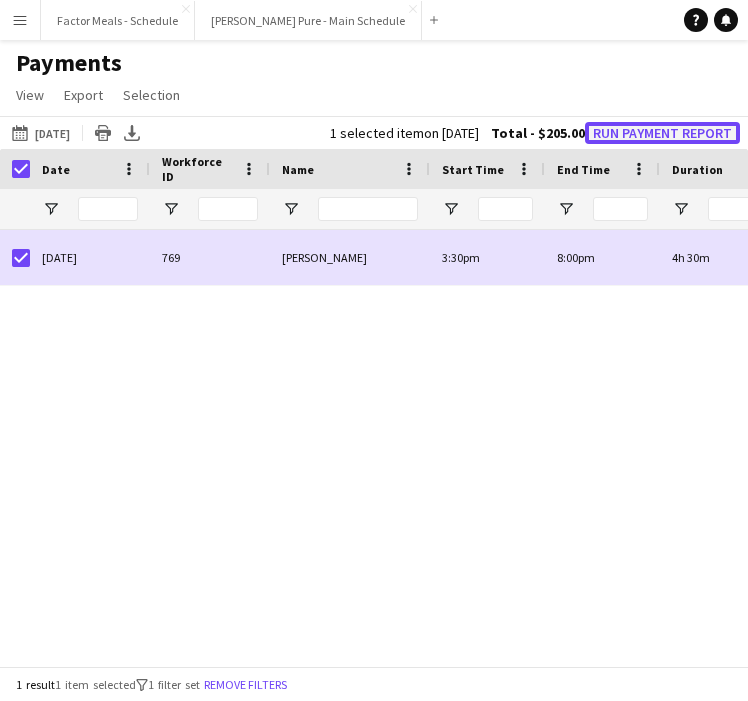 click on "Run Payment Report" 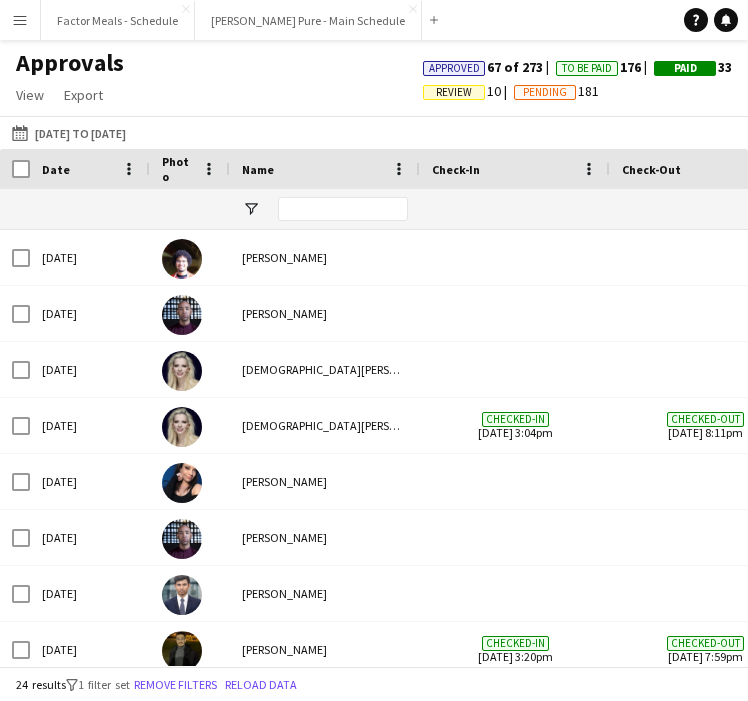 click on "Menu" at bounding box center (20, 20) 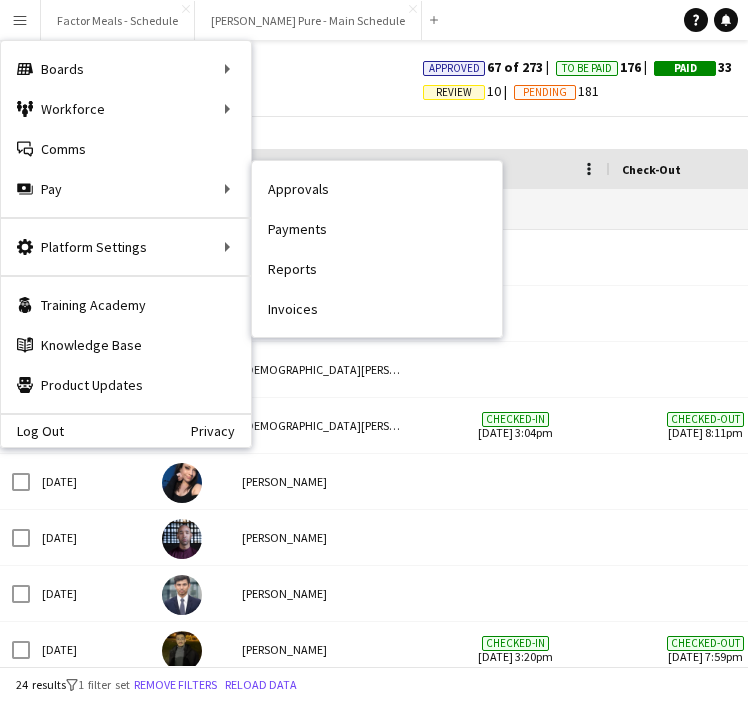click on "Invoices" at bounding box center (377, 309) 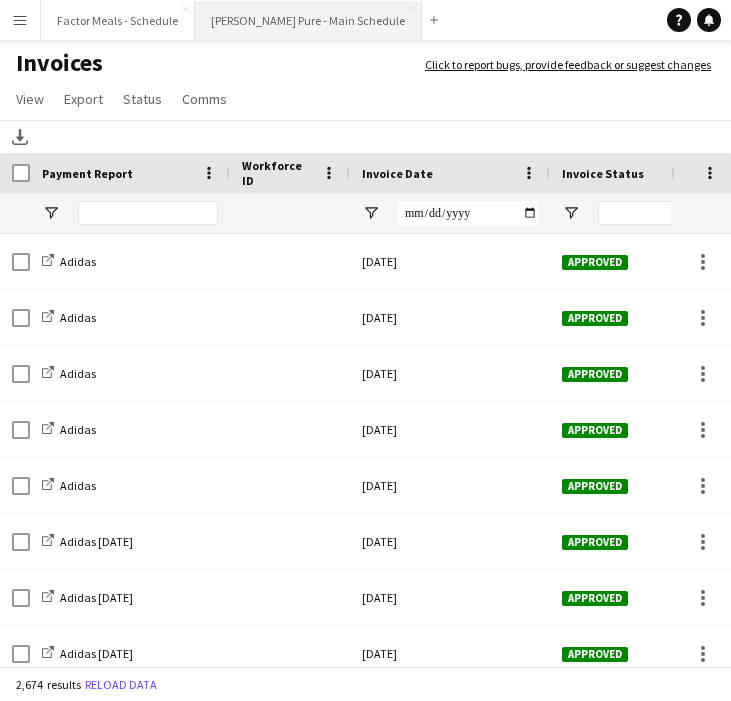 click on "[PERSON_NAME] Pure - Main Schedule
Close" at bounding box center [308, 20] 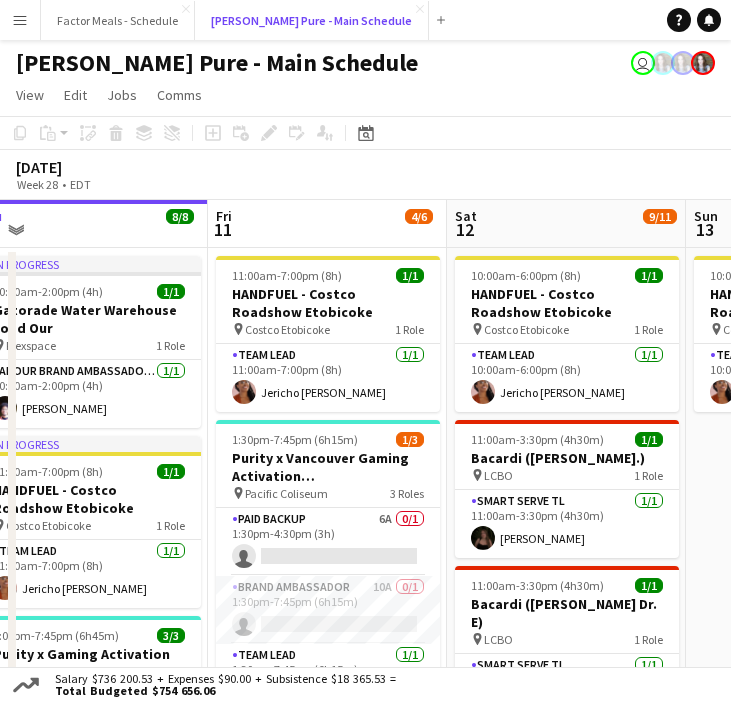 scroll, scrollTop: 0, scrollLeft: 597, axis: horizontal 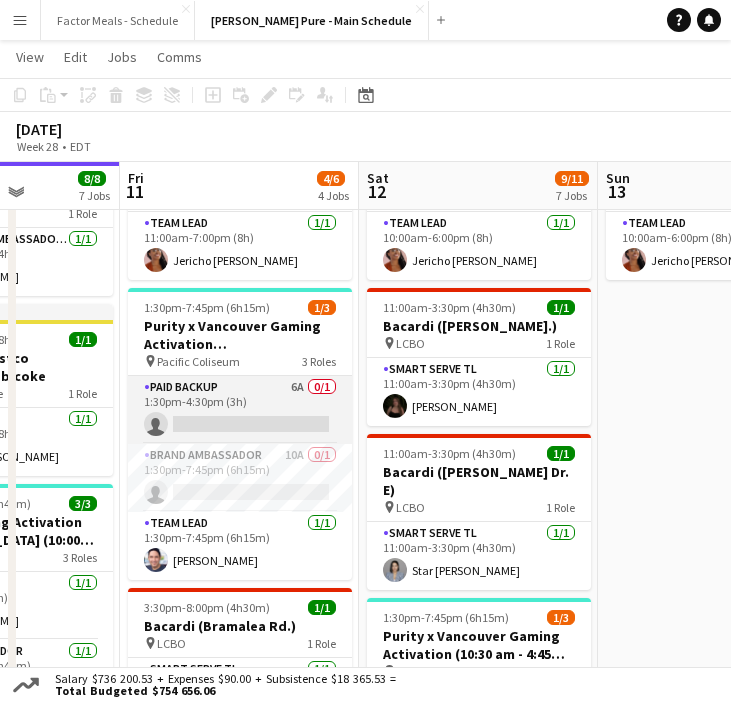 click on "Paid Backup   6A   0/1   1:30pm-4:30pm (3h)
single-neutral-actions" at bounding box center [240, 410] 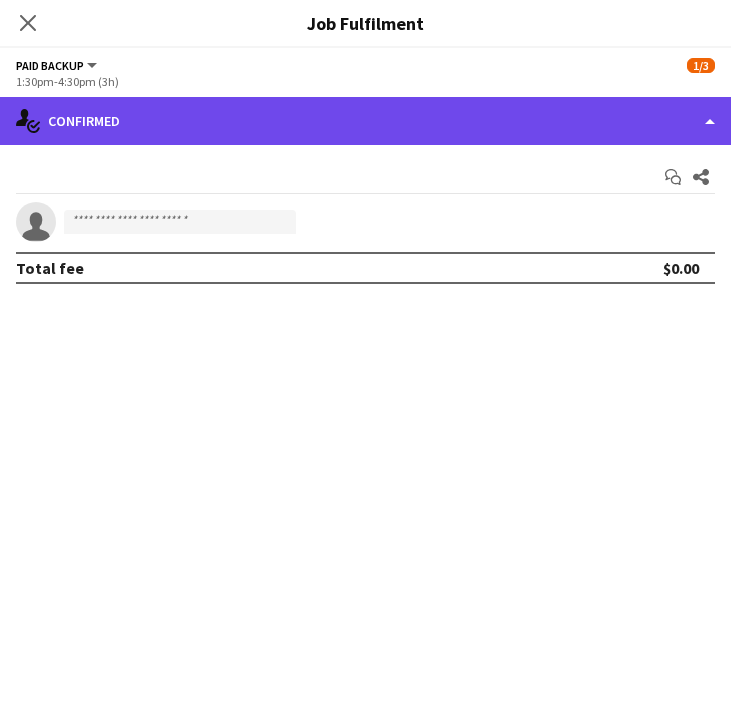 click on "single-neutral-actions-check-2
Confirmed" 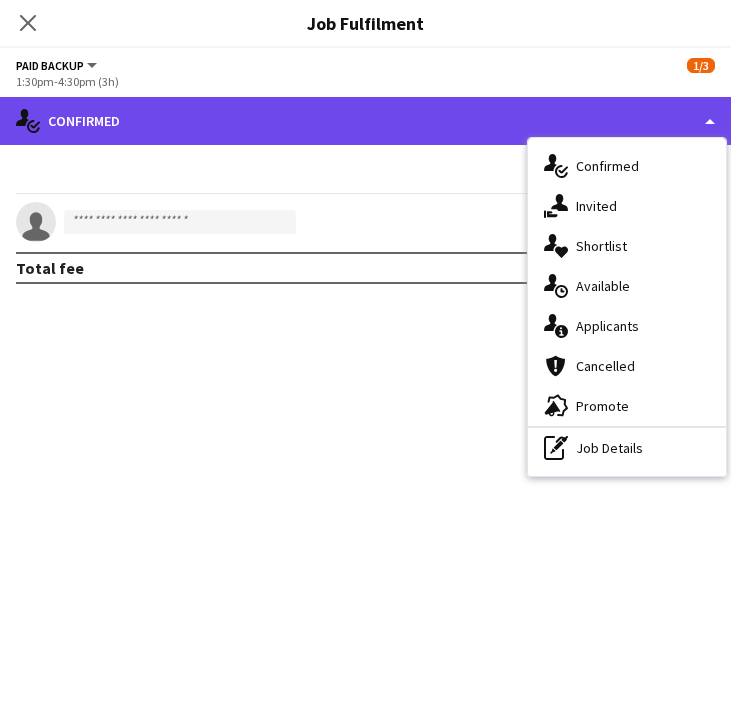 click on "single-neutral-actions-check-2
Confirmed" 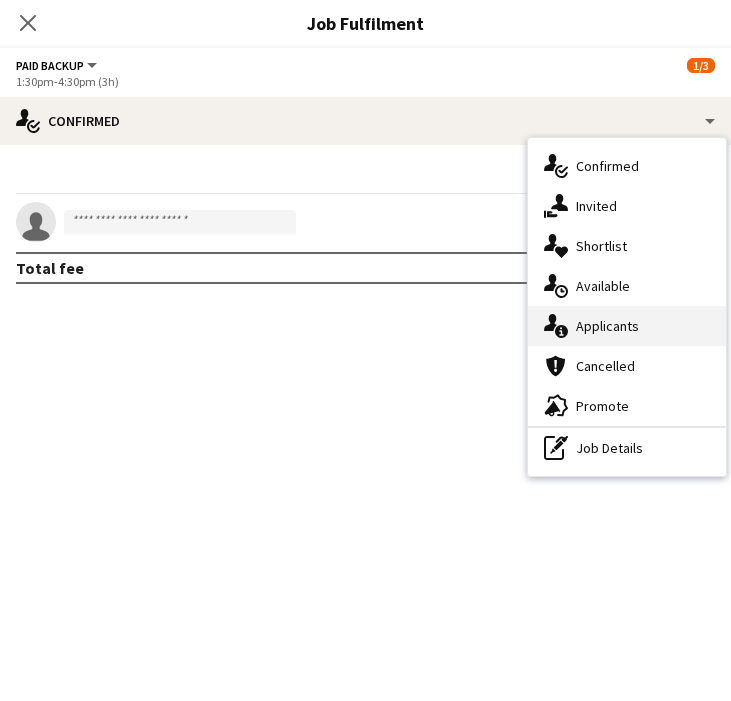 click on "single-neutral-actions-information
Applicants" at bounding box center [627, 326] 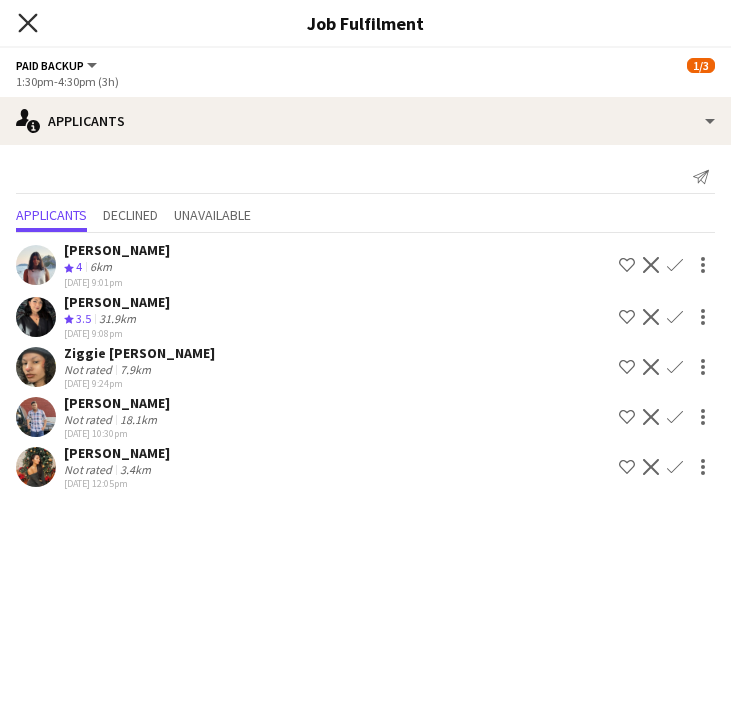 click 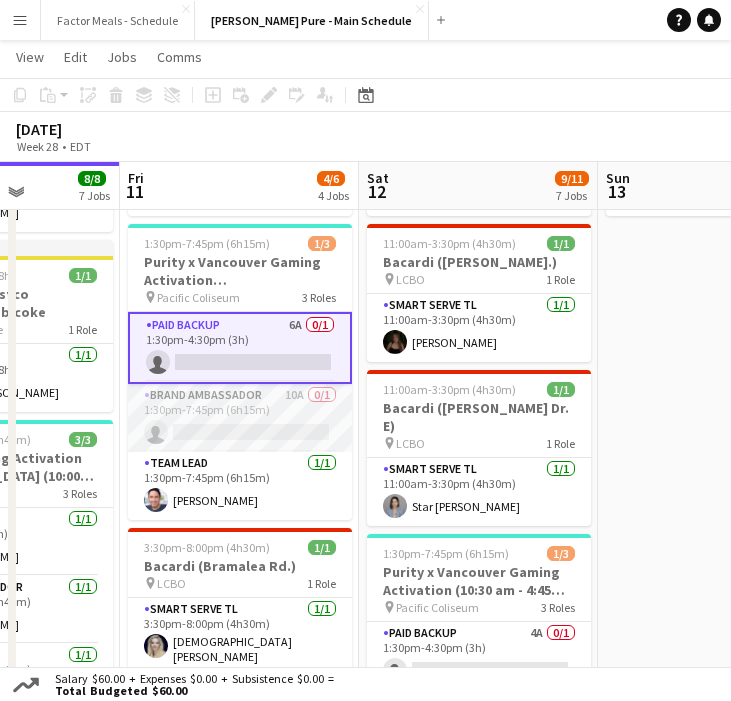 scroll, scrollTop: 193, scrollLeft: 0, axis: vertical 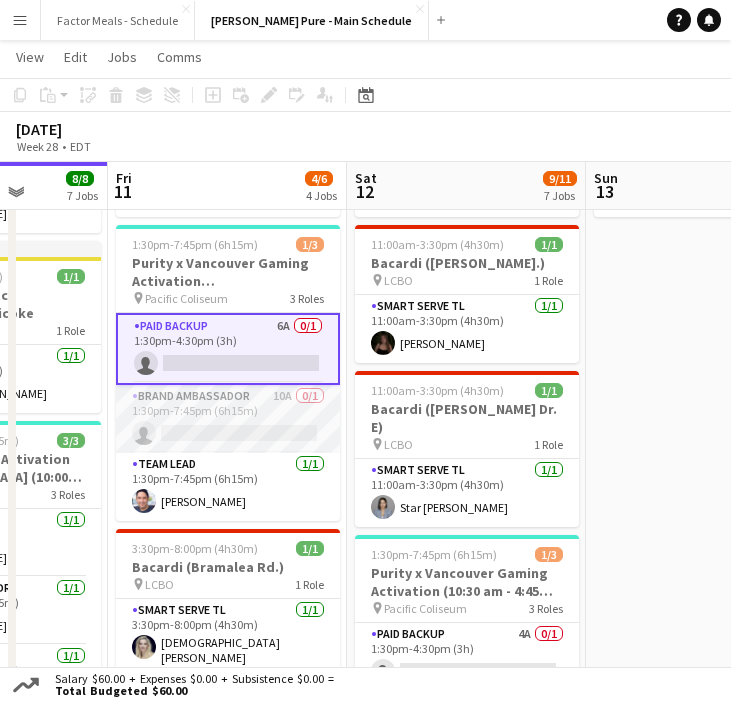 click on "Brand Ambassador    10A   0/1   1:30pm-7:45pm (6h15m)
single-neutral-actions" at bounding box center [228, 419] 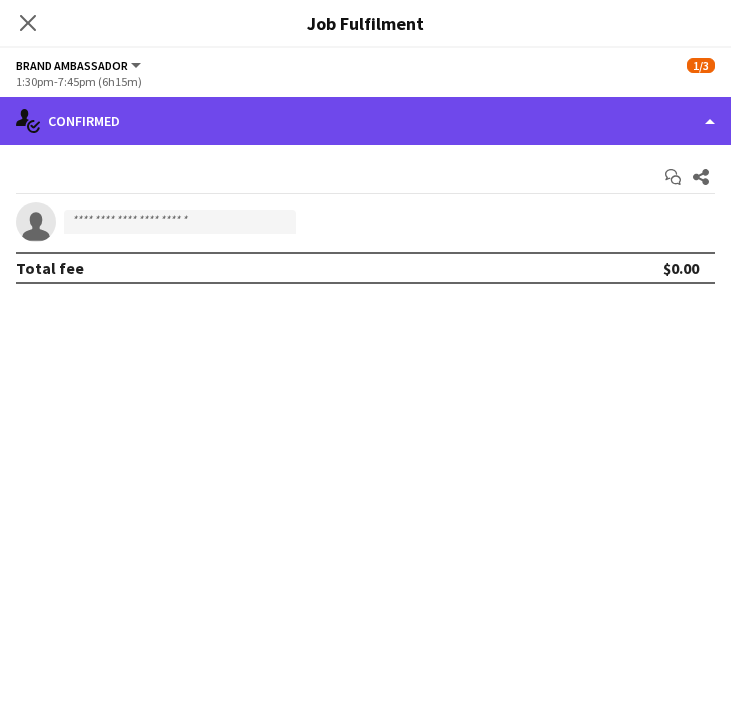 click on "single-neutral-actions-check-2
Confirmed" 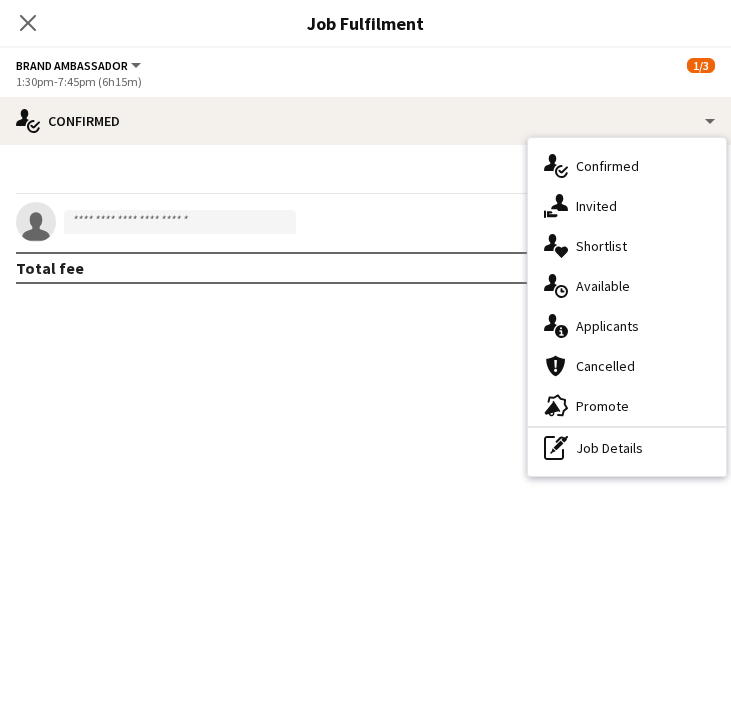 click on "single-neutral-actions-information
Applicants" at bounding box center (627, 326) 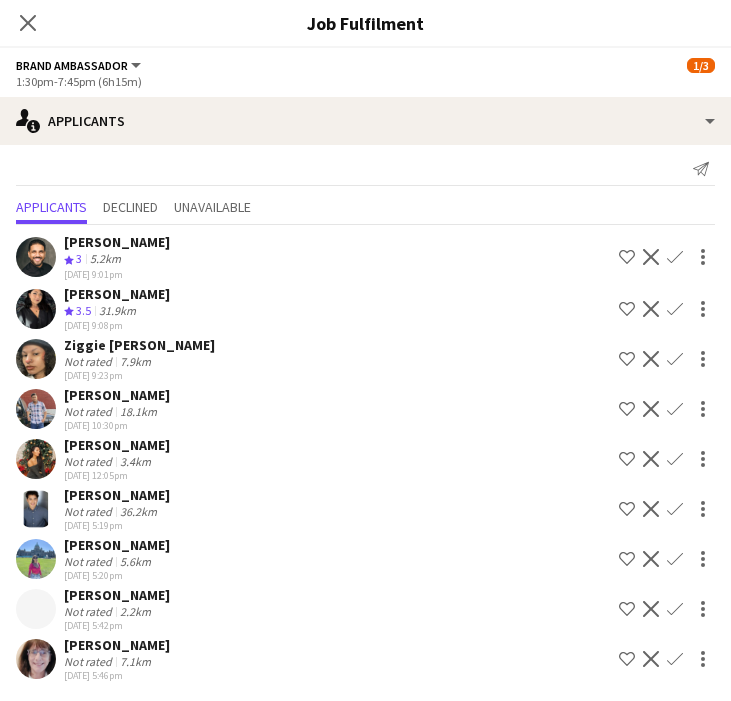 scroll, scrollTop: 0, scrollLeft: 0, axis: both 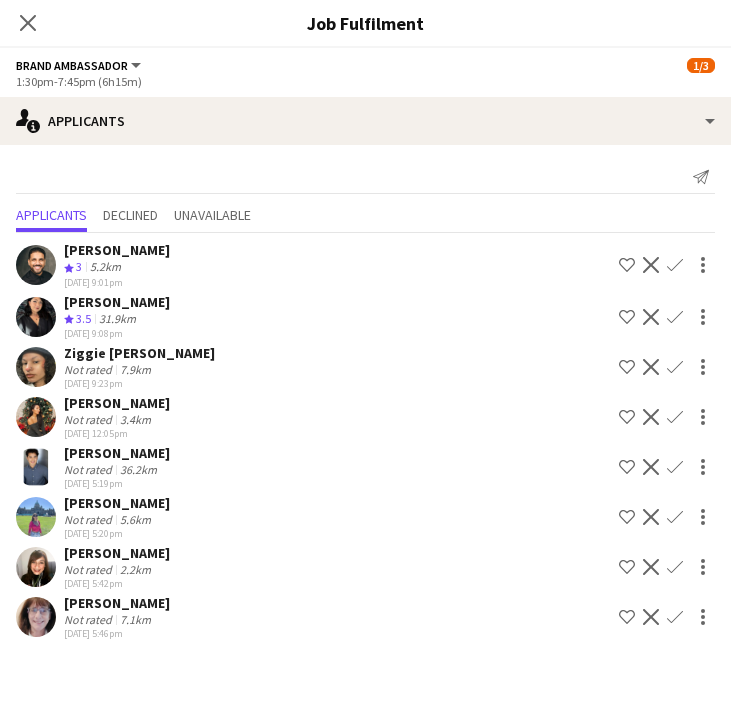click at bounding box center [36, 517] 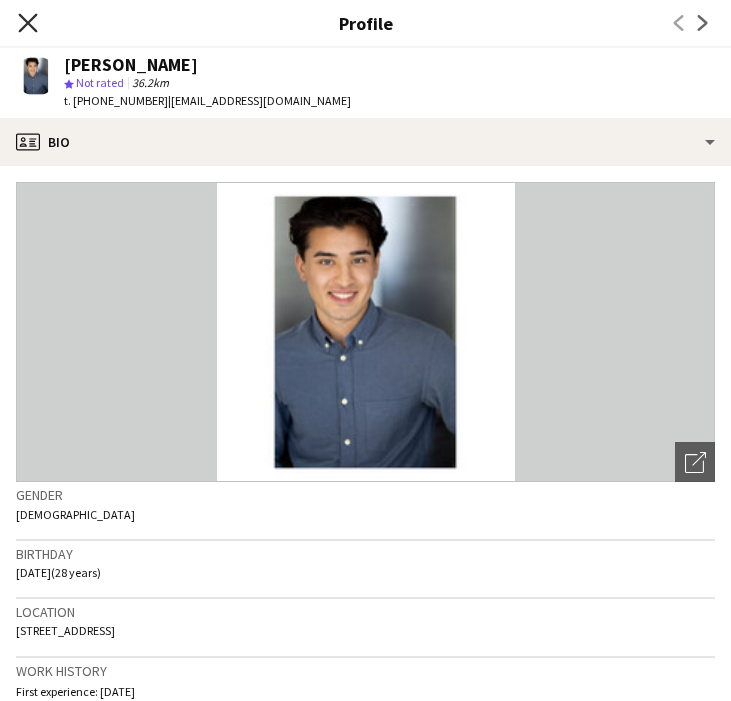 click 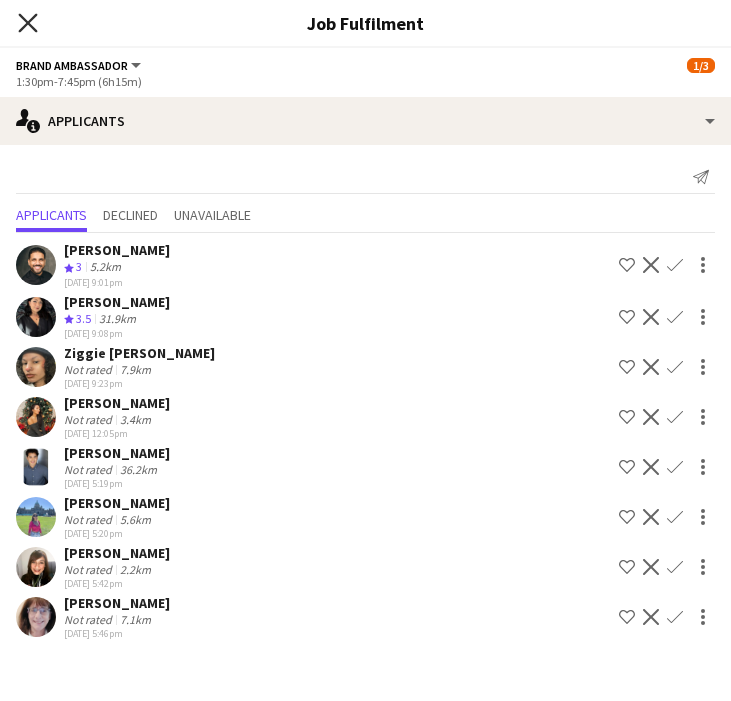 click 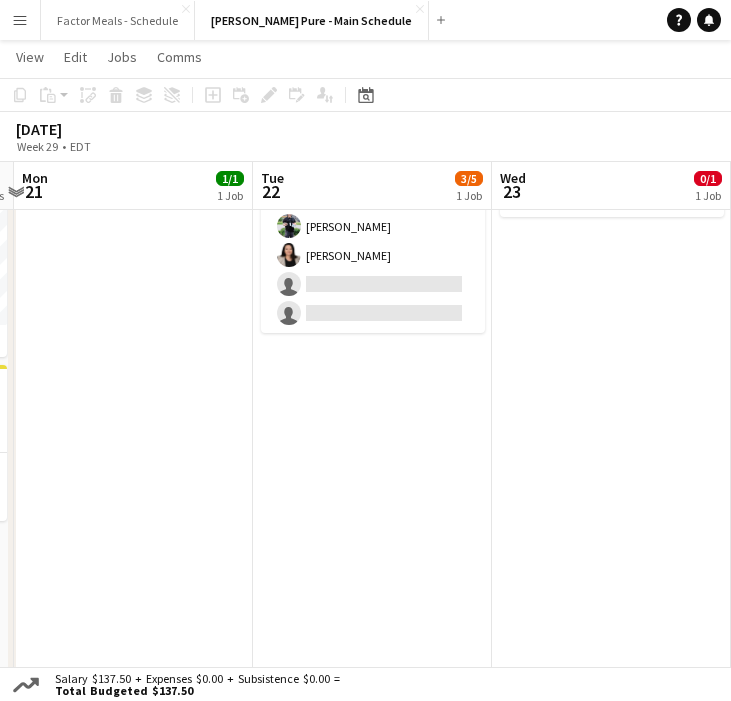 scroll, scrollTop: 0, scrollLeft: 478, axis: horizontal 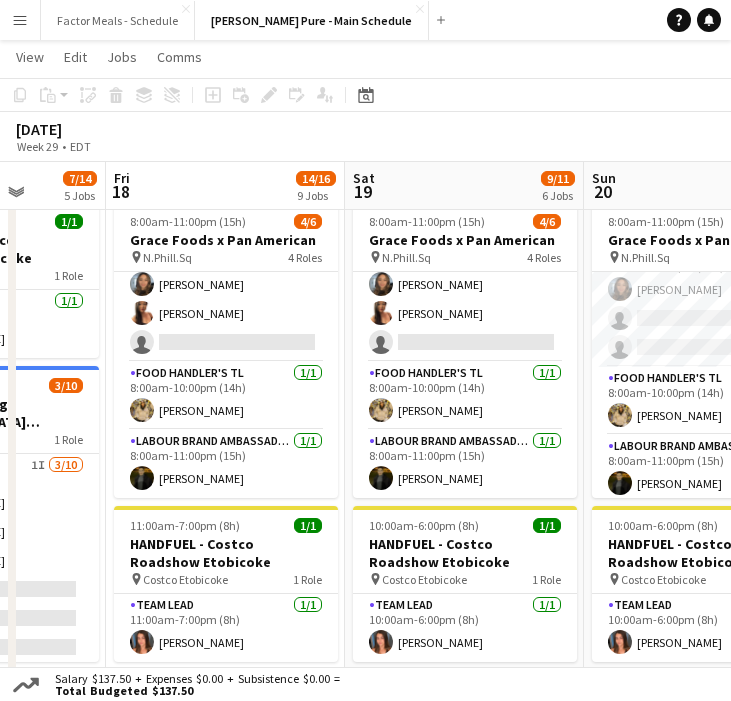 click on "[DATE]   Week 29
•   EDT" 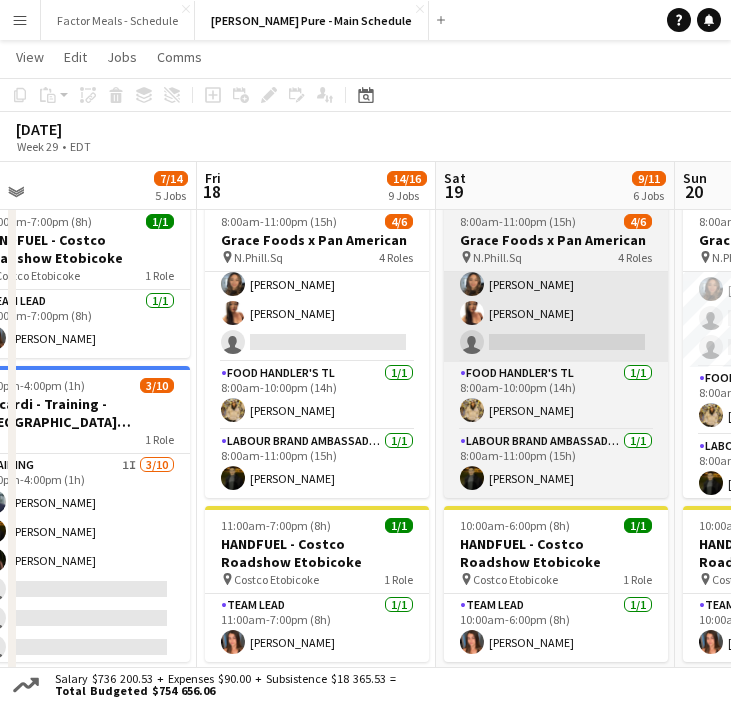 scroll, scrollTop: 0, scrollLeft: 788, axis: horizontal 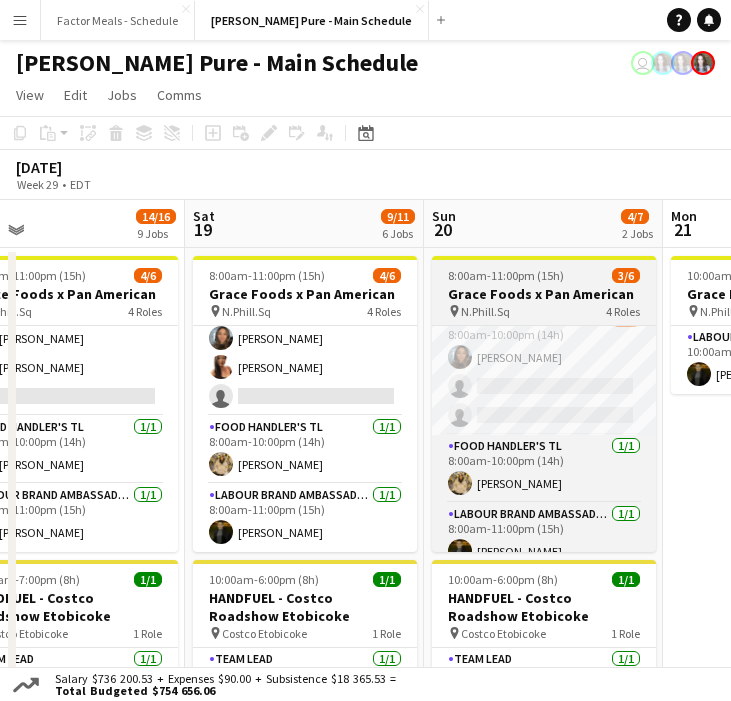 click on "8:00am-11:00pm (15h)    3/6   Grace Foods x Pan American
pin
N.Phill.Sq   4 Roles   Paid Backup   1A   0/1   8:00am-11:00am (3h)
single-neutral-actions
Food Handler's BA   1I   6A   [DATE]   8:00am-10:00pm (14h)
[PERSON_NAME]
single-neutral-actions
single-neutral-actions
Food Handler's TL   [DATE]   8:00am-10:00pm (14h)
[PERSON_NAME]  Labour Brand Ambassadors    [DATE]   8:00am-11:00pm (15h)
[PERSON_NAME]" at bounding box center [544, 404] 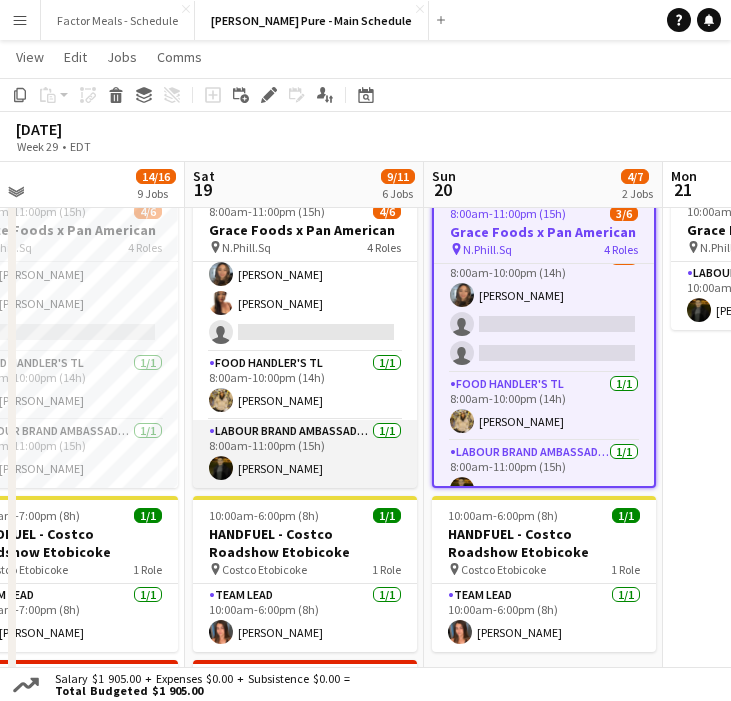 scroll, scrollTop: 60, scrollLeft: 0, axis: vertical 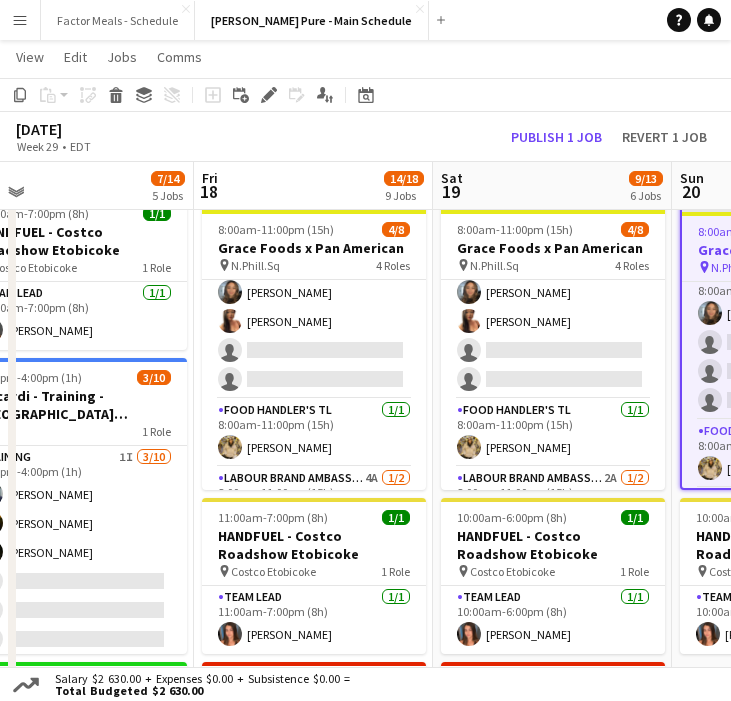 click on "Menu
Boards
Boards   Boards   All jobs   Status
Workforce
Workforce   My Workforce   Recruiting
Comms
Comms
Pay
Pay   Approvals   Payments   Reports   Invoices
Platform Settings
Platform Settings   App settings   Your settings   Profiles
Training Academy
Training Academy
Knowledge Base
Knowledge Base
Product Updates
Product Updates   Log Out   Privacy   Factor Meals - Schedule
Close
[PERSON_NAME] Pure - Main Schedule
Close
Add
Help
Notifications" at bounding box center (365, 20) 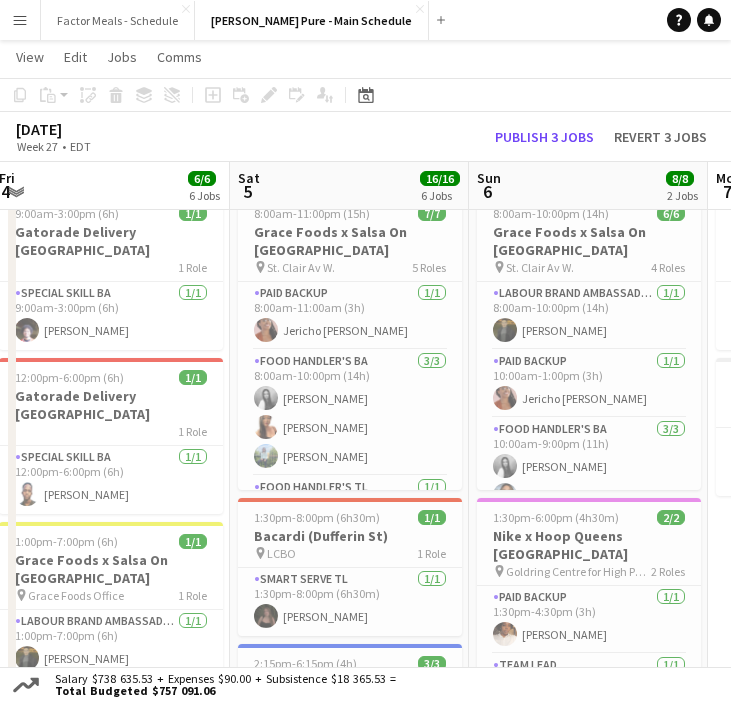 scroll, scrollTop: 0, scrollLeft: 536, axis: horizontal 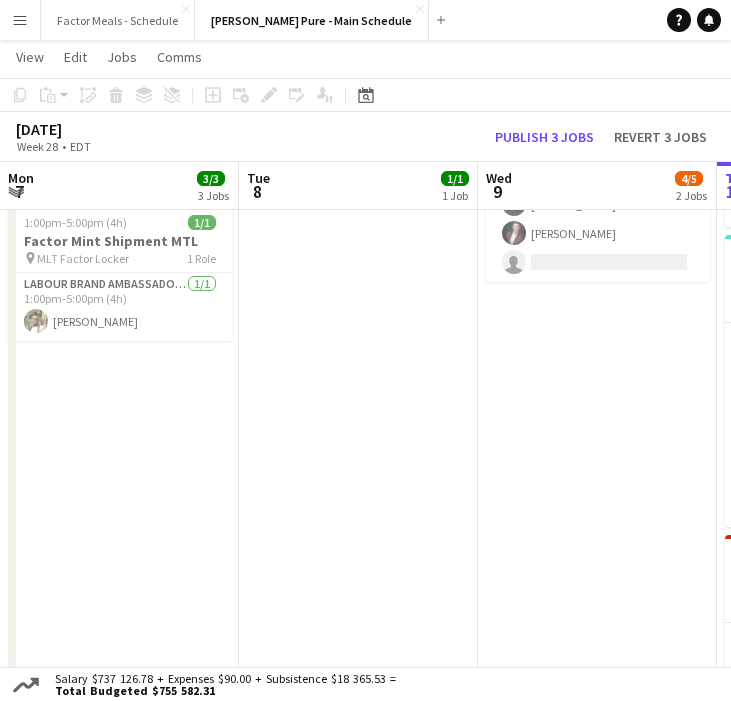 click on "Menu" at bounding box center [20, 20] 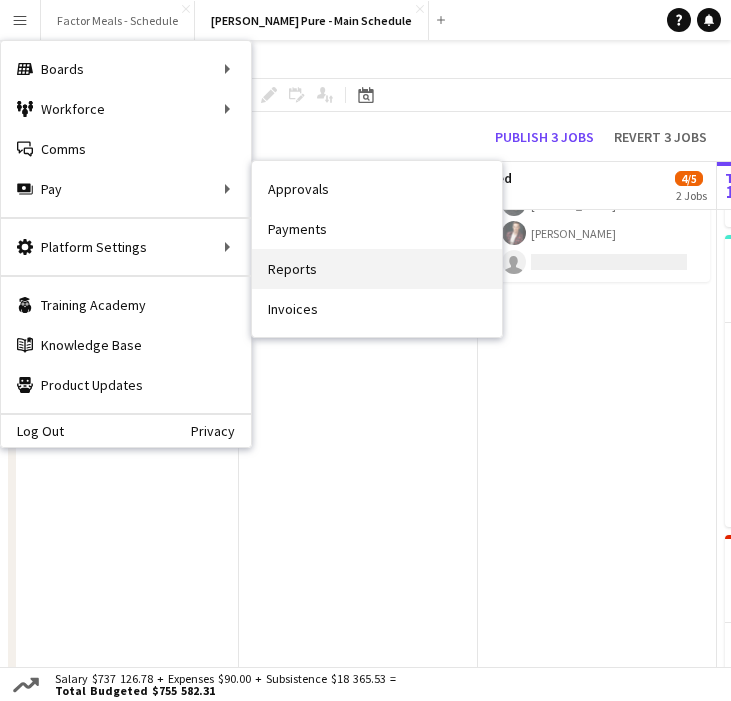 click on "Reports" at bounding box center [377, 269] 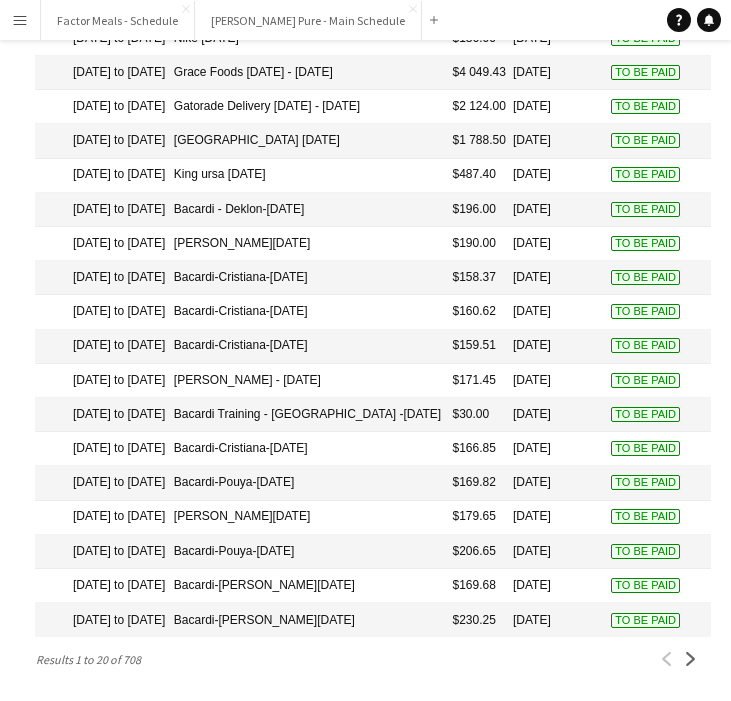 scroll, scrollTop: 0, scrollLeft: 0, axis: both 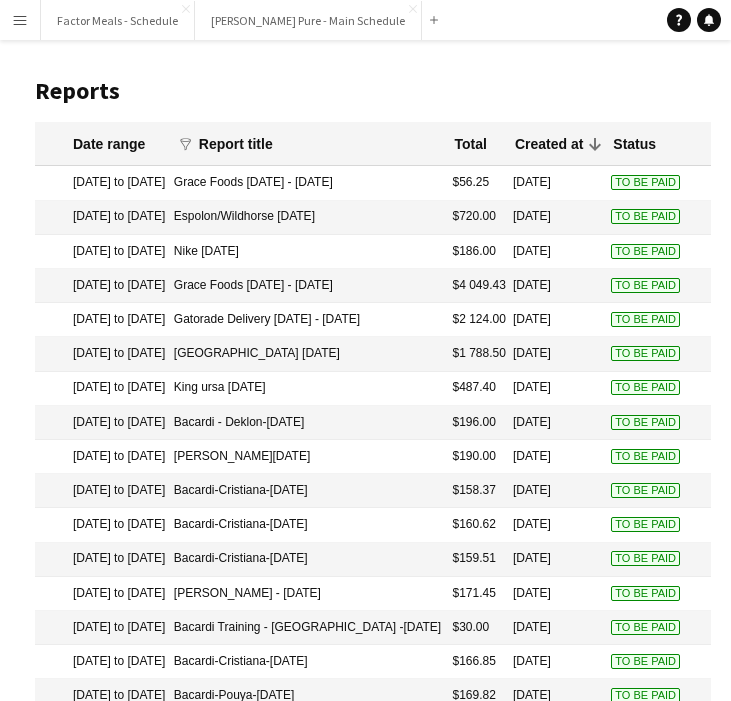 click on "Menu" at bounding box center (20, 20) 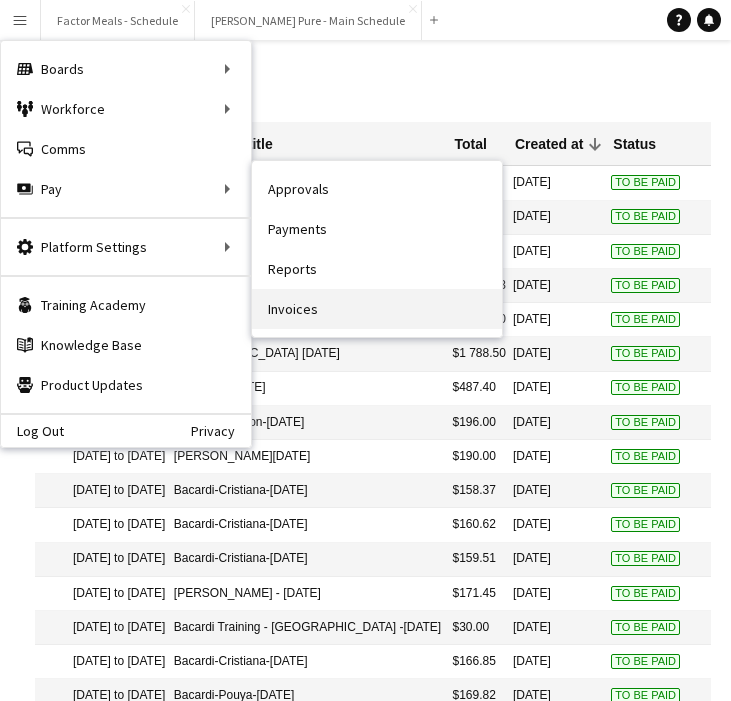 click on "Invoices" at bounding box center (377, 309) 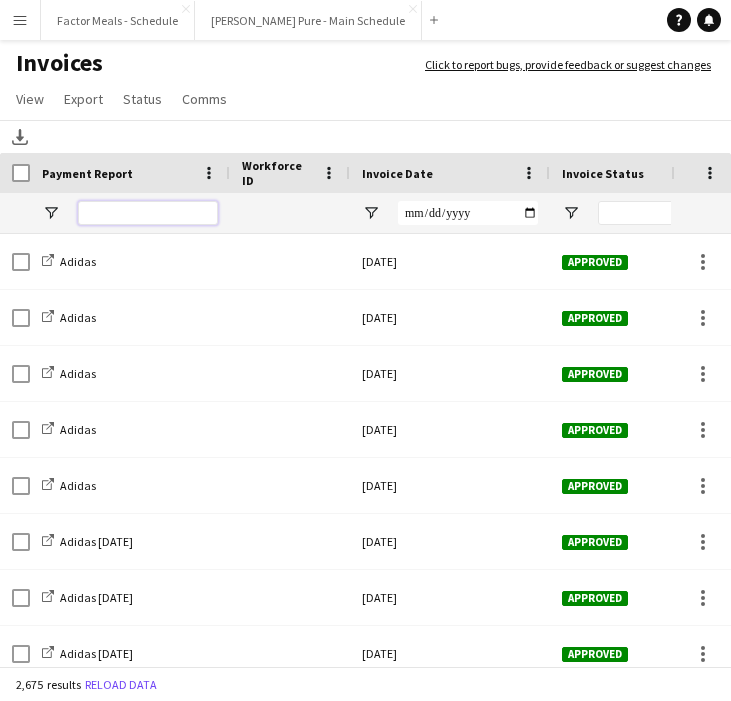 click at bounding box center (148, 213) 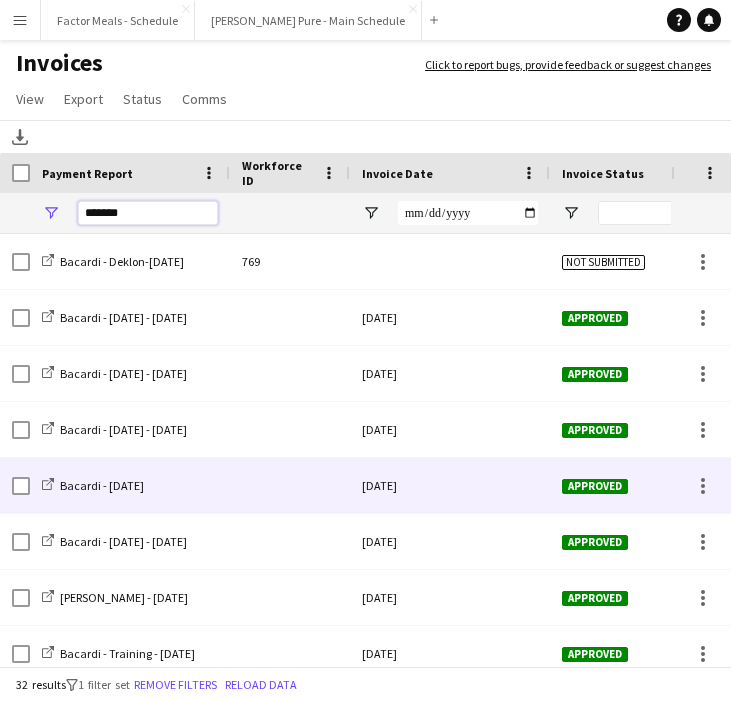 scroll, scrollTop: 0, scrollLeft: 76, axis: horizontal 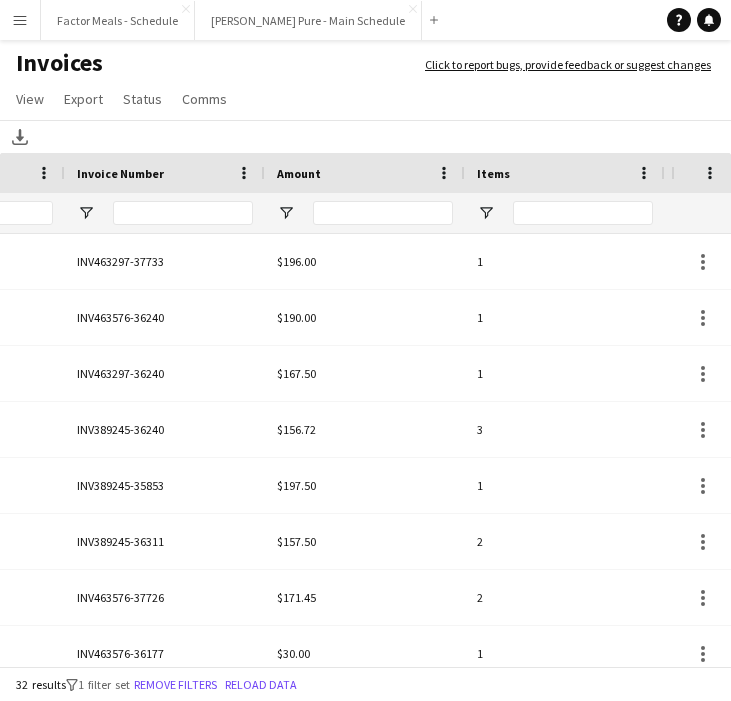 type on "*******" 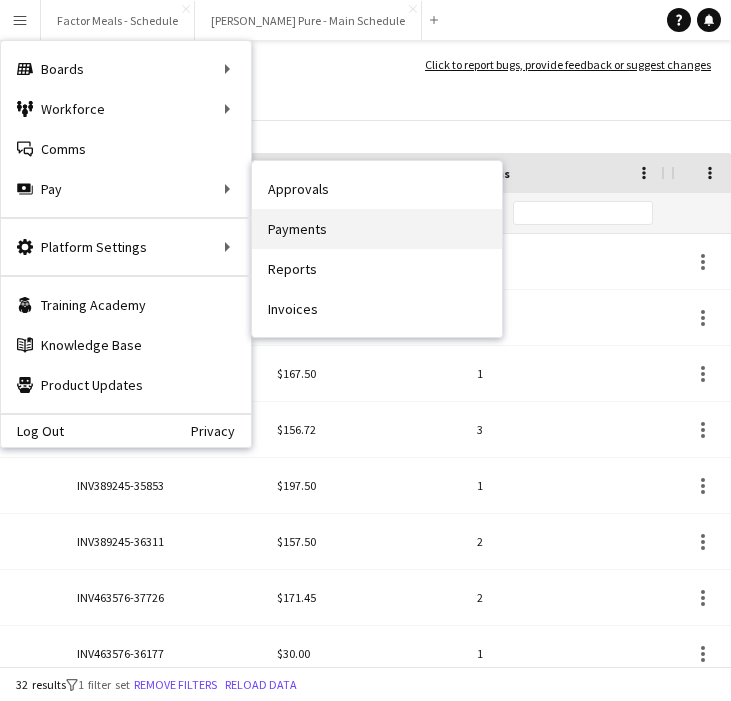 click on "Payments" at bounding box center [377, 229] 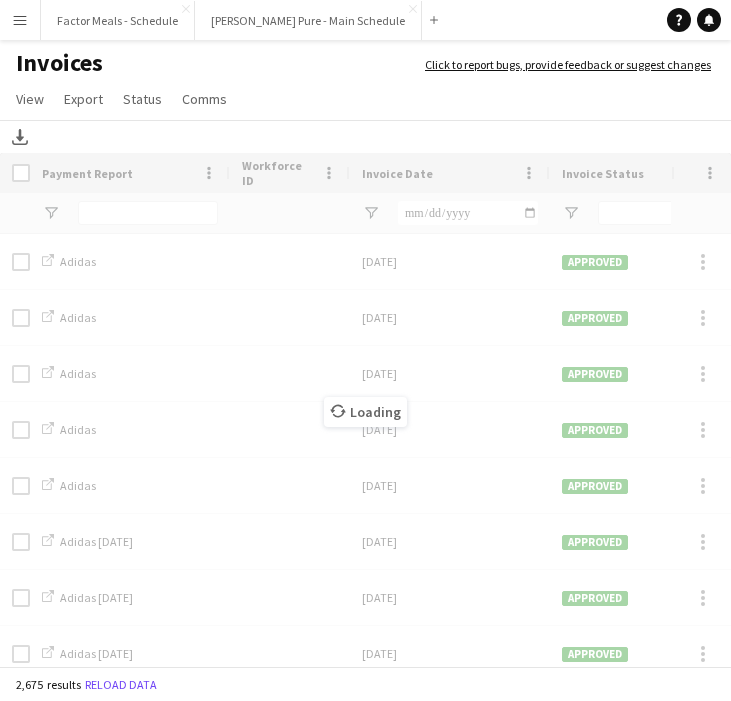 click on "Menu" at bounding box center (20, 20) 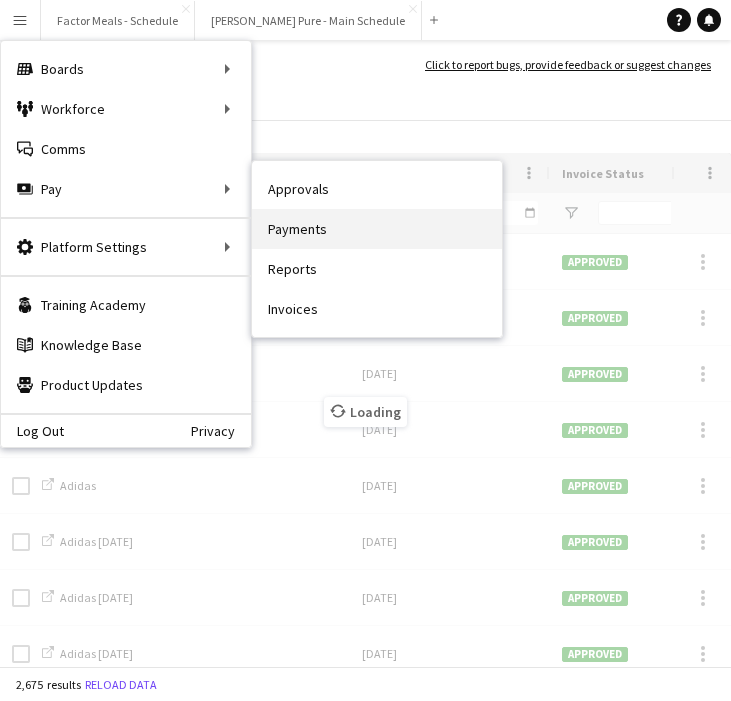 click on "Payments" at bounding box center (377, 229) 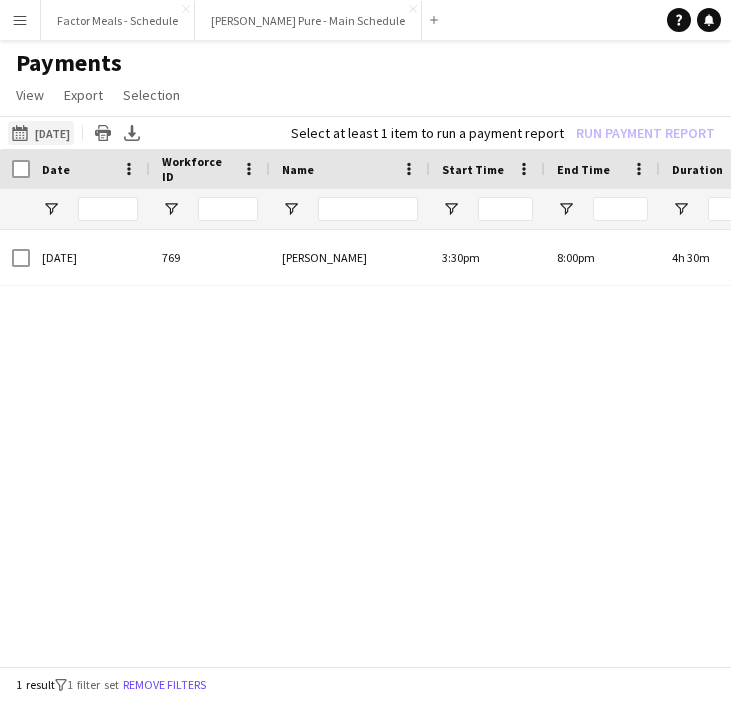 click on "[DATE]
[DATE]" 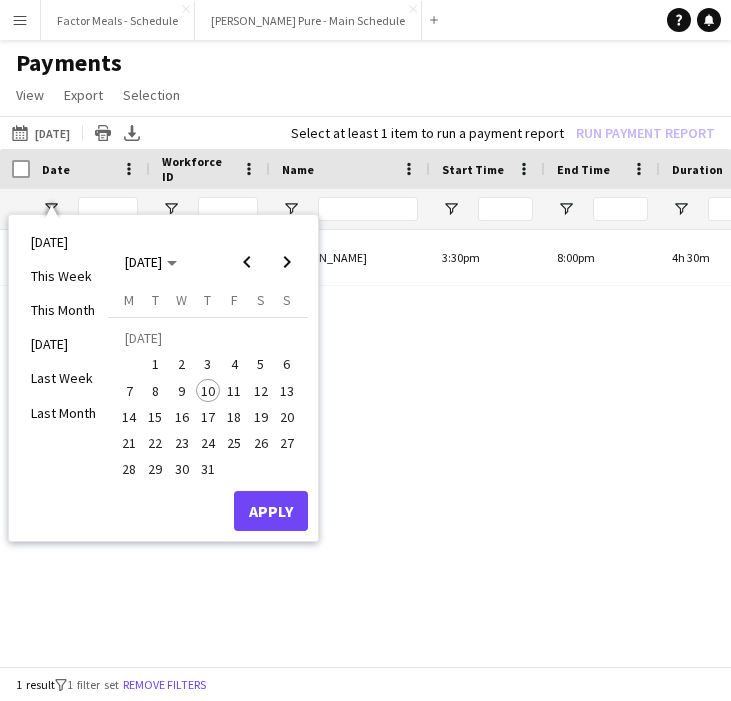 click on "26" at bounding box center [261, 443] 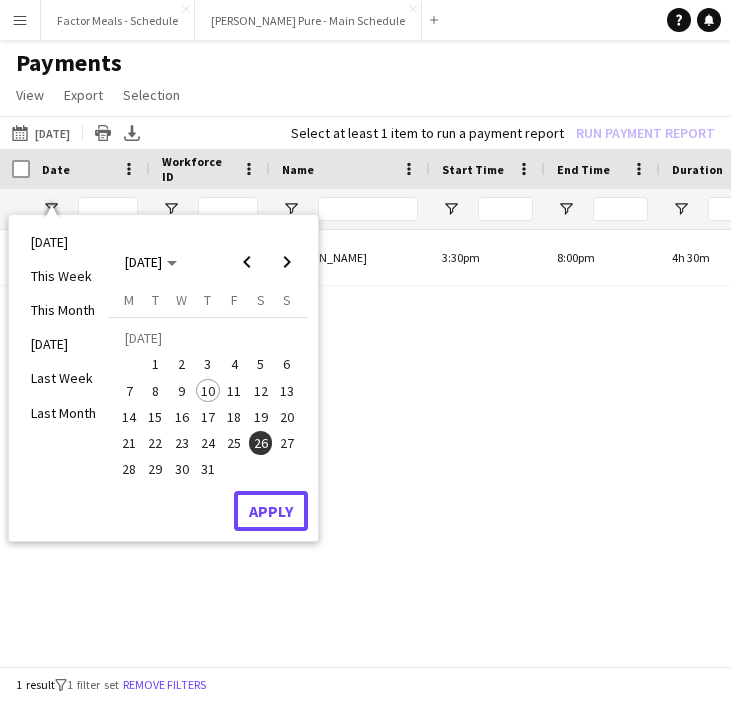 click on "Apply" at bounding box center [271, 511] 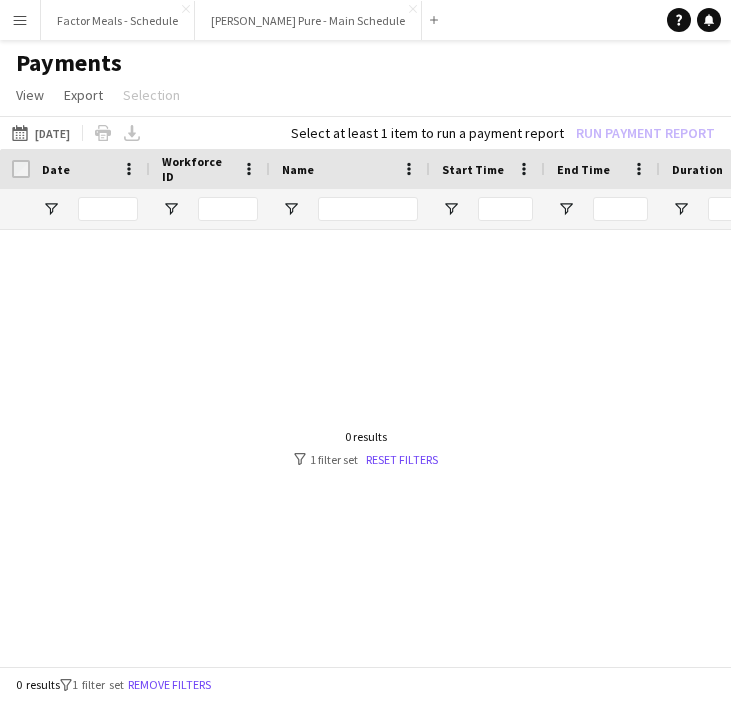 click on "Menu" at bounding box center [20, 20] 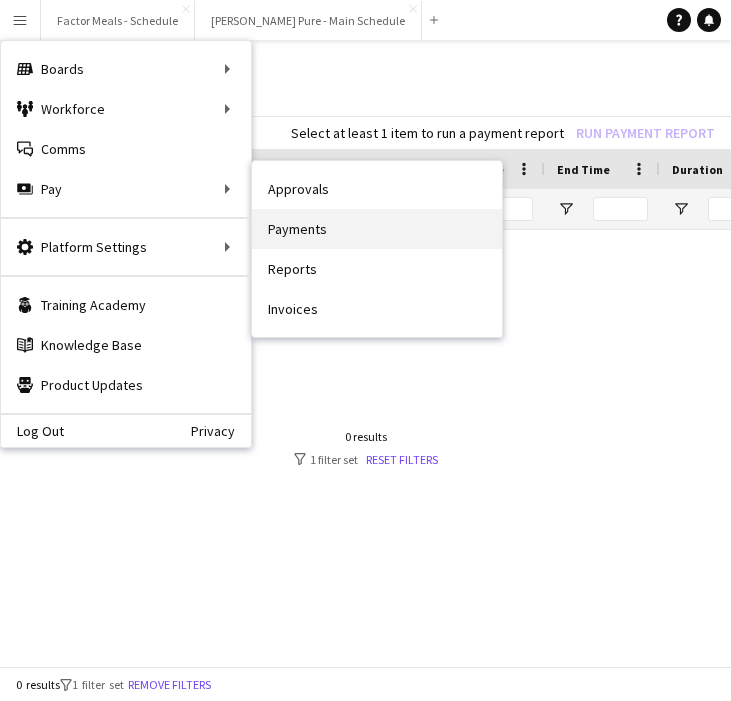 click on "Payments" at bounding box center (377, 229) 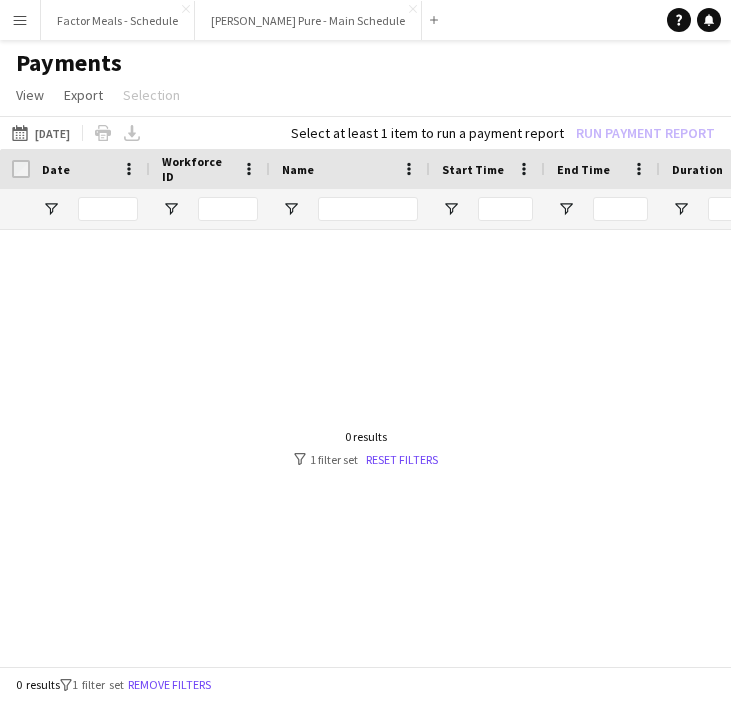 click on "Menu" at bounding box center [20, 20] 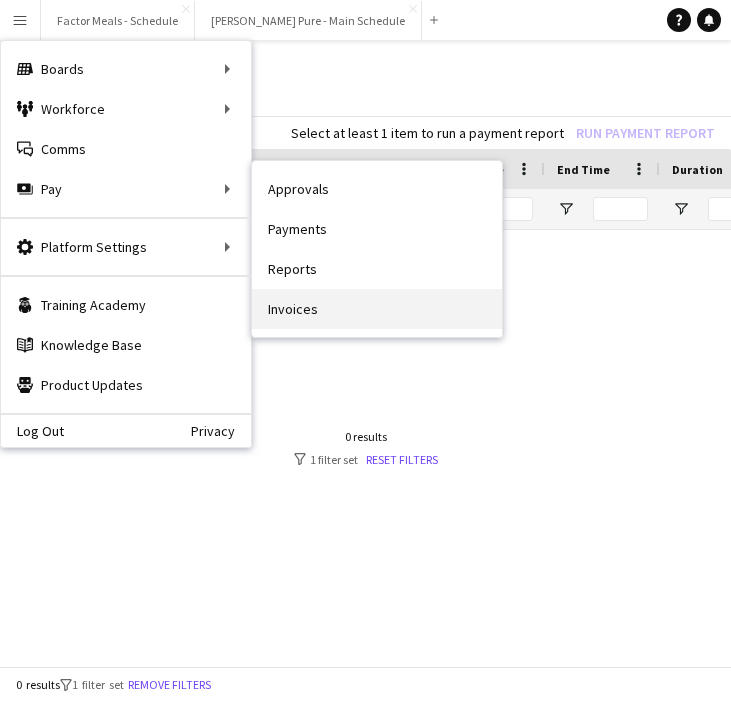 click on "Invoices" at bounding box center [377, 309] 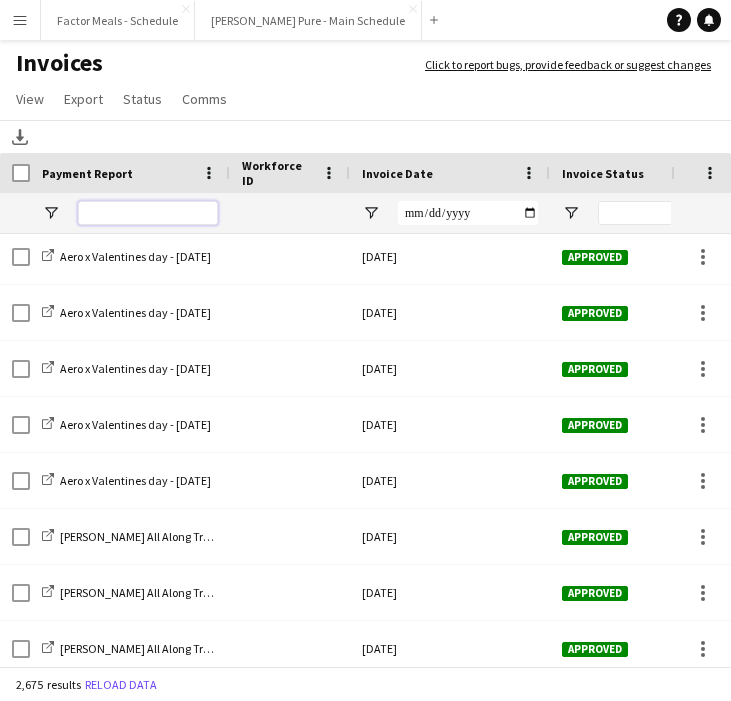 click at bounding box center [148, 213] 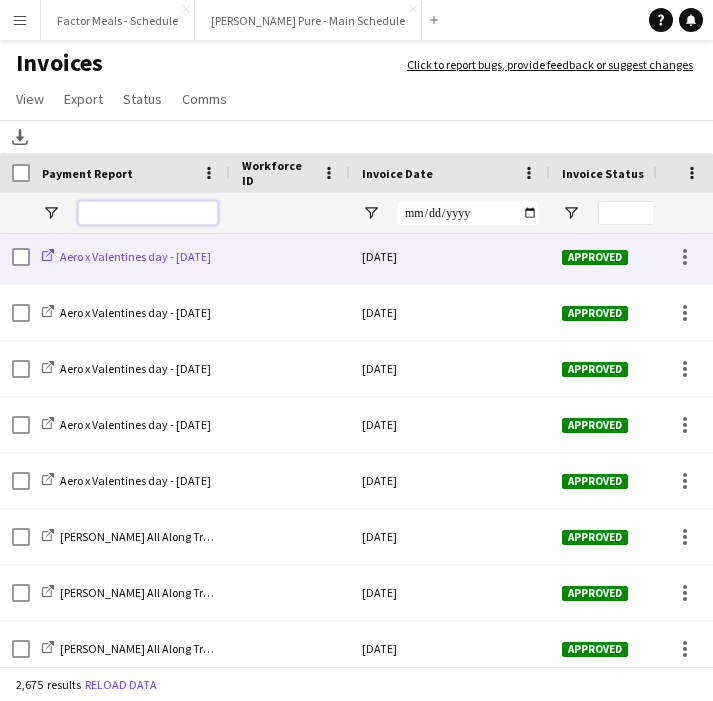 scroll, scrollTop: 1217, scrollLeft: 0, axis: vertical 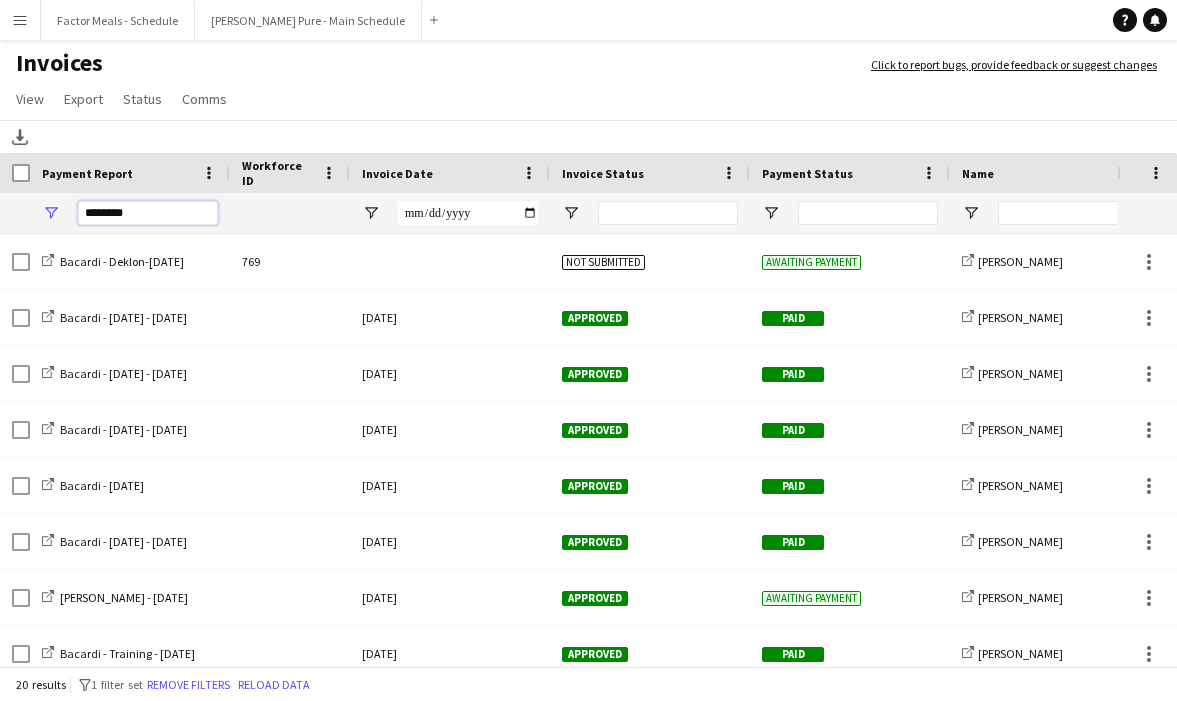 type on "*******" 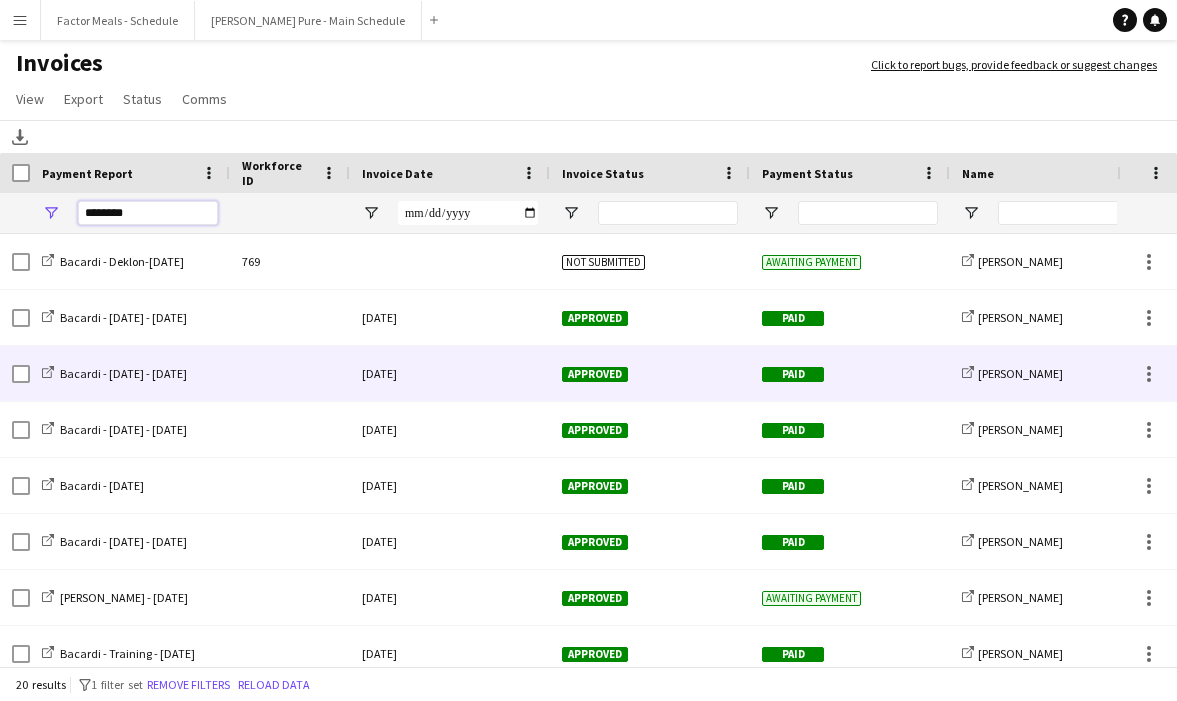 scroll, scrollTop: 30, scrollLeft: 0, axis: vertical 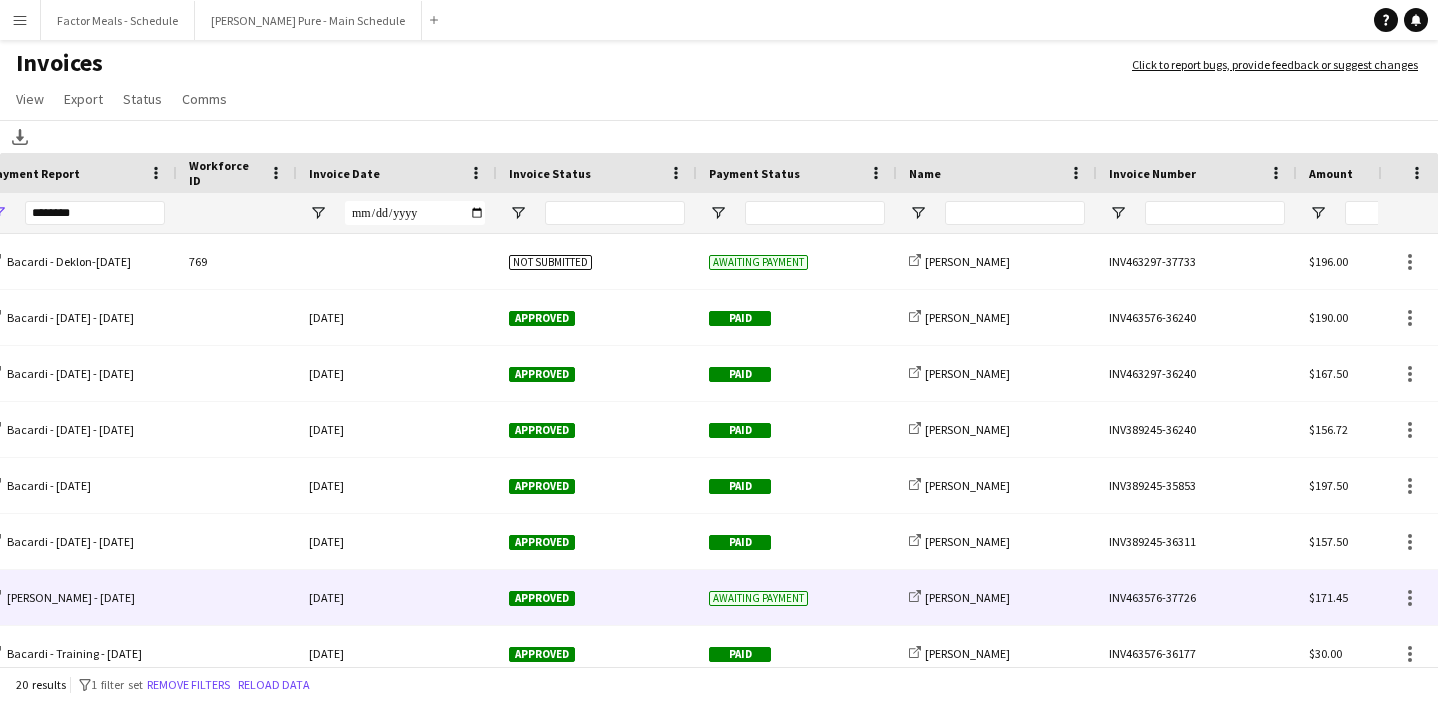 click on "Awaiting payment" 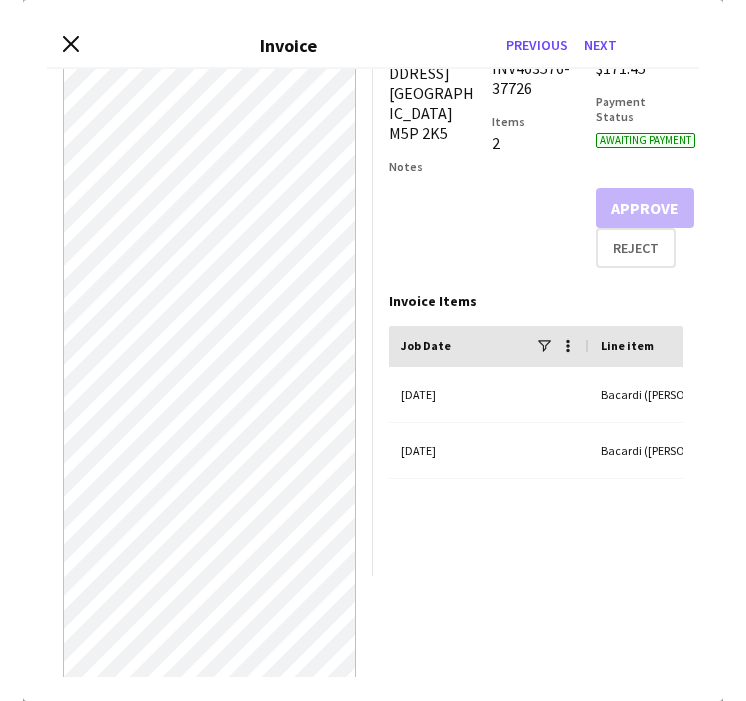 scroll, scrollTop: 0, scrollLeft: 0, axis: both 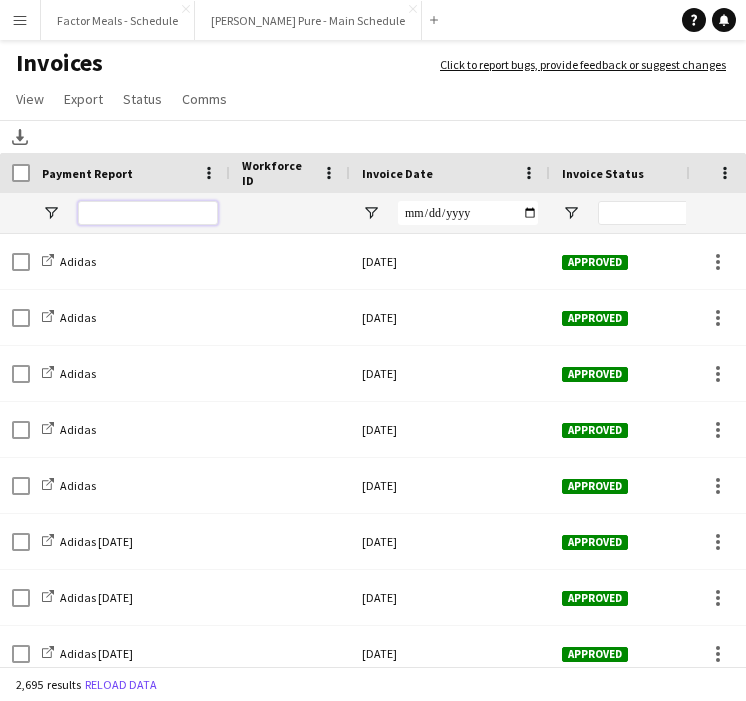 click at bounding box center (148, 213) 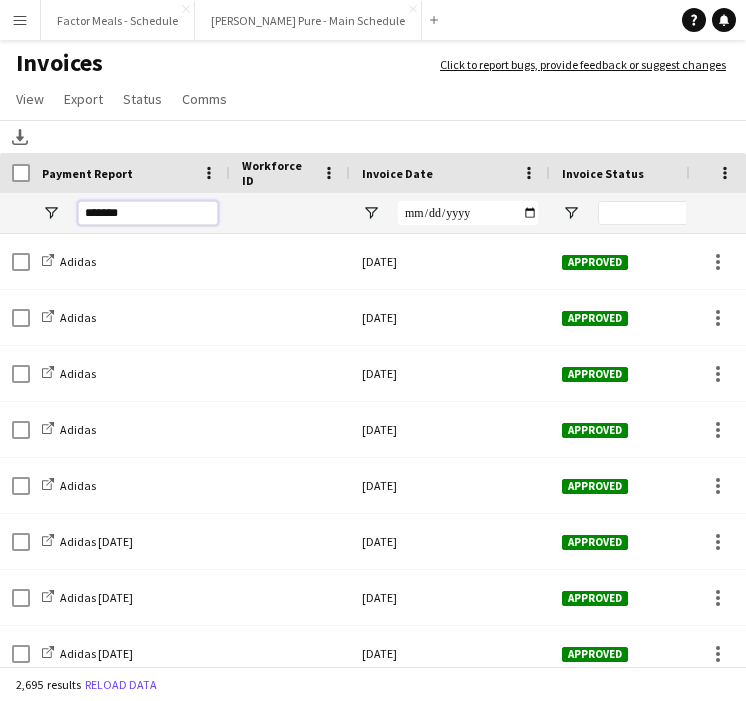 type on "*******" 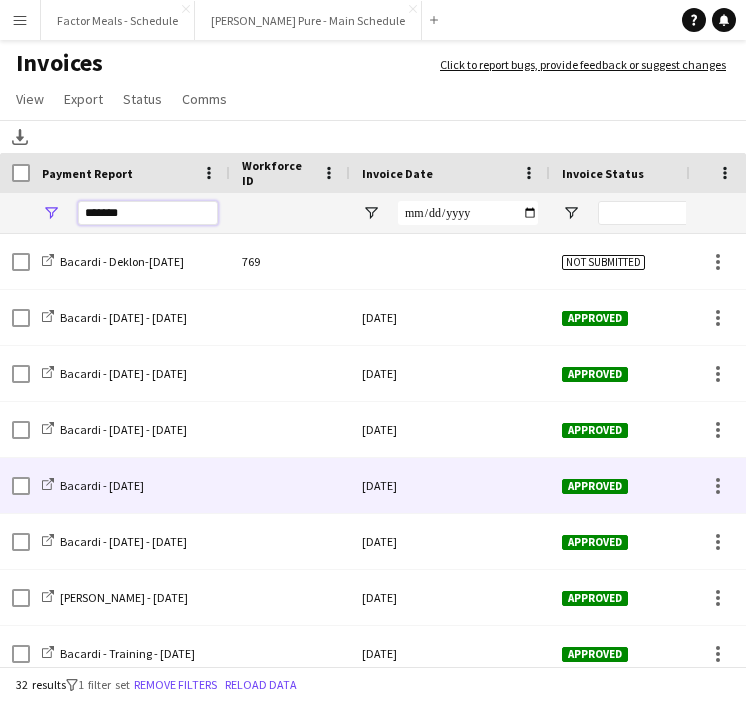 scroll, scrollTop: 62, scrollLeft: 0, axis: vertical 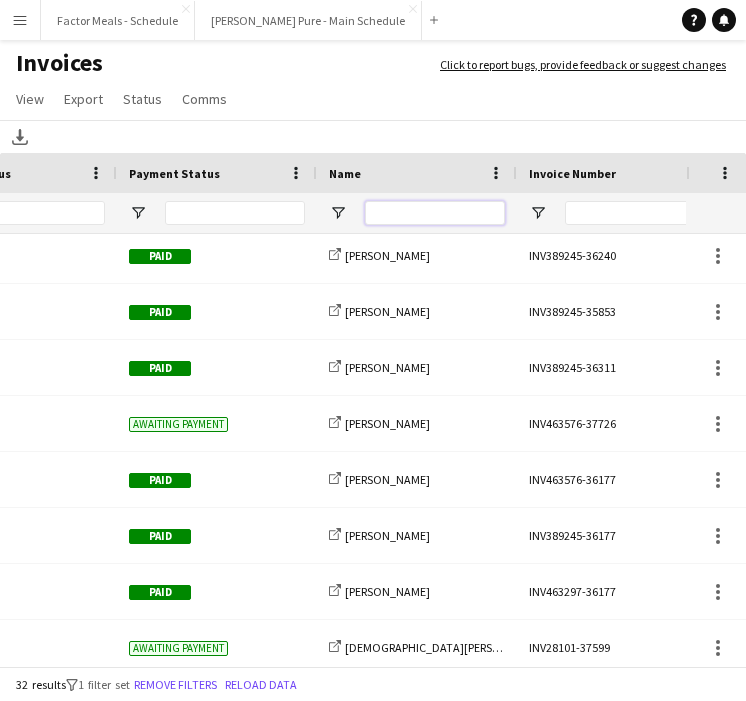 click at bounding box center (435, 213) 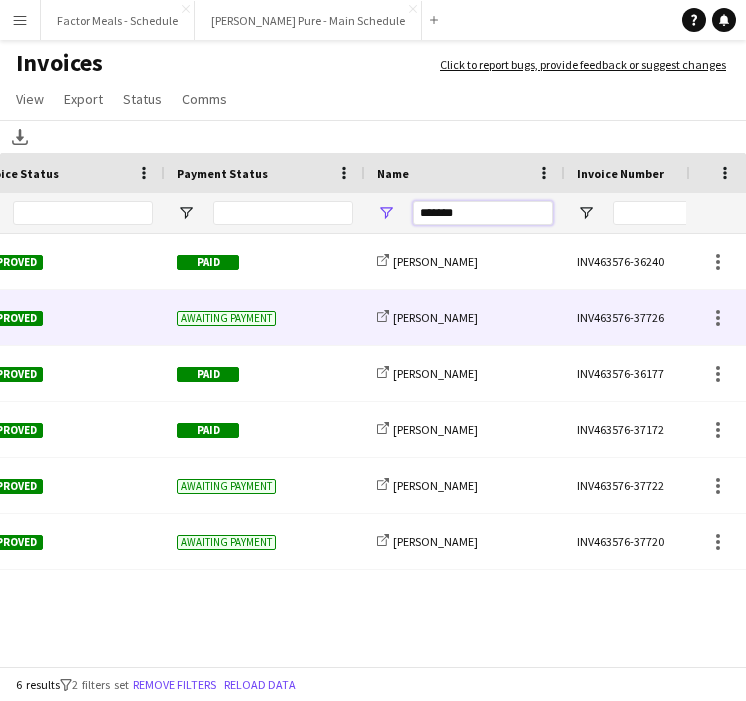 type on "*******" 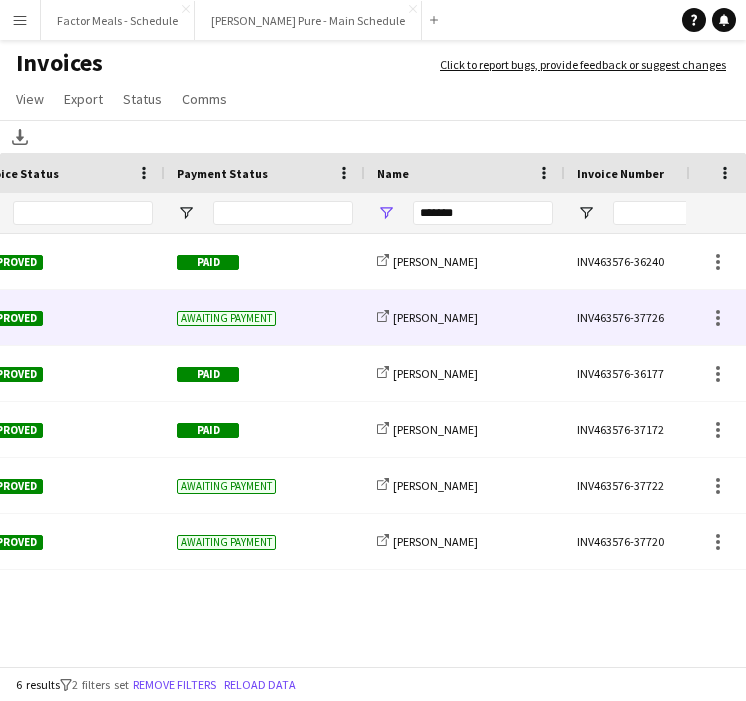 click on "share-external-link-1
[PERSON_NAME]" 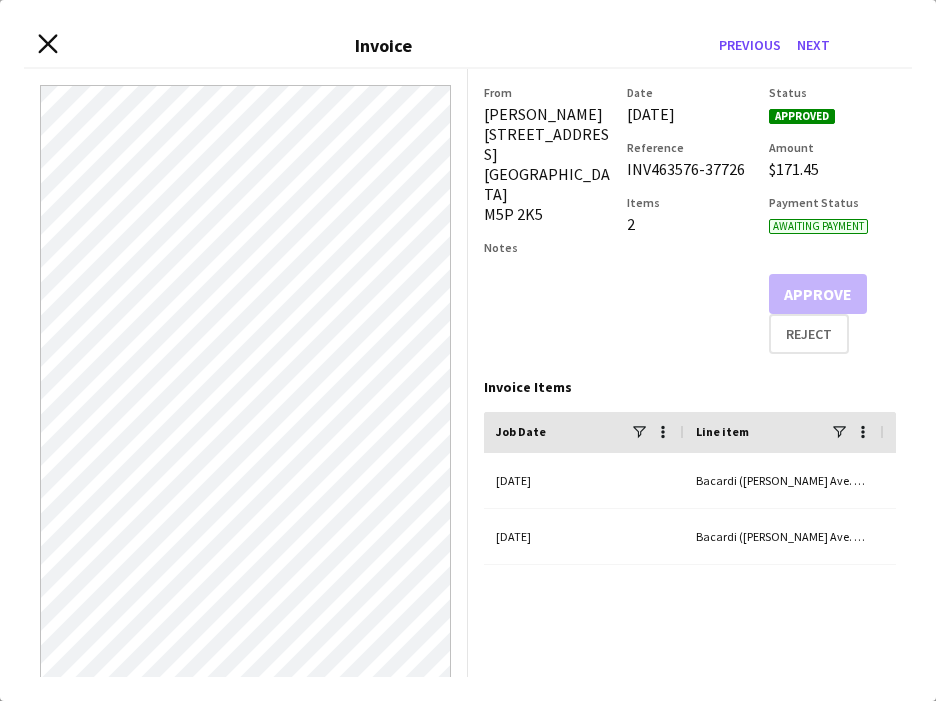 click on "Close invoice dialog" 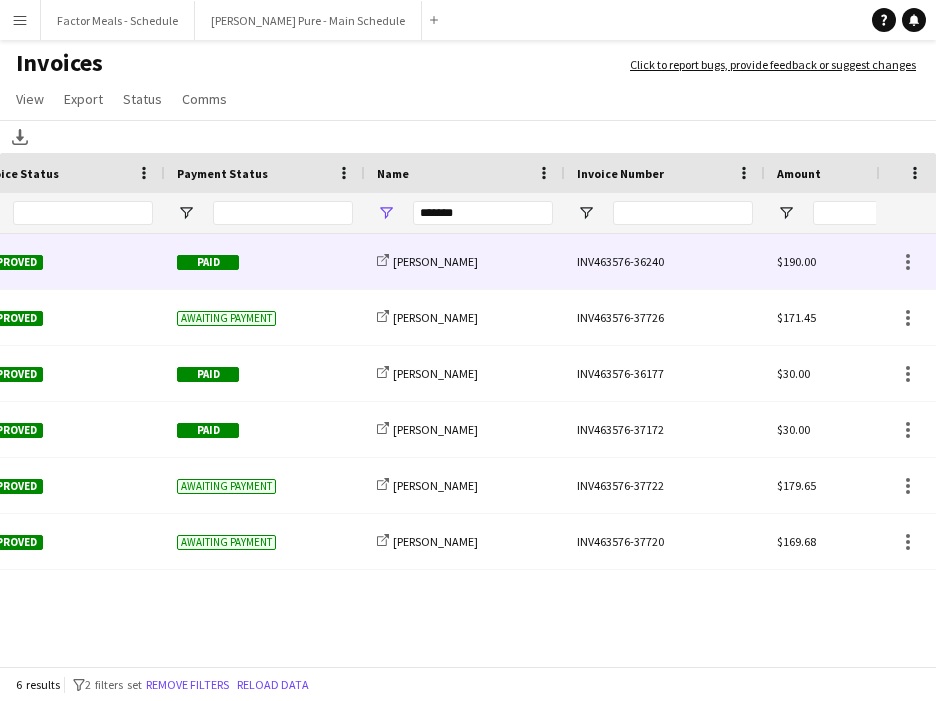 scroll, scrollTop: 0, scrollLeft: 501, axis: horizontal 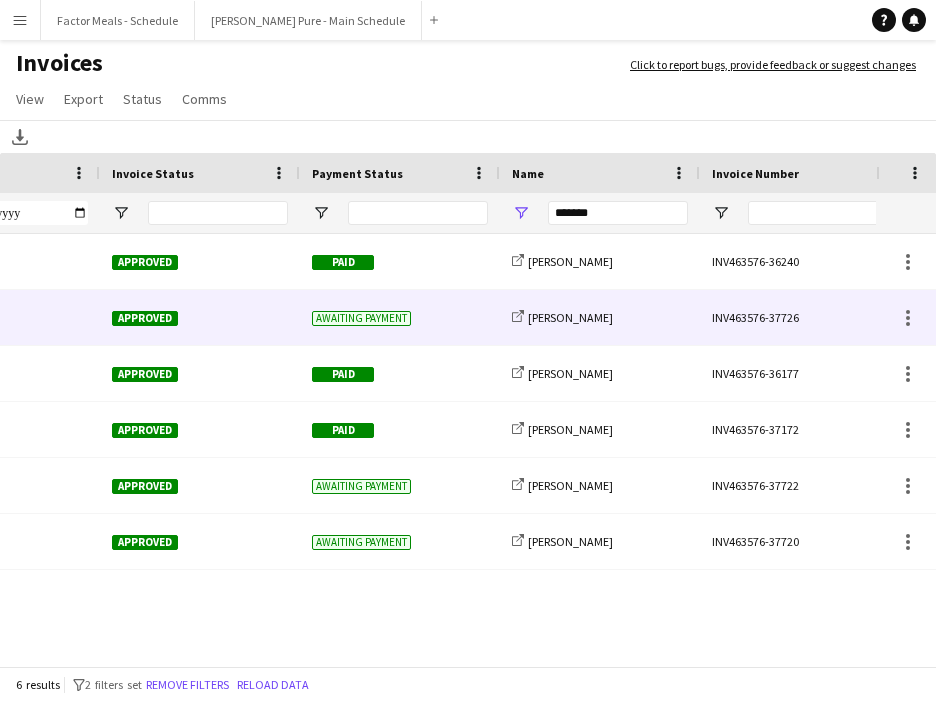 click on "Awaiting payment" 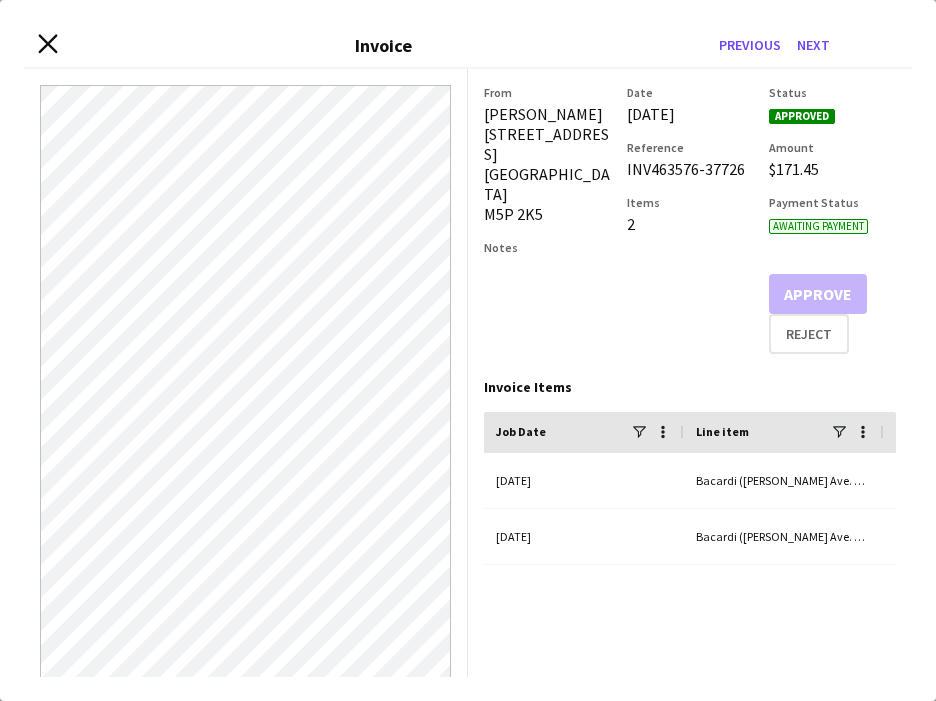 click on "Close invoice dialog" 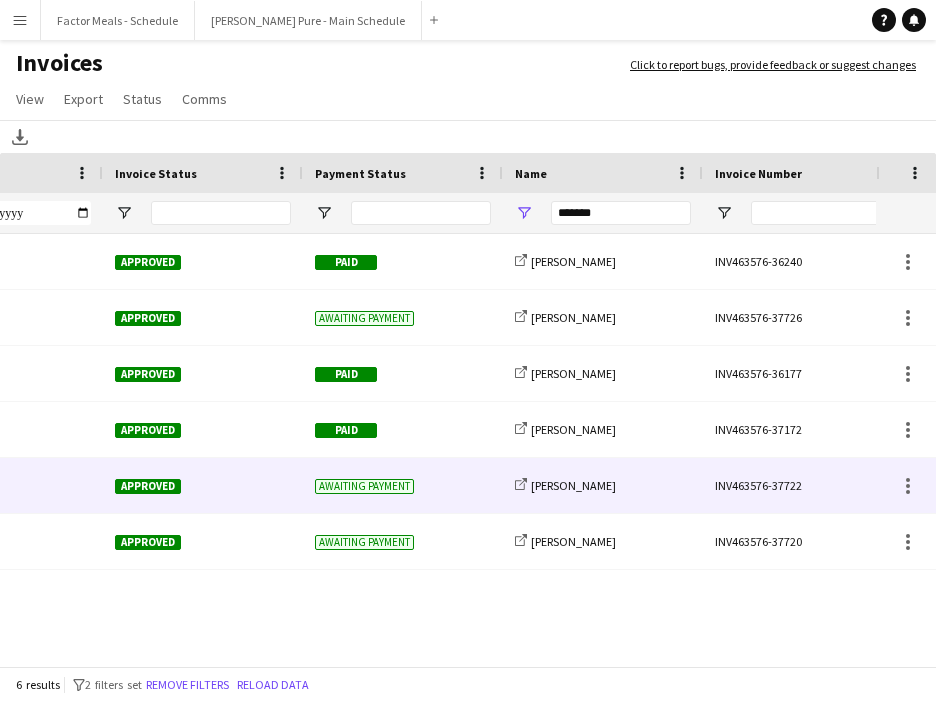 click on "Awaiting payment" 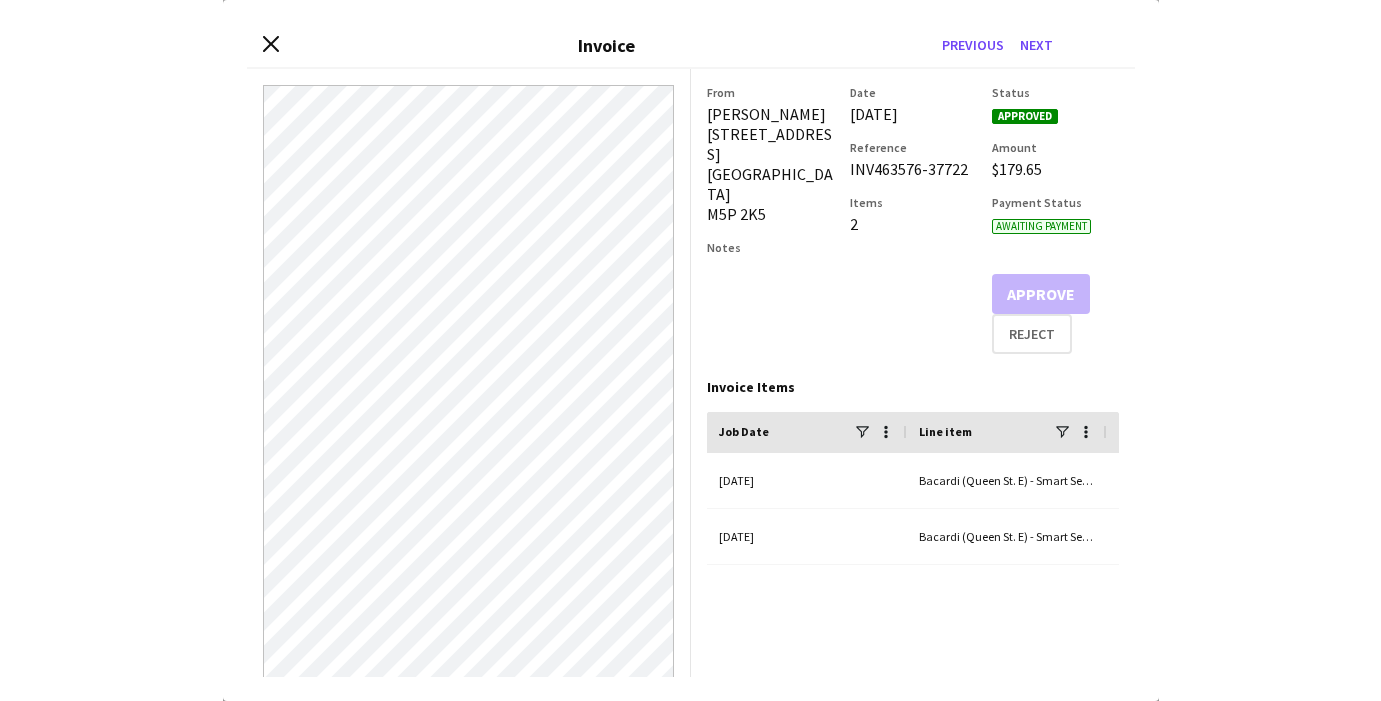 scroll, scrollTop: 4, scrollLeft: 0, axis: vertical 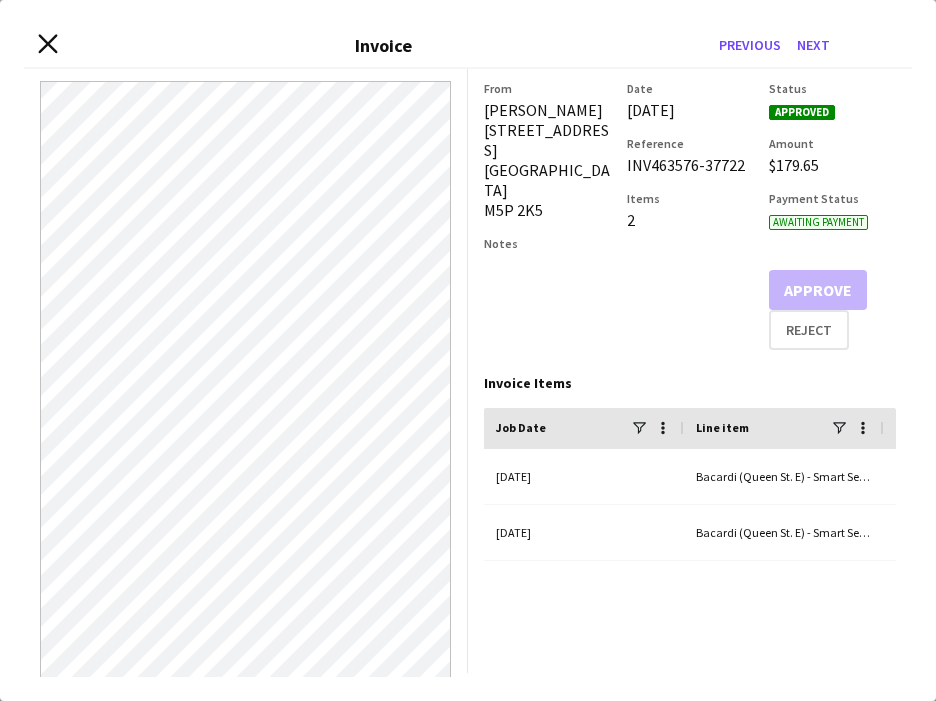 click on "Close invoice dialog" 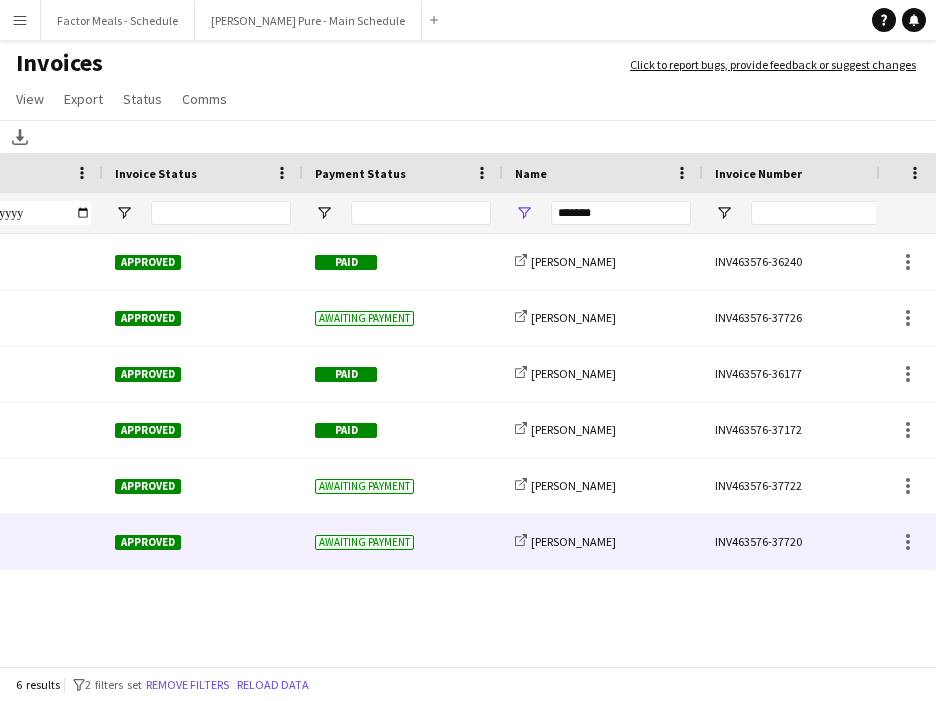click on "Approved" 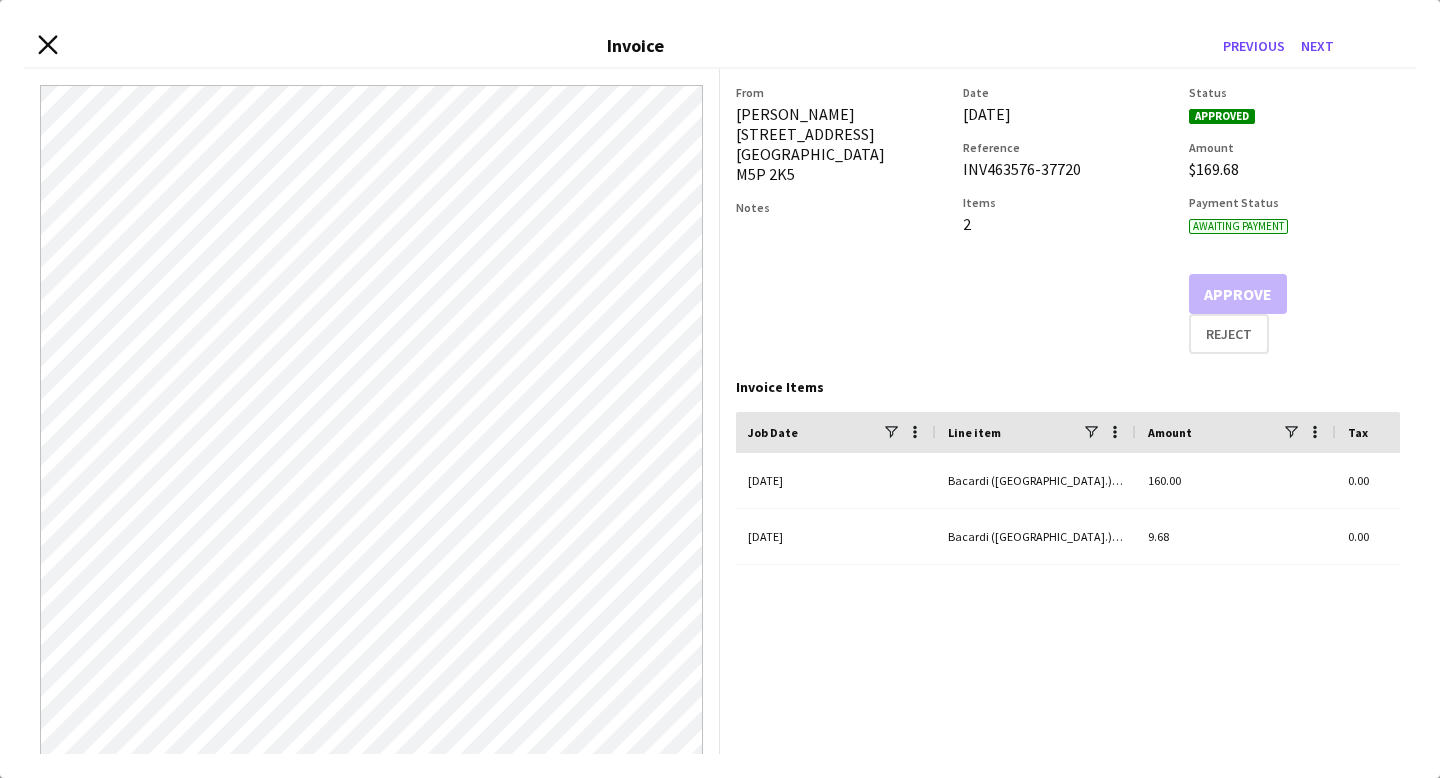 click 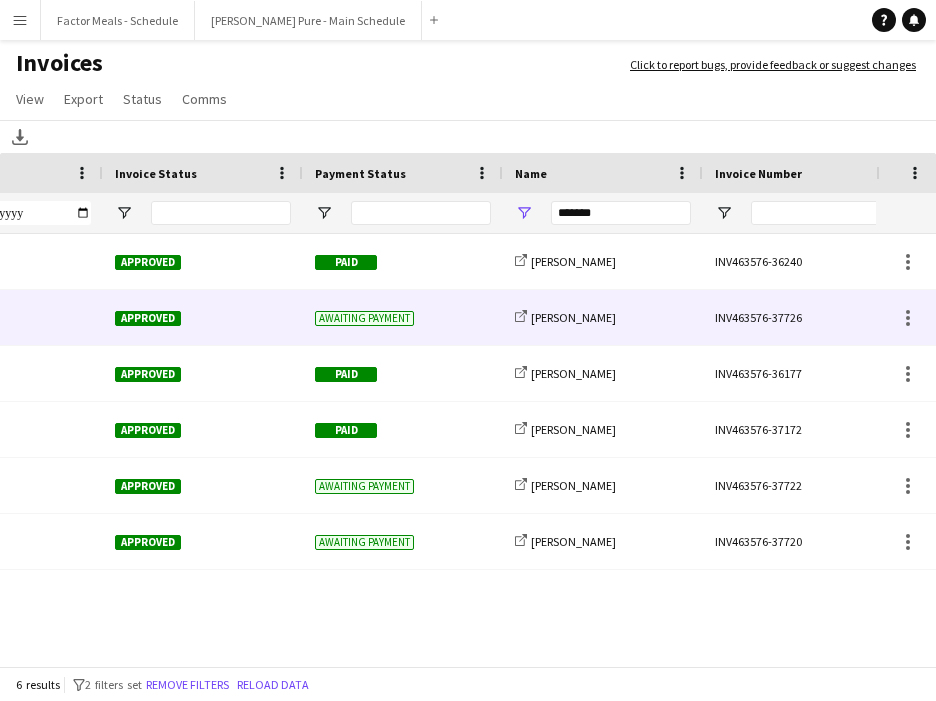click on "Awaiting payment" 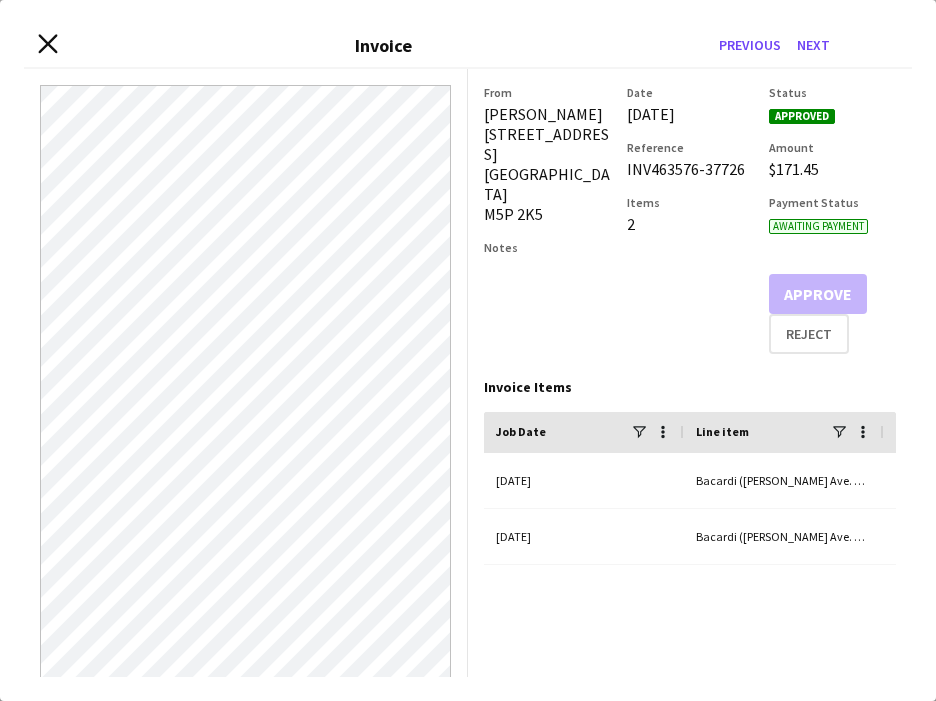 click on "Close invoice dialog" 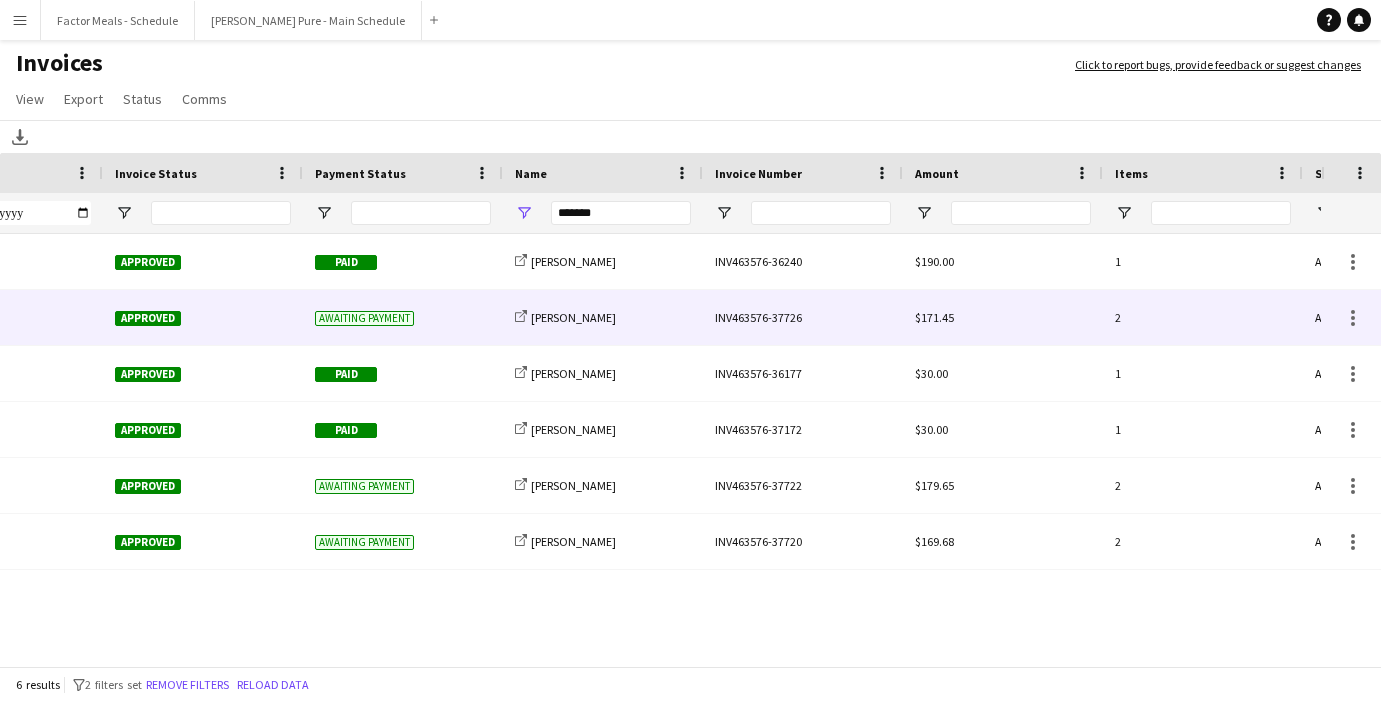 scroll, scrollTop: 0, scrollLeft: 294, axis: horizontal 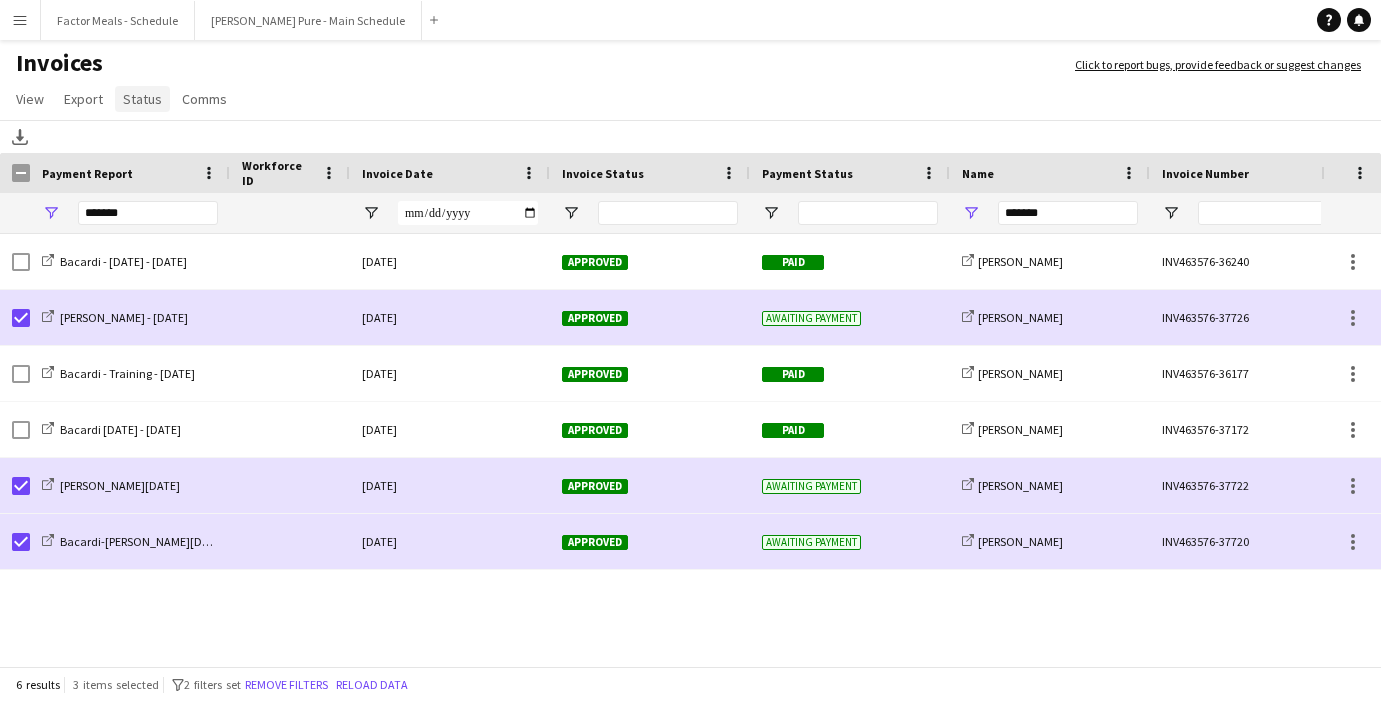 click on "Status" 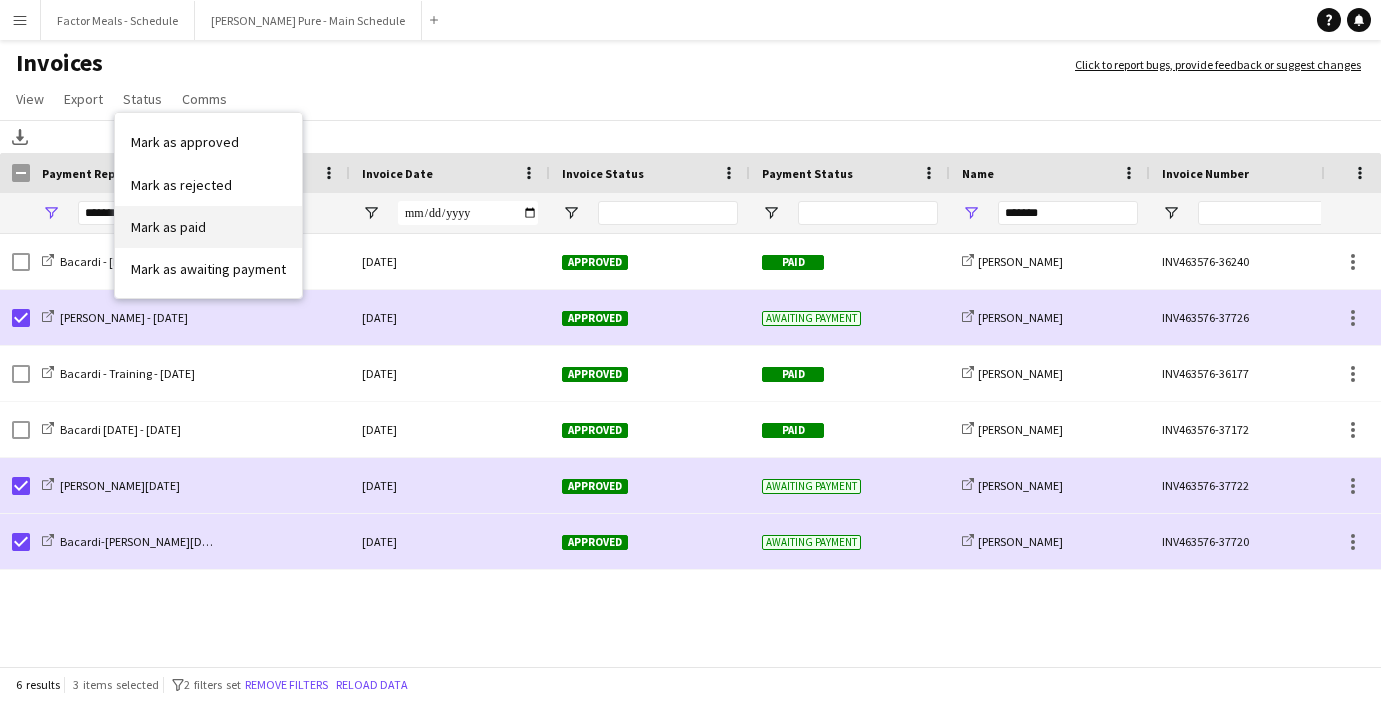 click on "Mark as paid" at bounding box center (168, 227) 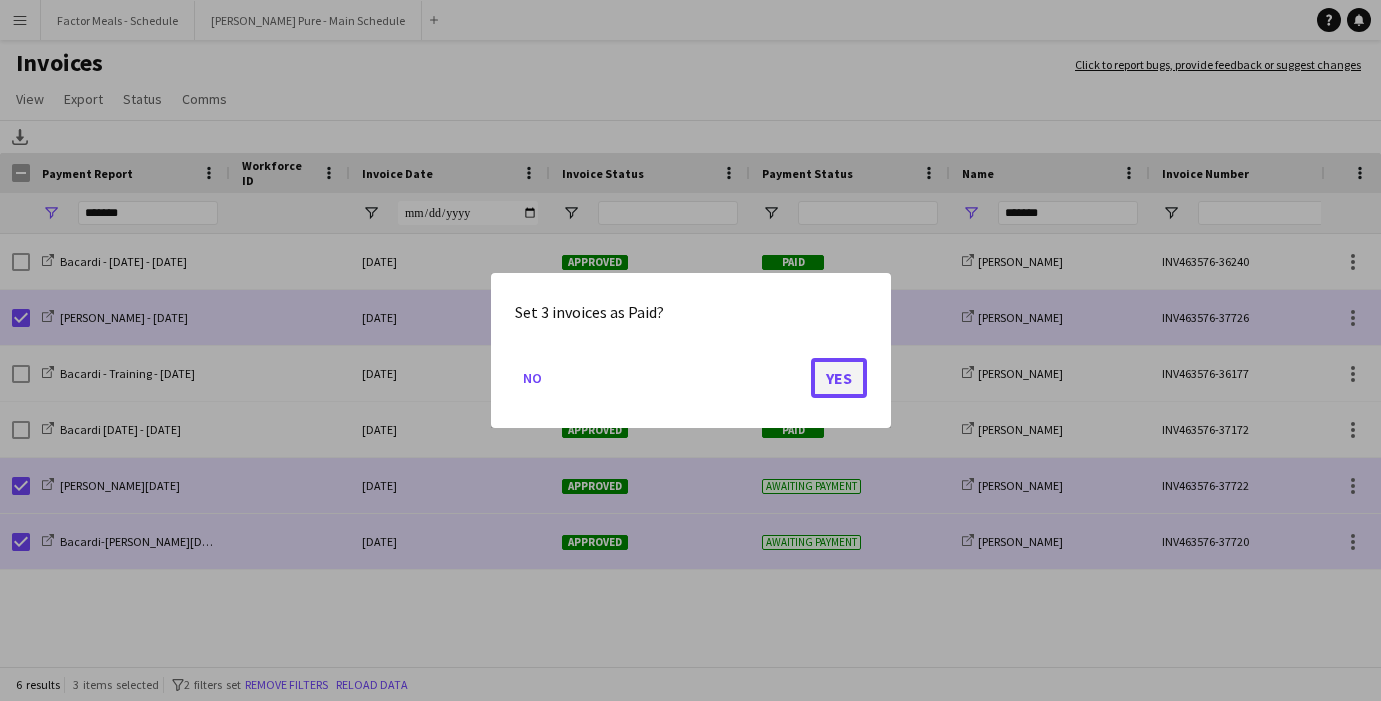 click on "Yes" 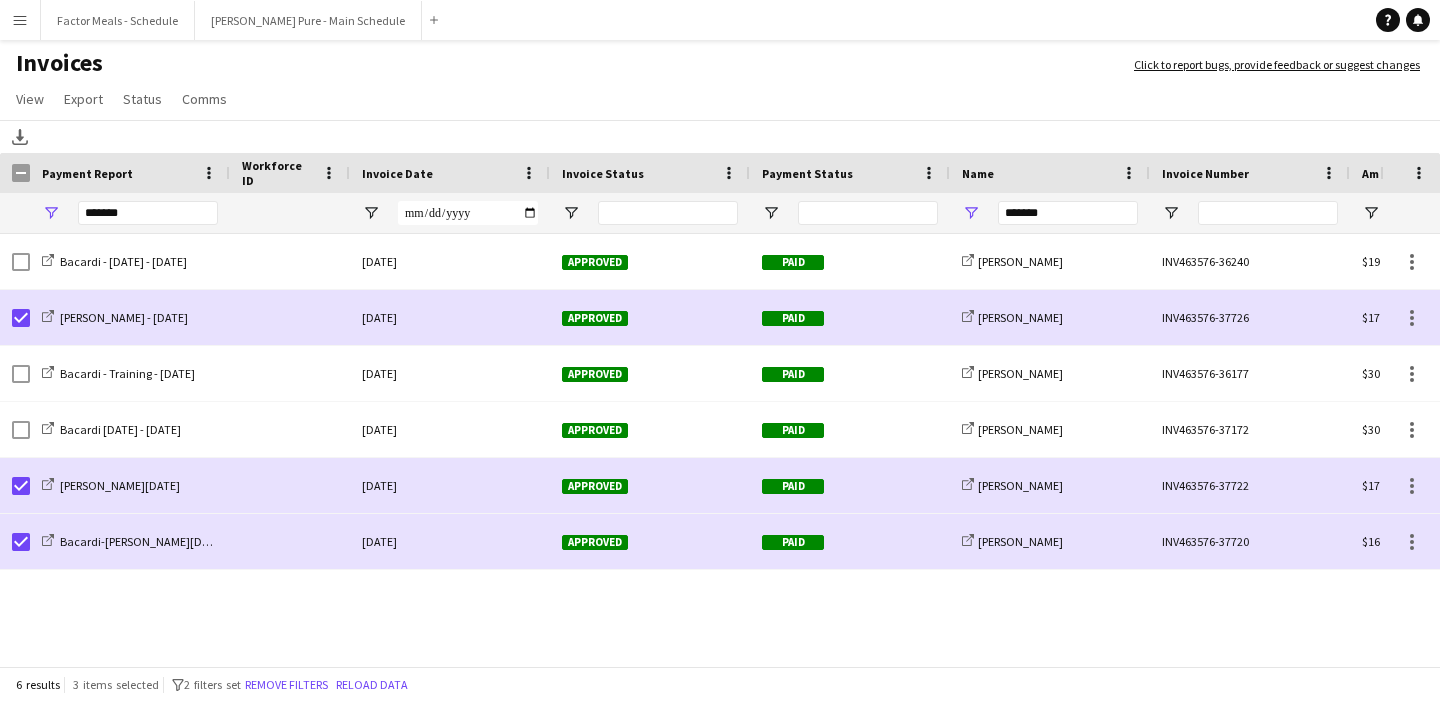 click on "Approved Paid [DATE]
share-external-link-1
[PERSON_NAME]
[PERSON_NAME] [DATE] - [DATE]
INV463576-37172 $30.00 1 Approved Paid [DATE]
share-external-link-1
[PERSON_NAME]
Bacardi - Training - [DATE]
INV463576-36177 $30.00 1 Approved Paid [DATE]
share-external-link-1
[PERSON_NAME]
[PERSON_NAME] - [DATE]
INV463576-37726 $171.45 2 Paid" 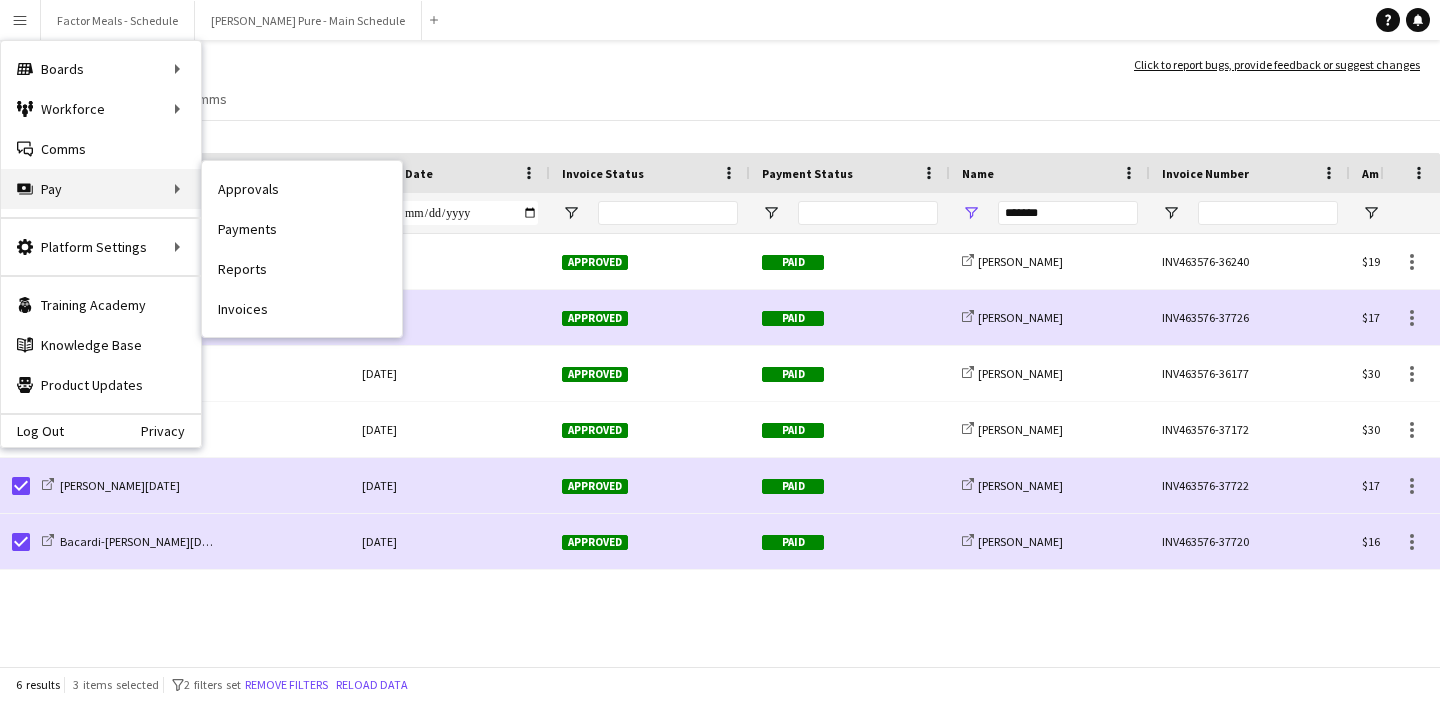 click on "Pay
Pay" at bounding box center (101, 189) 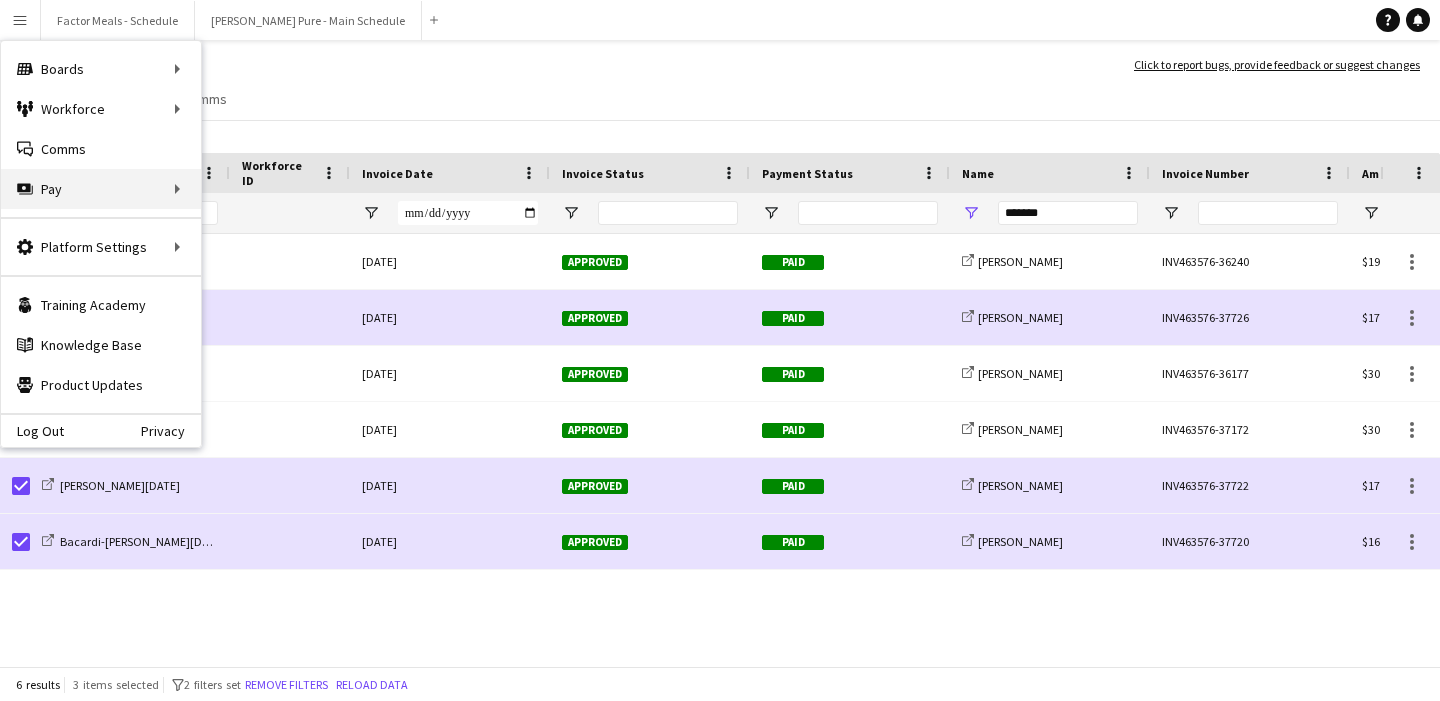 click on "Pay
Pay" at bounding box center (101, 189) 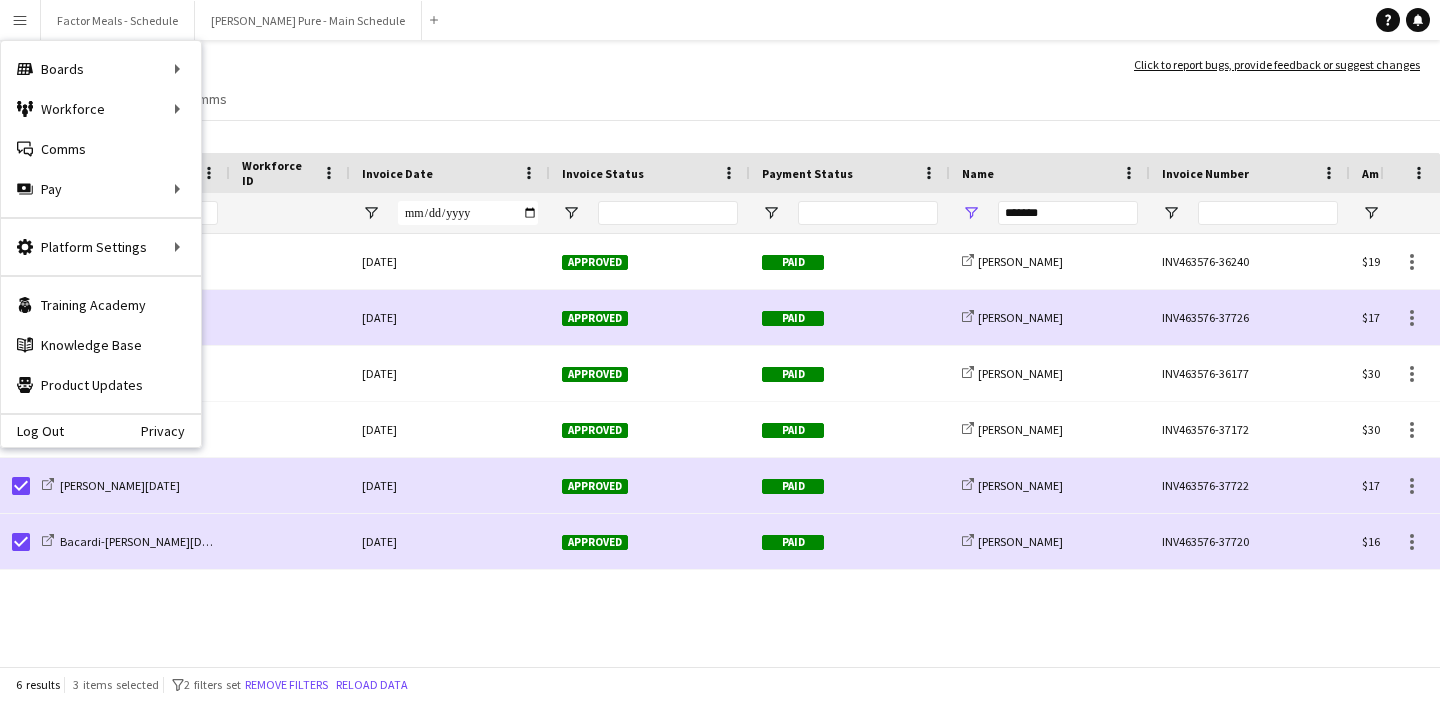 click on "View  Customise view Customise filters Reset Filters Reset View Reset All  Export  Export as XLSX Export as PDF  Status  Mark as approved [PERSON_NAME] as rejected Mark as paid Mark as awaiting payment  Comms  Send notification Create chat" 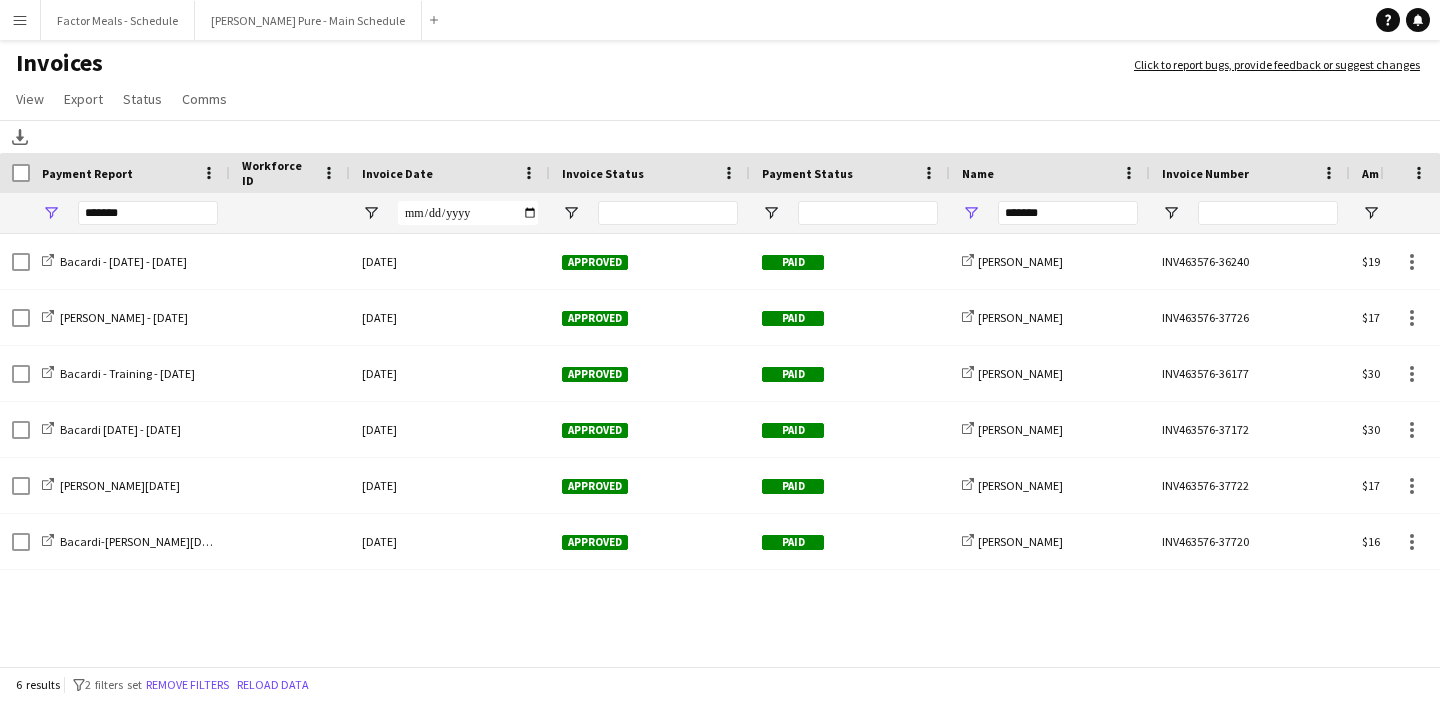 click on "Menu" at bounding box center [20, 20] 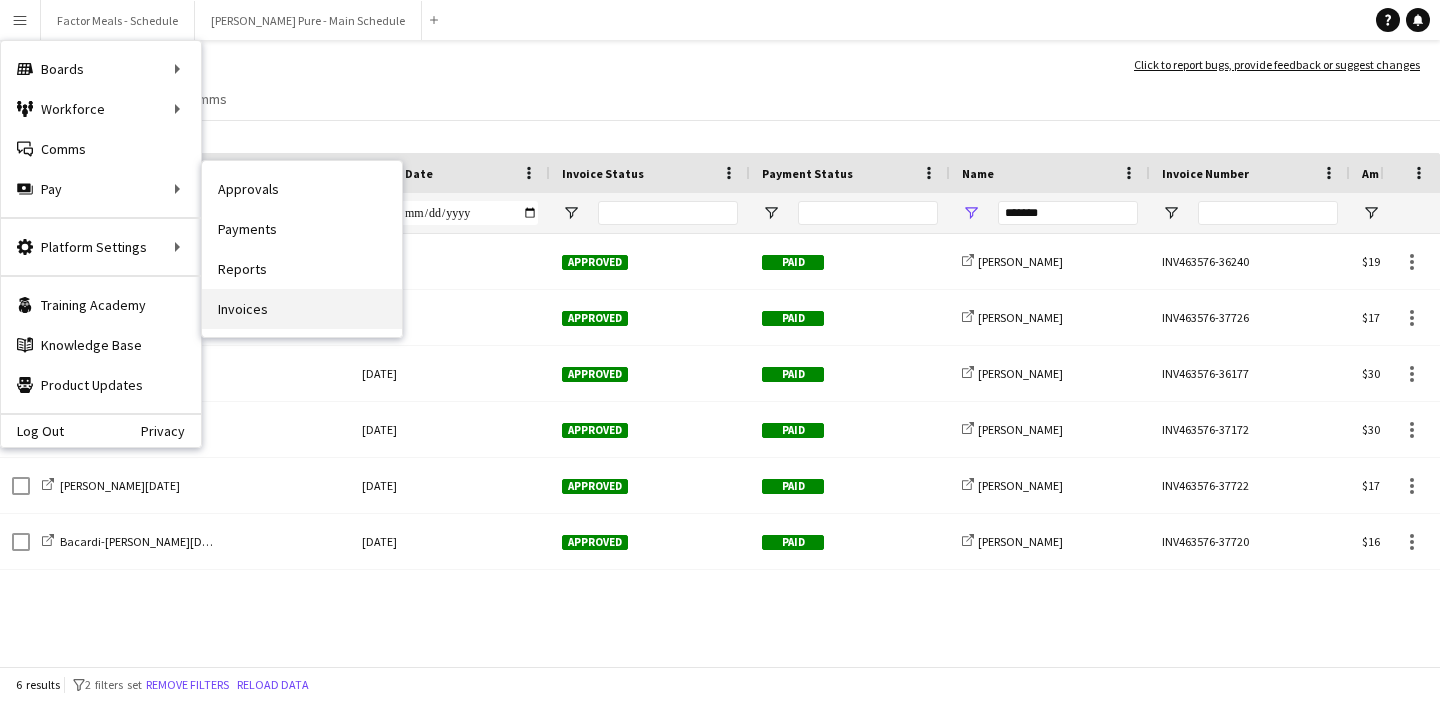click on "Invoices" at bounding box center (302, 309) 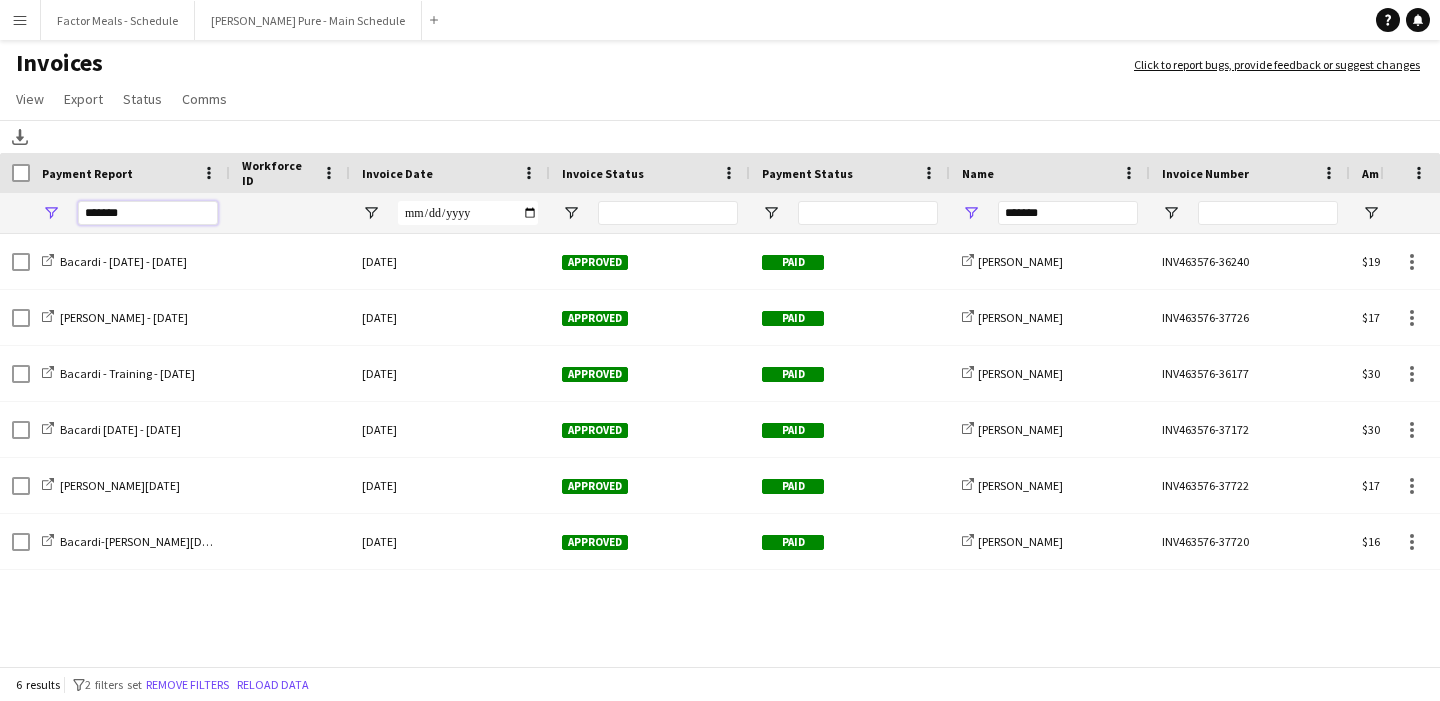 click on "*******" at bounding box center (148, 213) 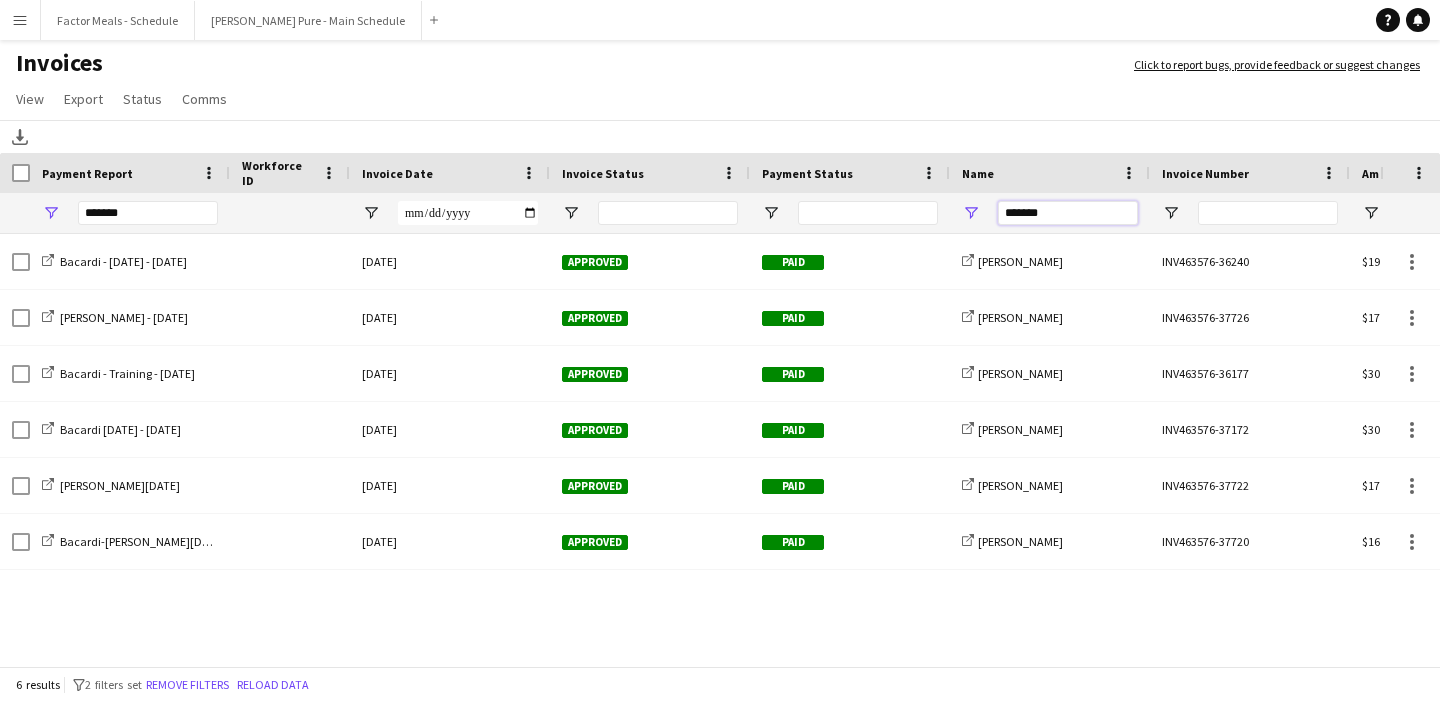 drag, startPoint x: 1054, startPoint y: 215, endPoint x: 935, endPoint y: 211, distance: 119.06721 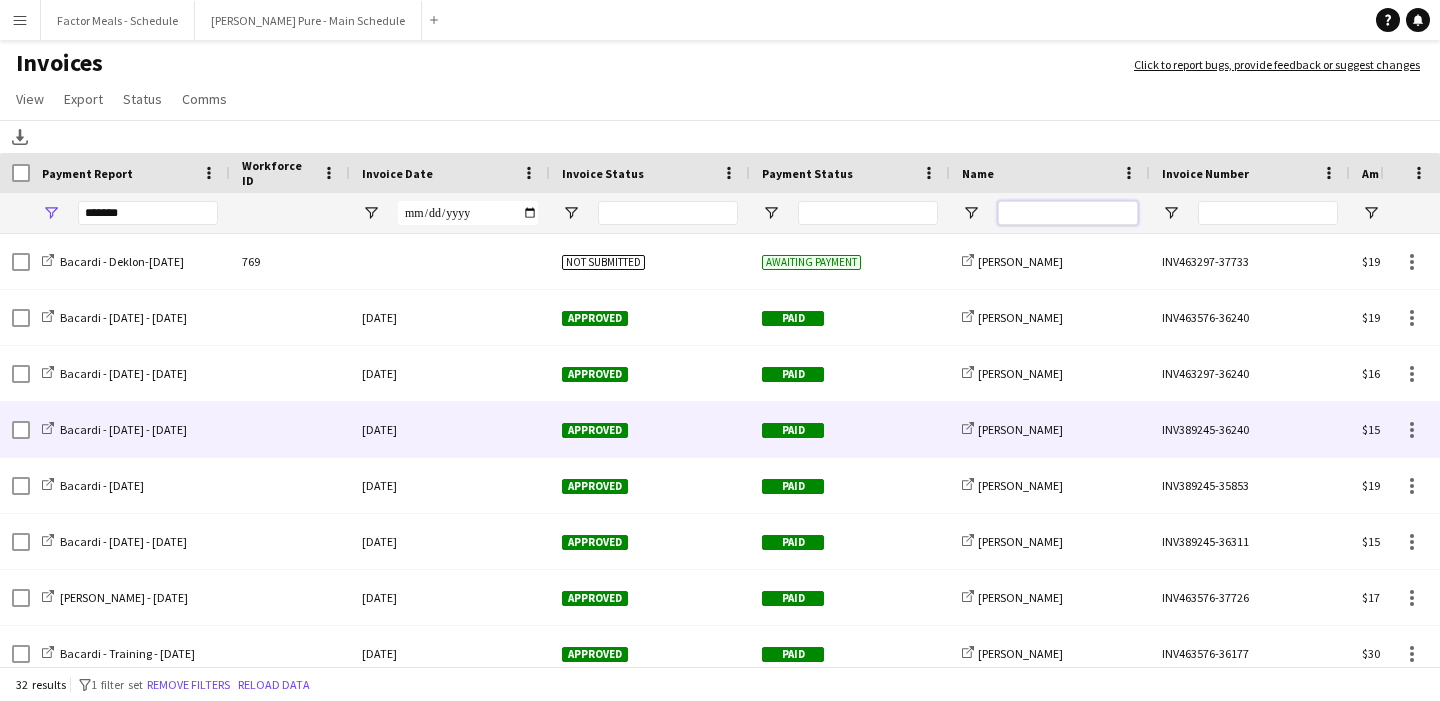 scroll, scrollTop: 44, scrollLeft: 0, axis: vertical 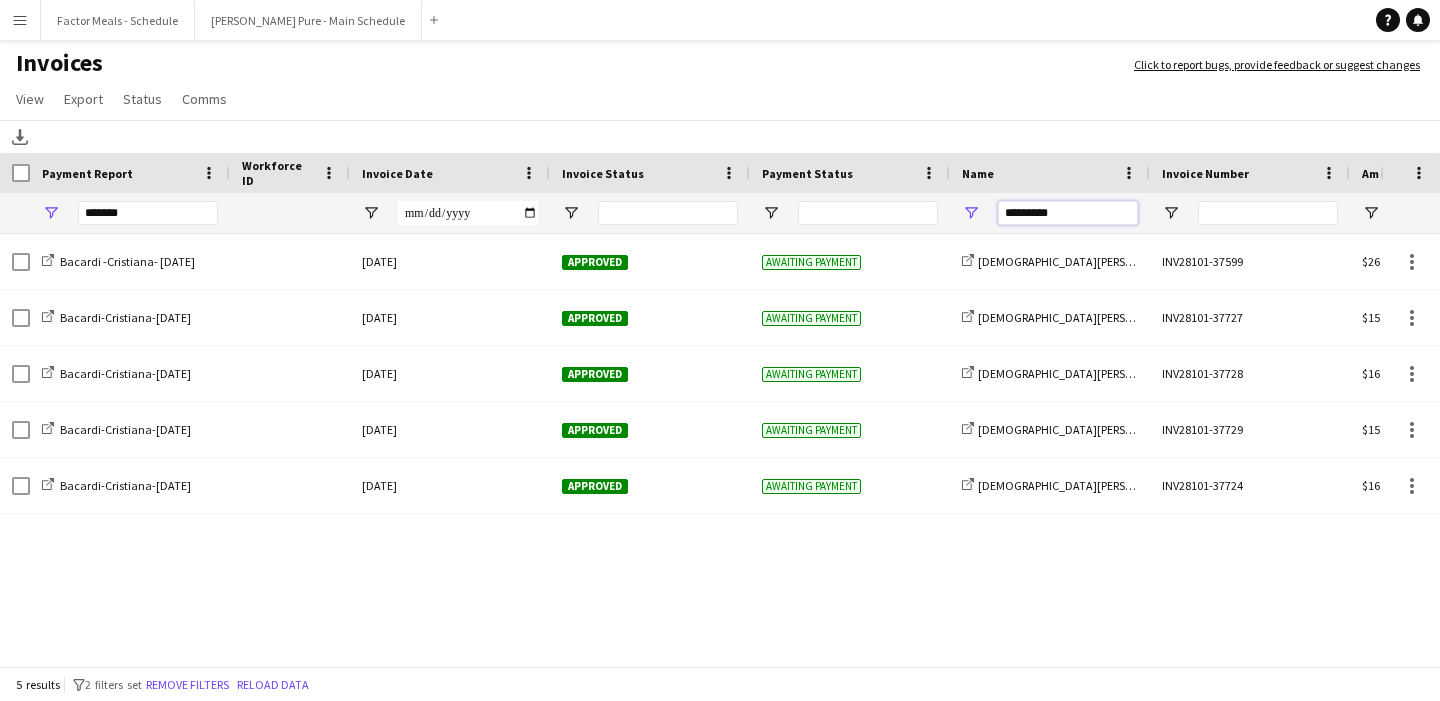 type on "*********" 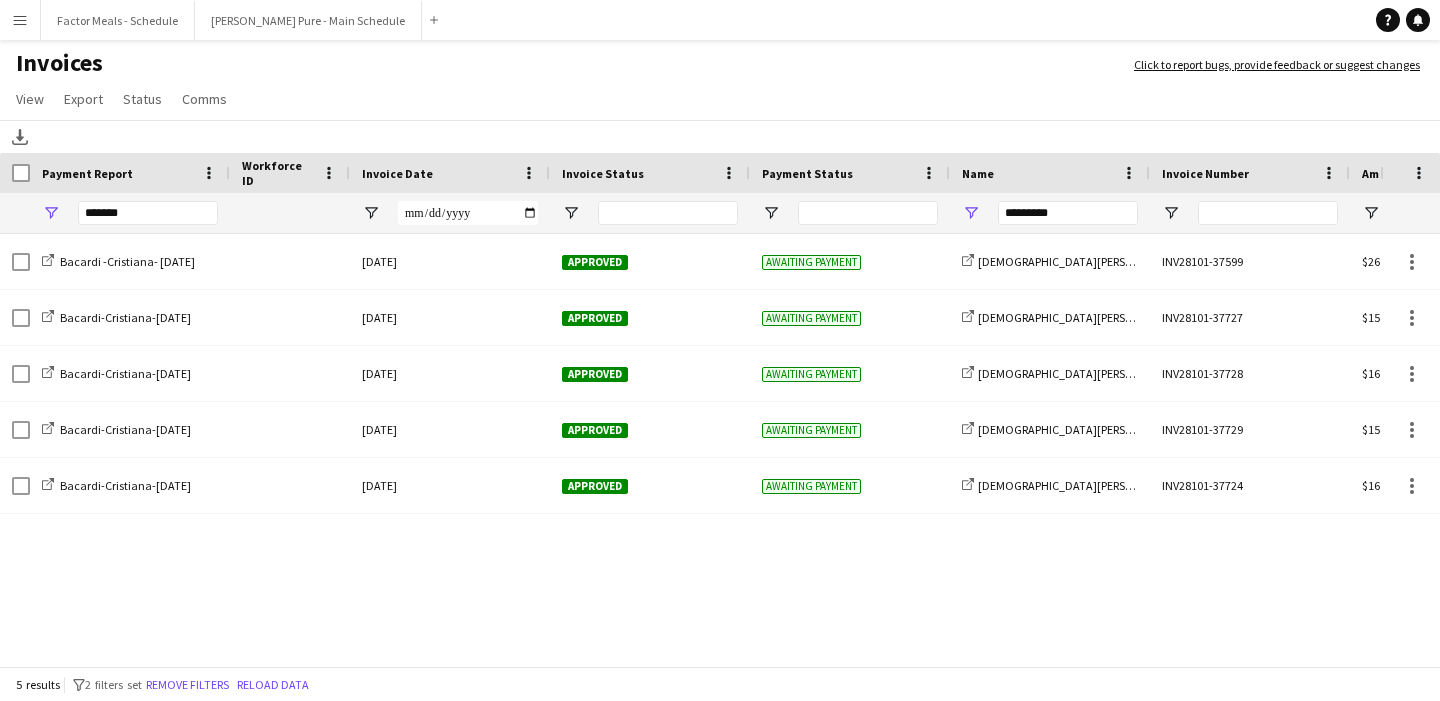 scroll, scrollTop: 0, scrollLeft: 28, axis: horizontal 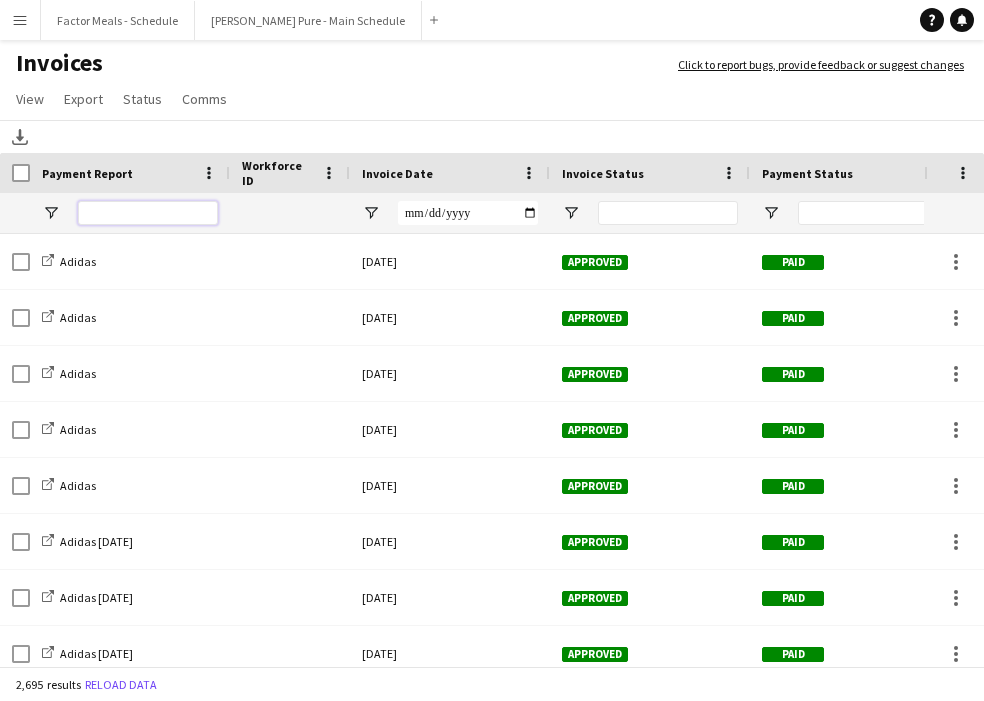 click at bounding box center [148, 213] 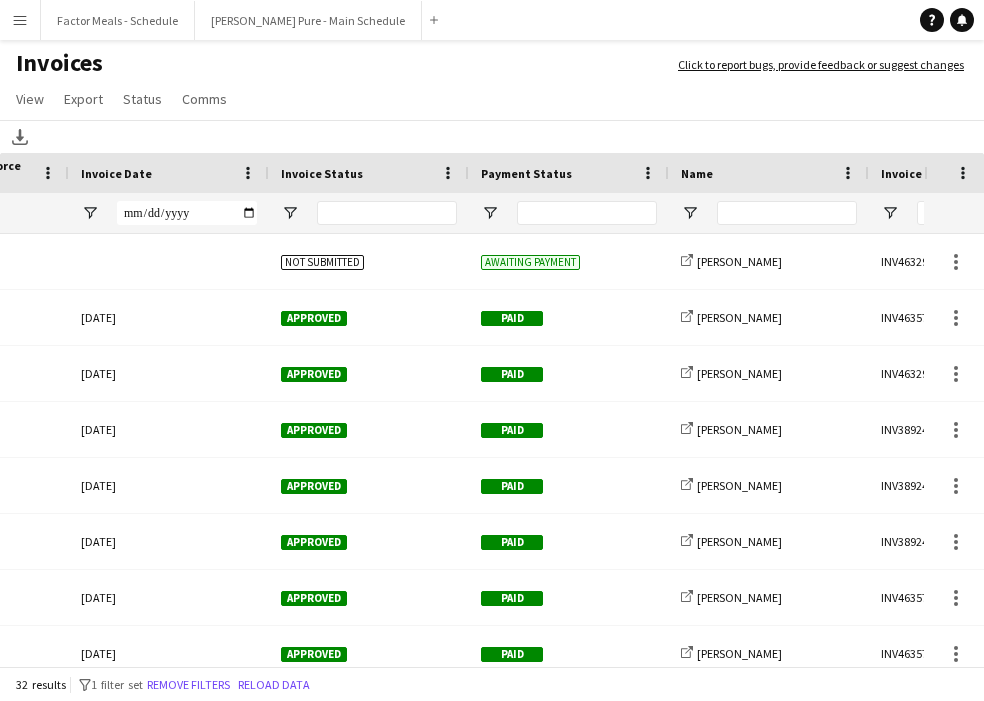 type on "*******" 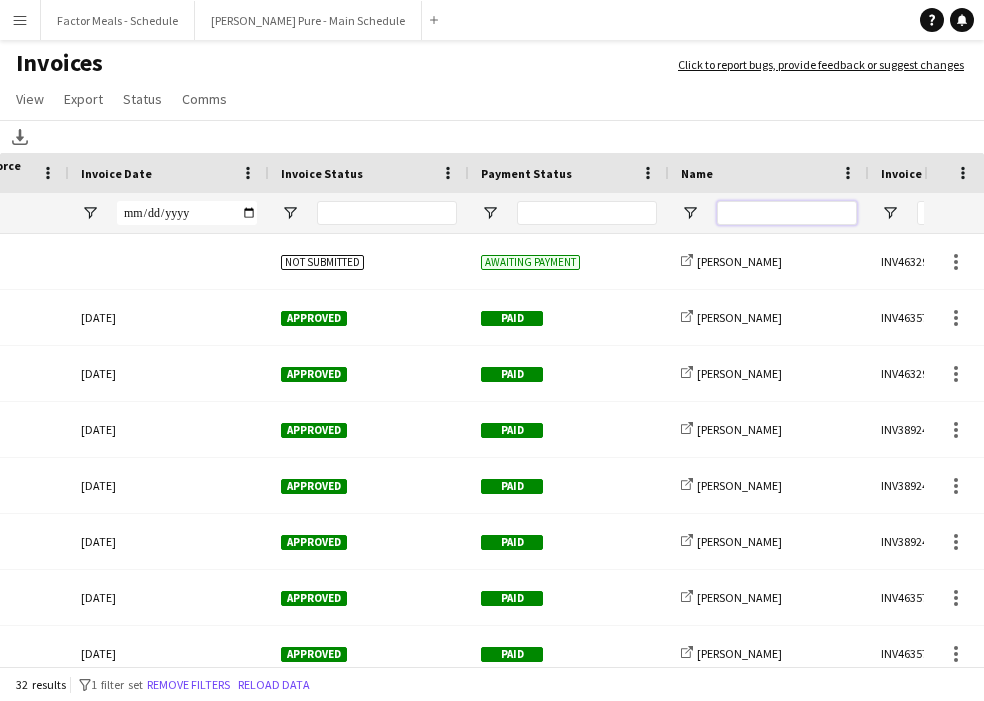 click at bounding box center [787, 213] 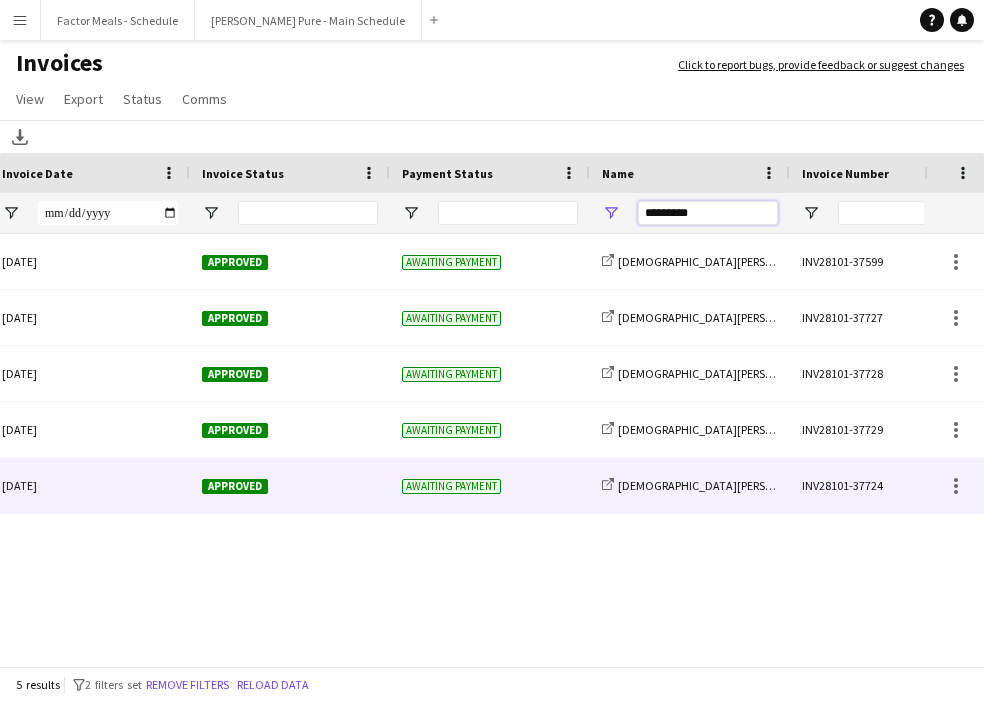 type on "*********" 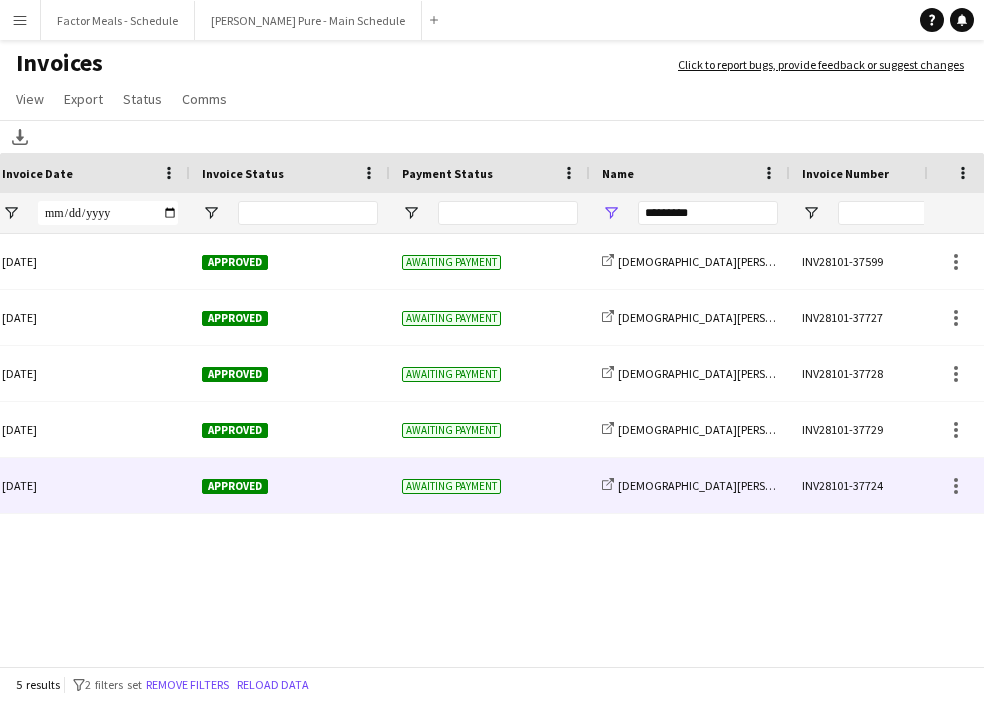 click on "Awaiting payment" 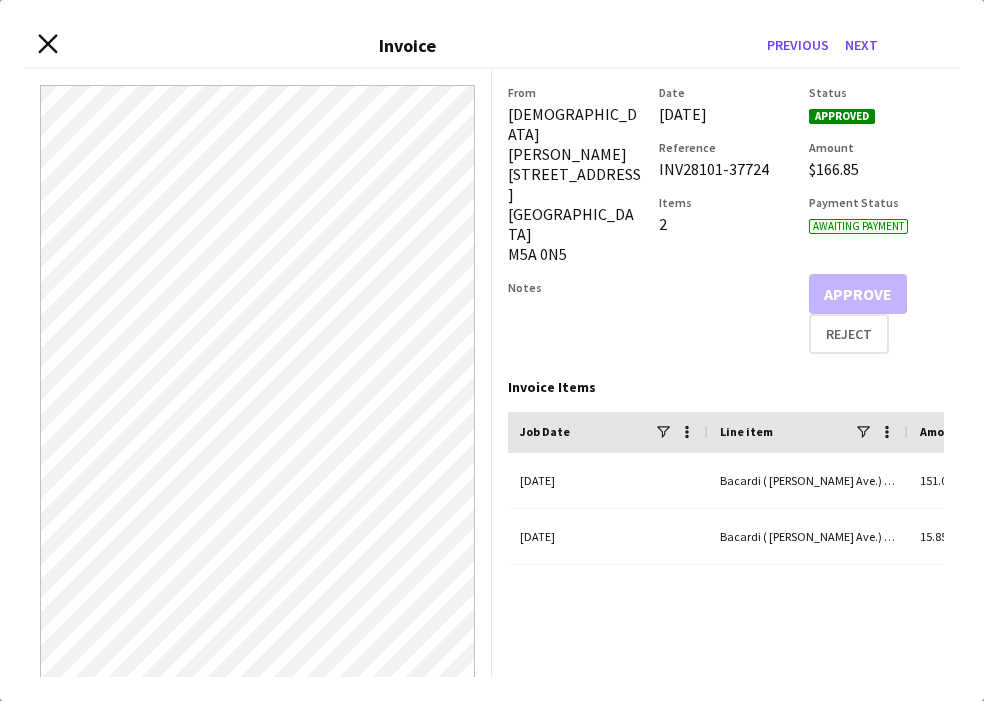 click 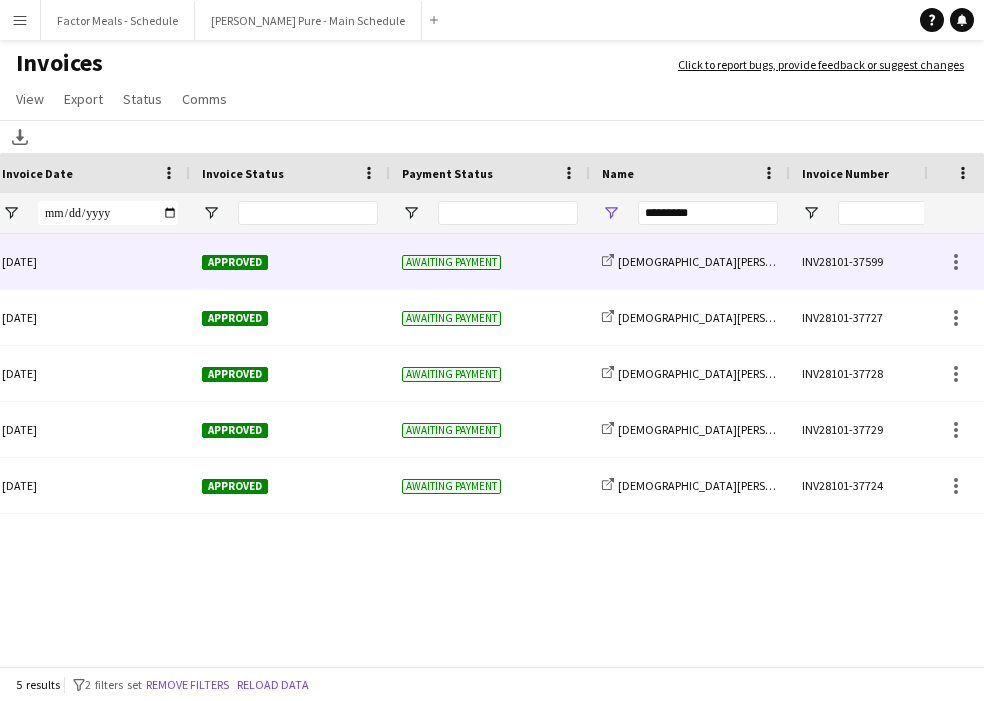 scroll, scrollTop: 0, scrollLeft: 348, axis: horizontal 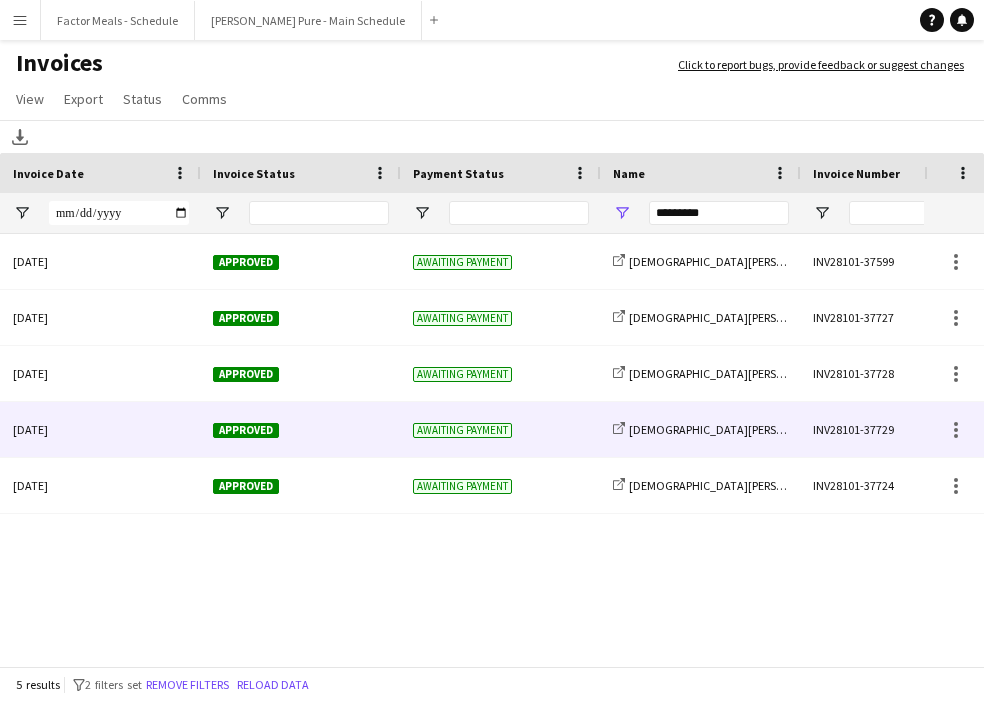 click on "Approved" 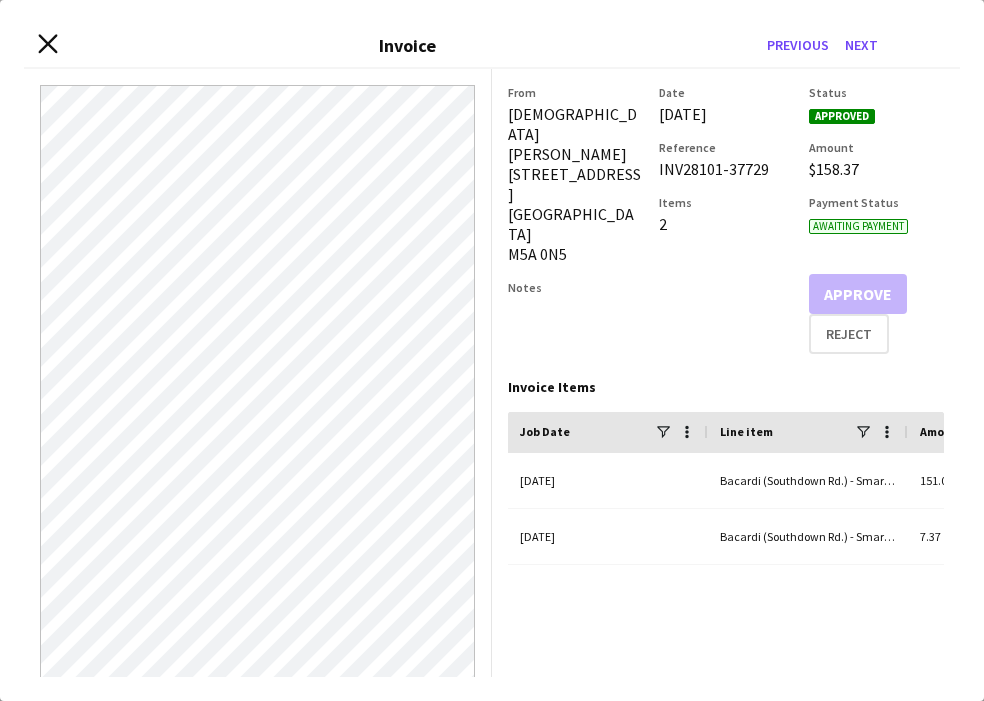 click 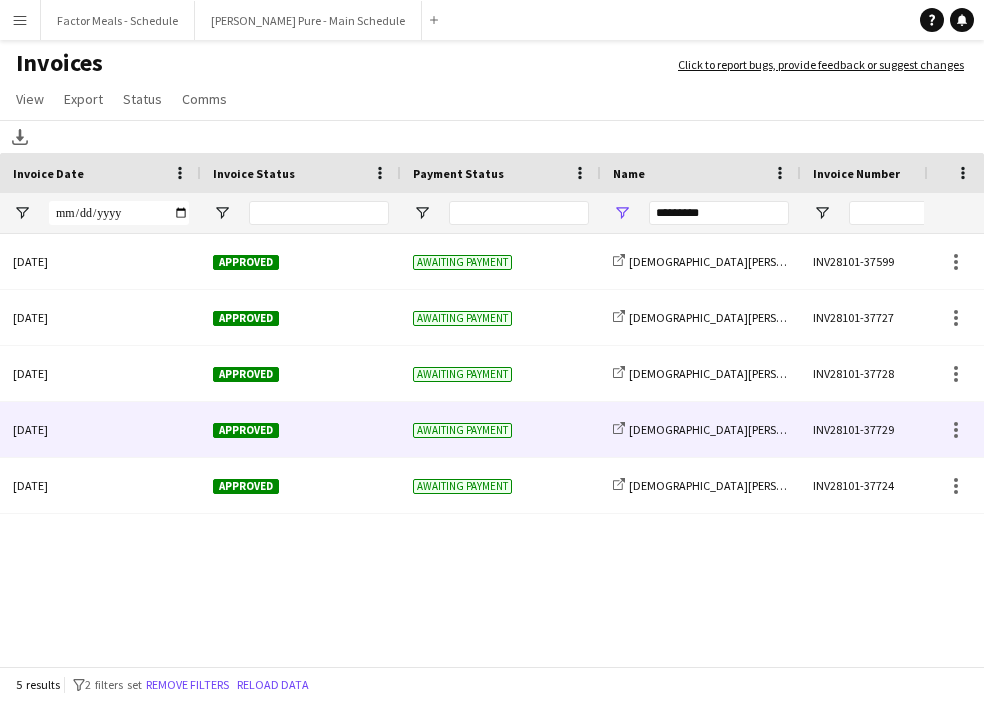 scroll, scrollTop: 0, scrollLeft: 313, axis: horizontal 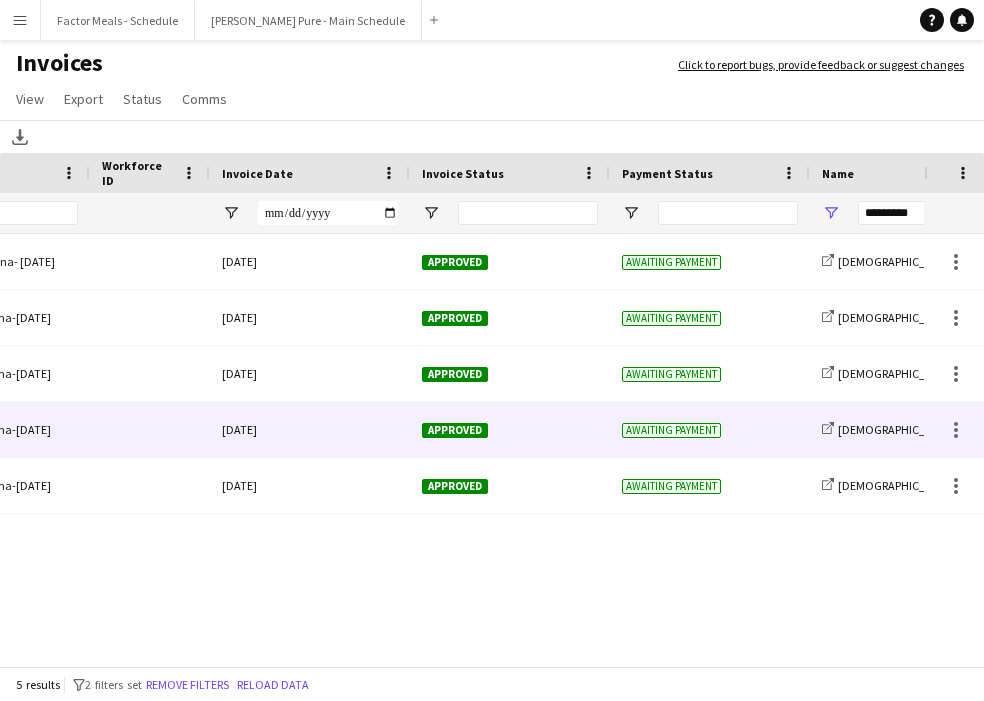 click on "Approved" 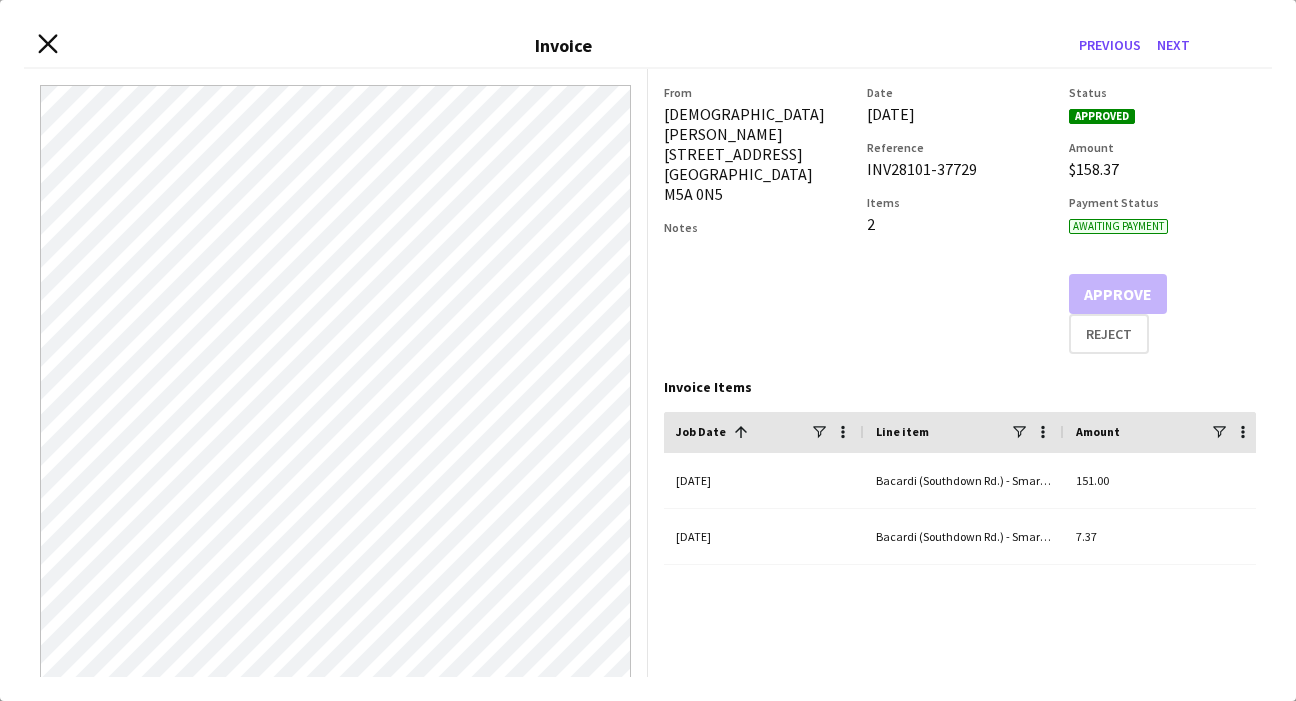click on "Close invoice dialog" 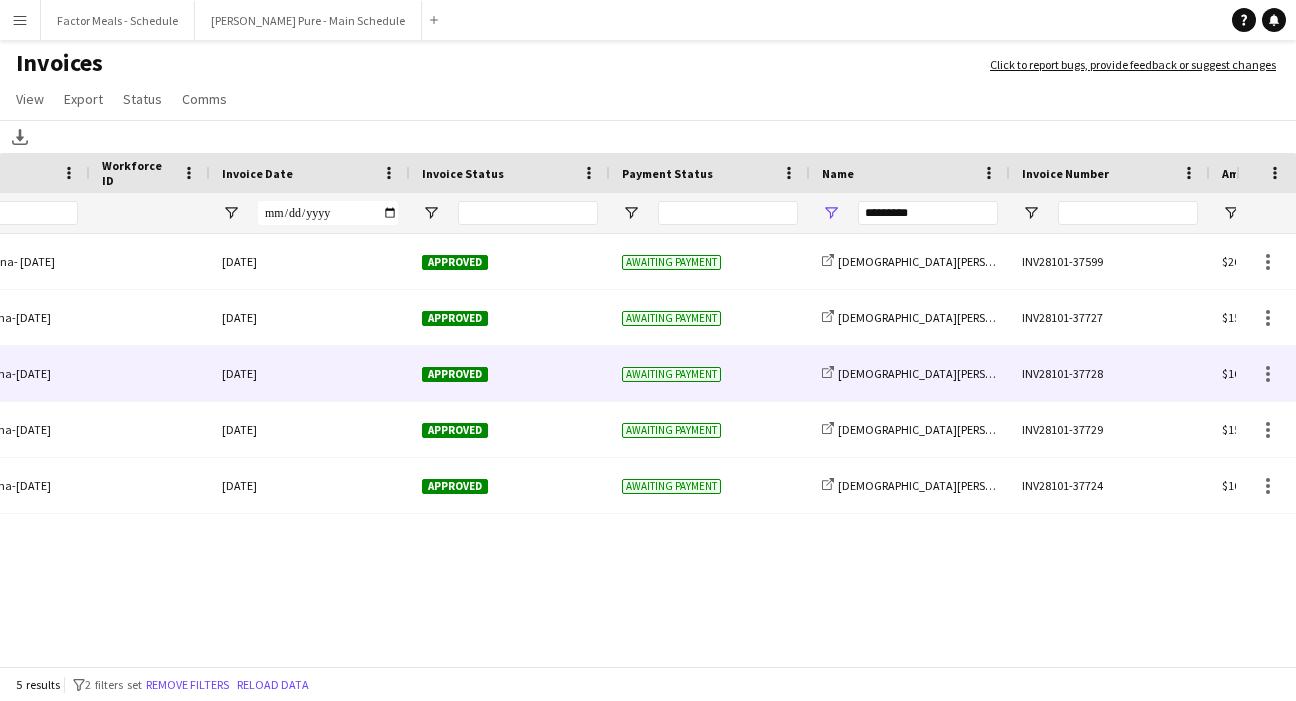 scroll, scrollTop: 0, scrollLeft: 6, axis: horizontal 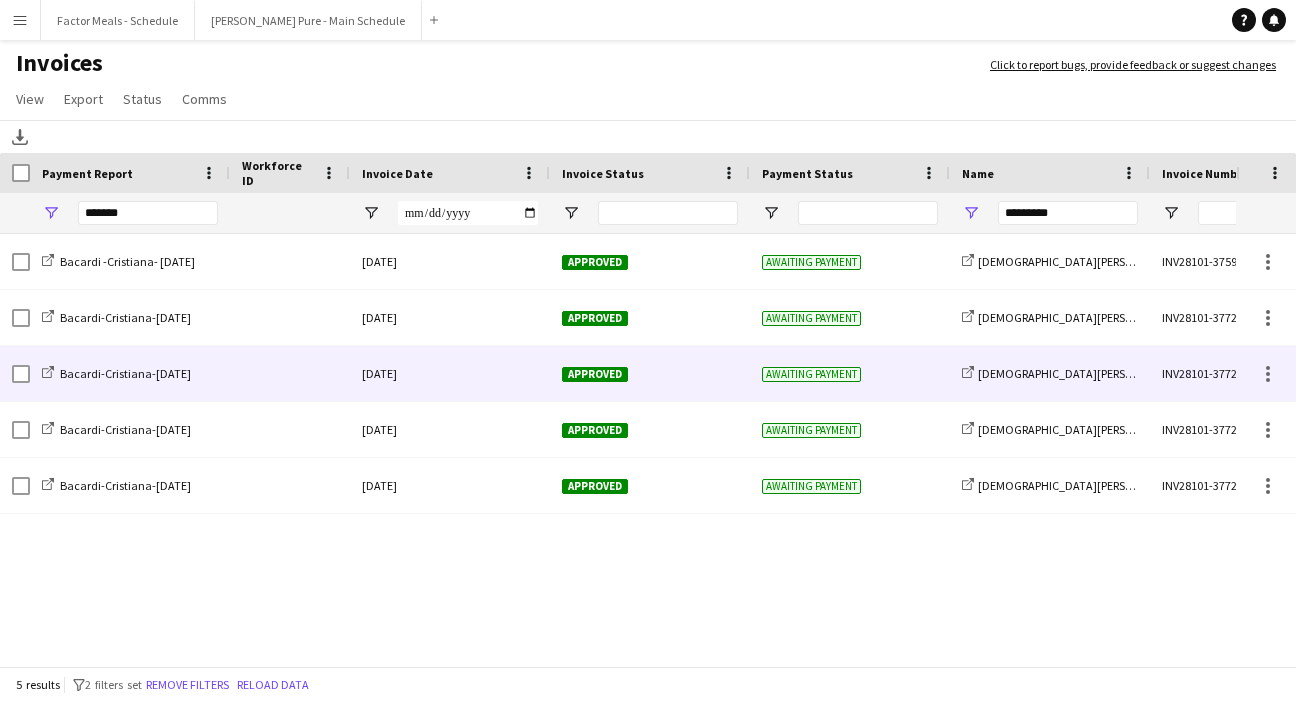 click on "[DATE]" 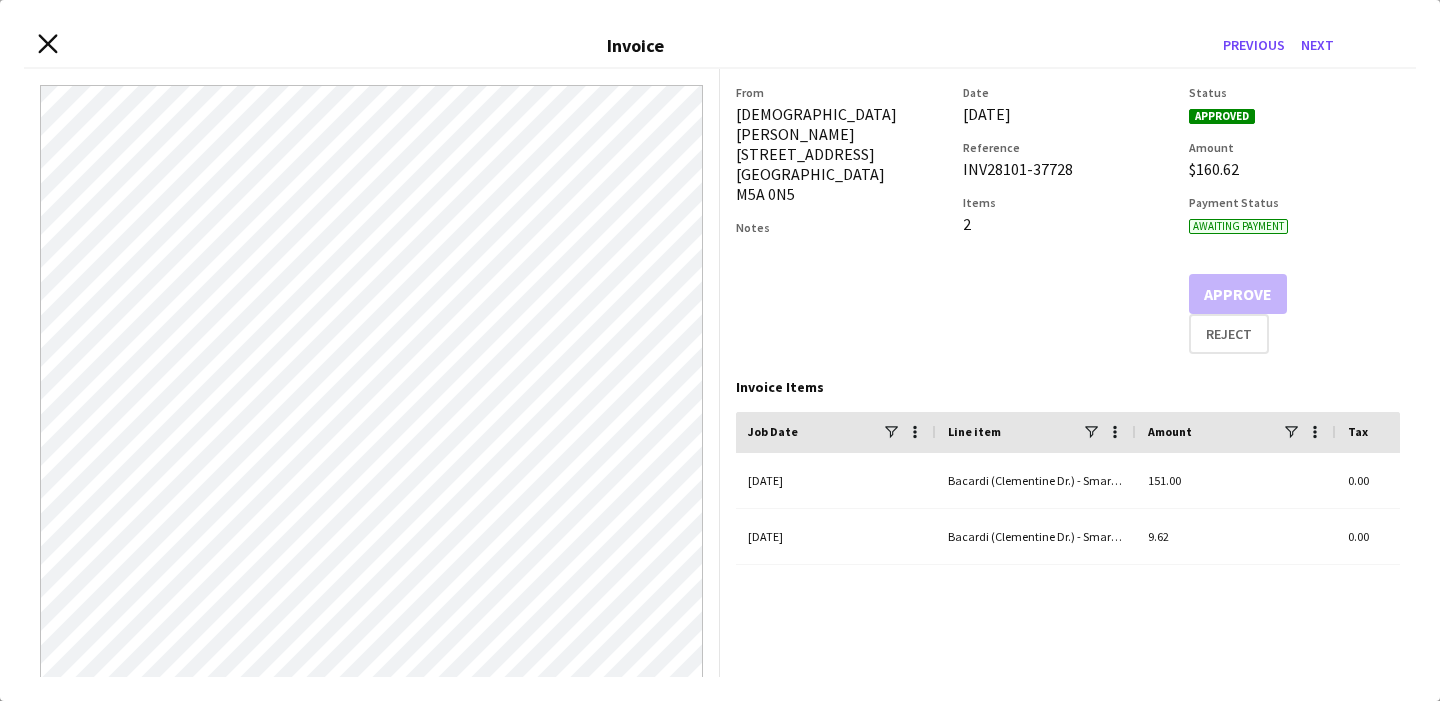 click 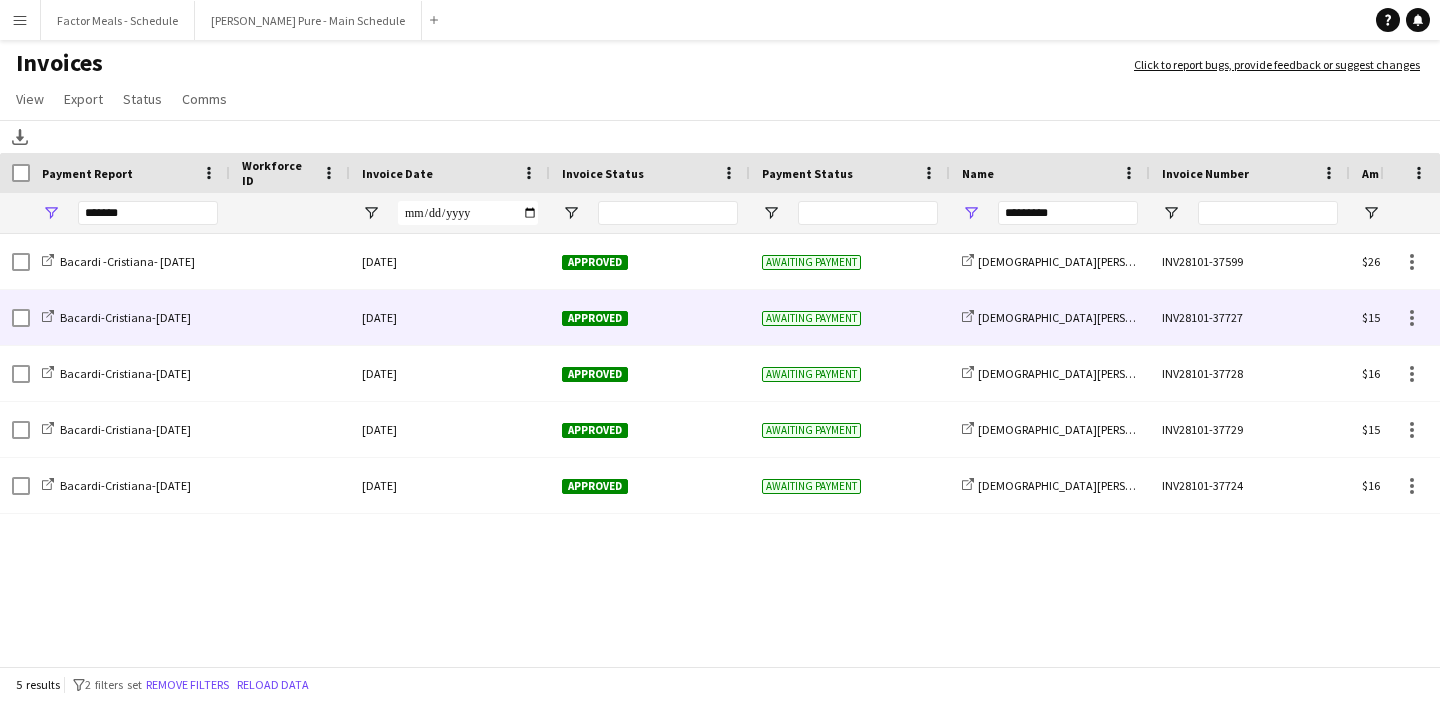 click on "[DATE]" 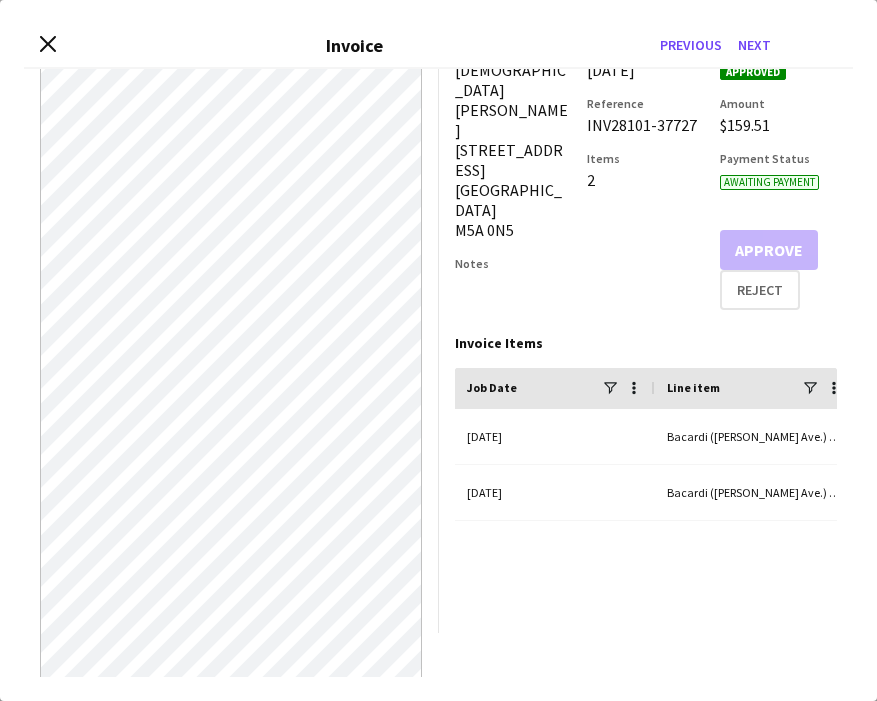 scroll, scrollTop: 35, scrollLeft: 0, axis: vertical 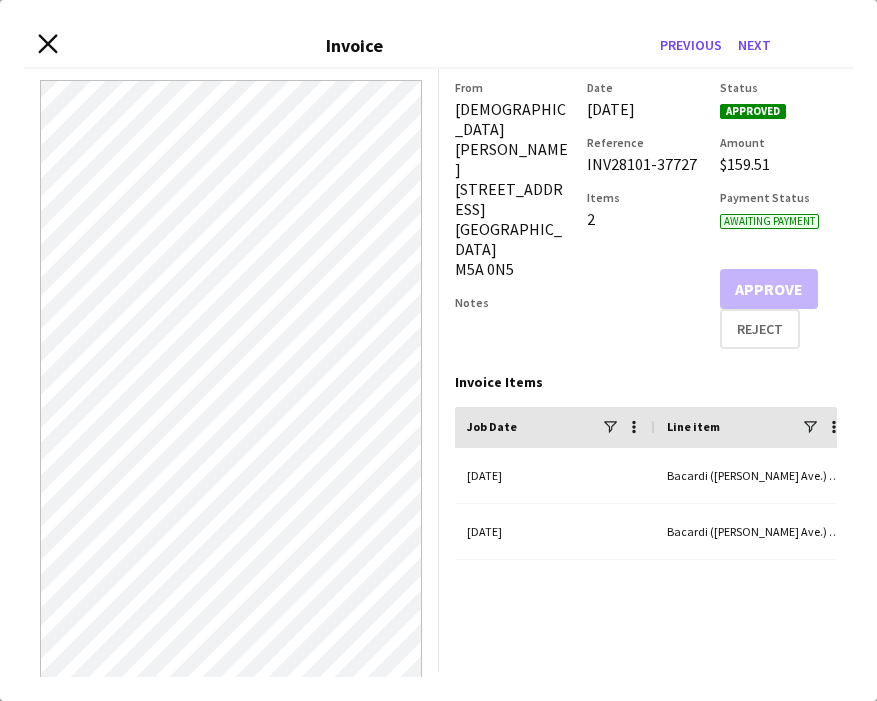 click 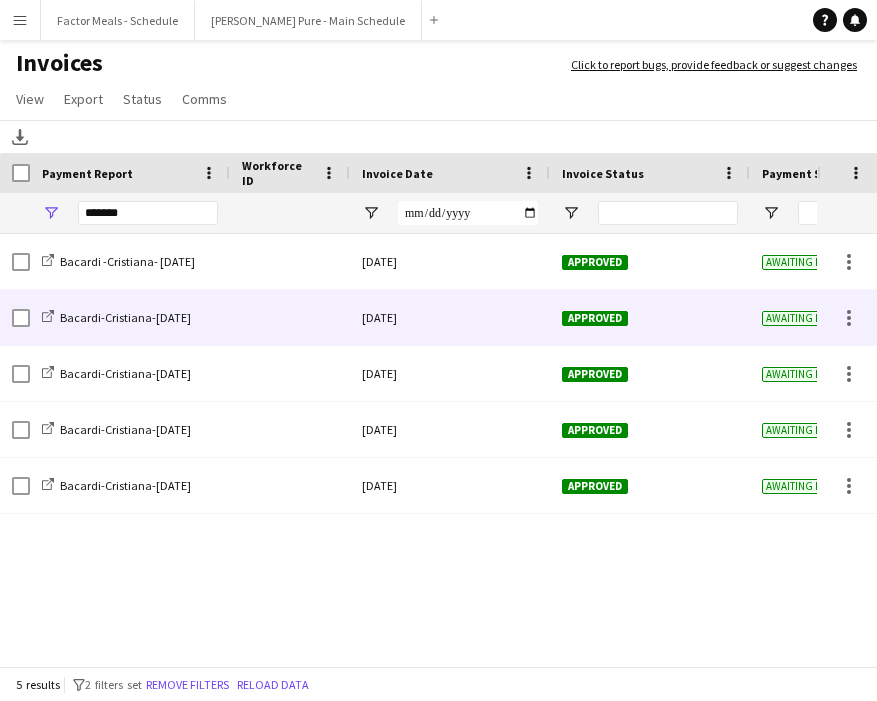 scroll, scrollTop: 0, scrollLeft: 10, axis: horizontal 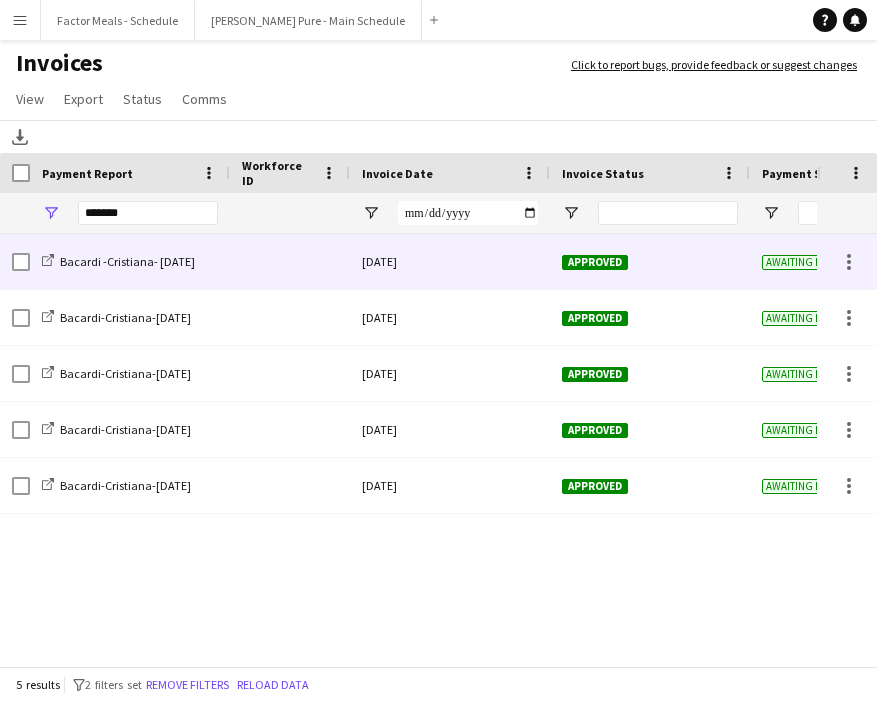 click on "[DATE]" 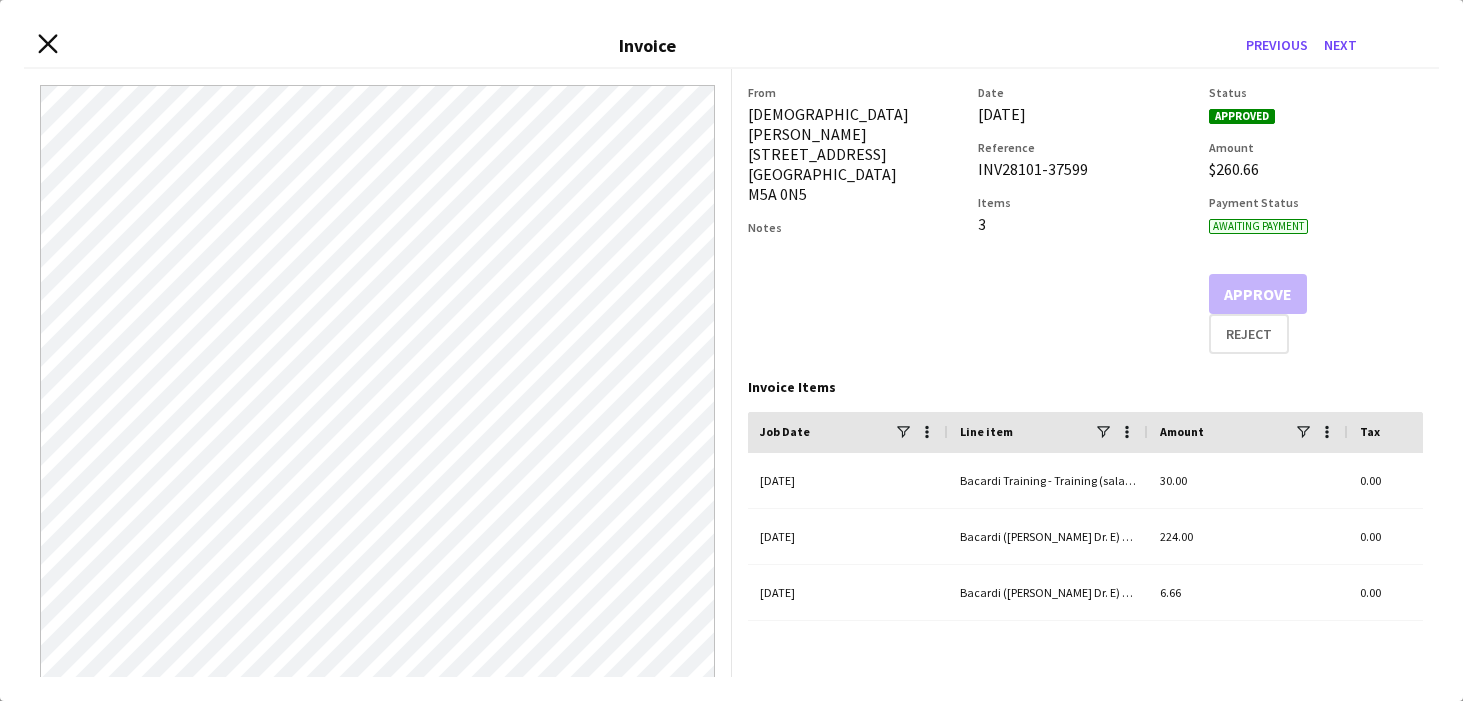 click on "Close invoice dialog" 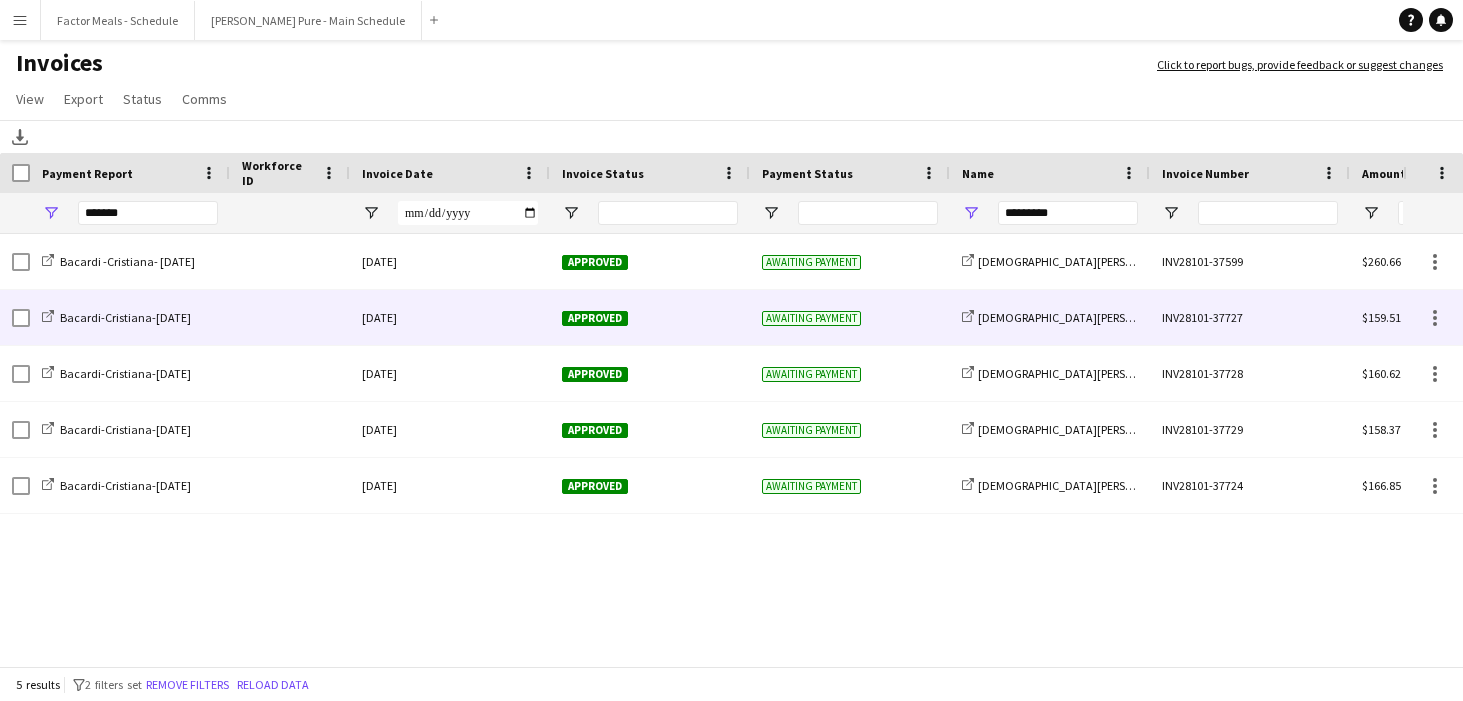 click on "Awaiting payment" 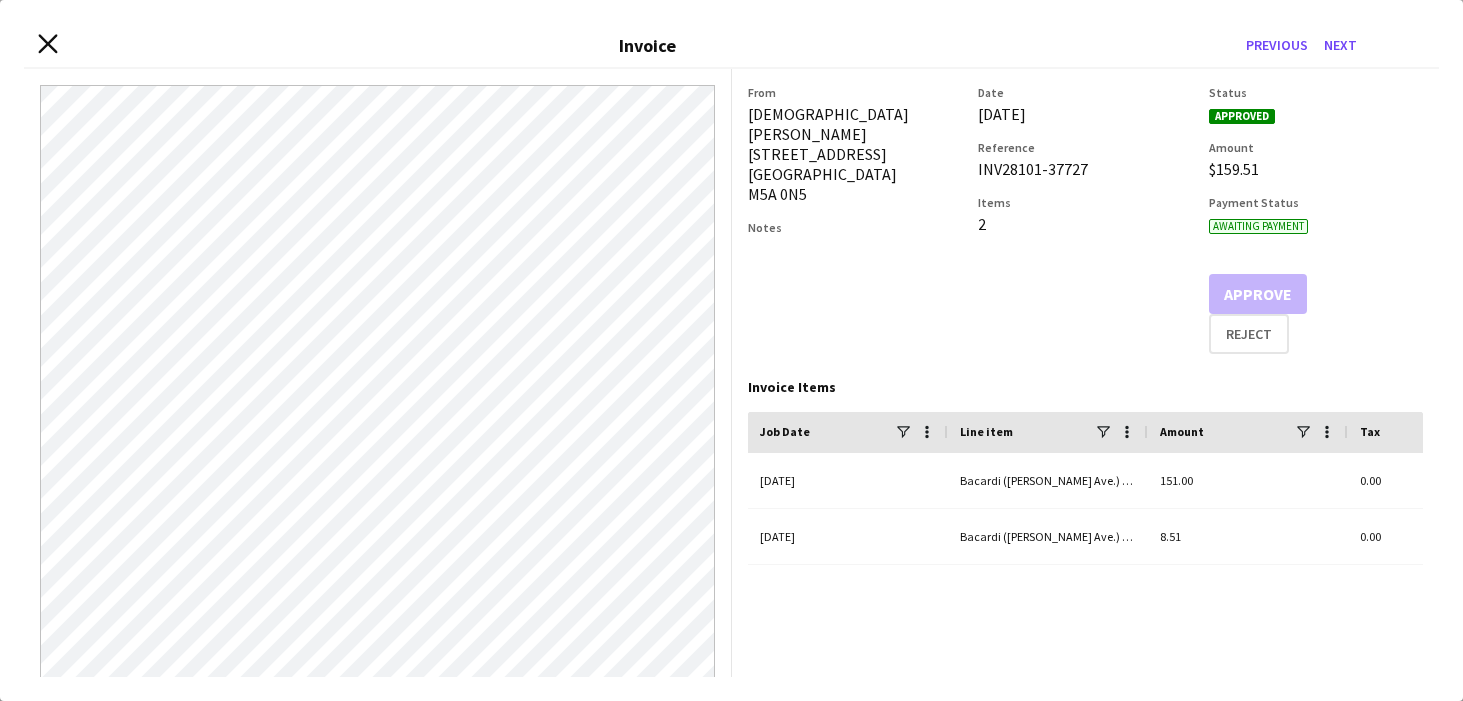 click on "Close invoice dialog" 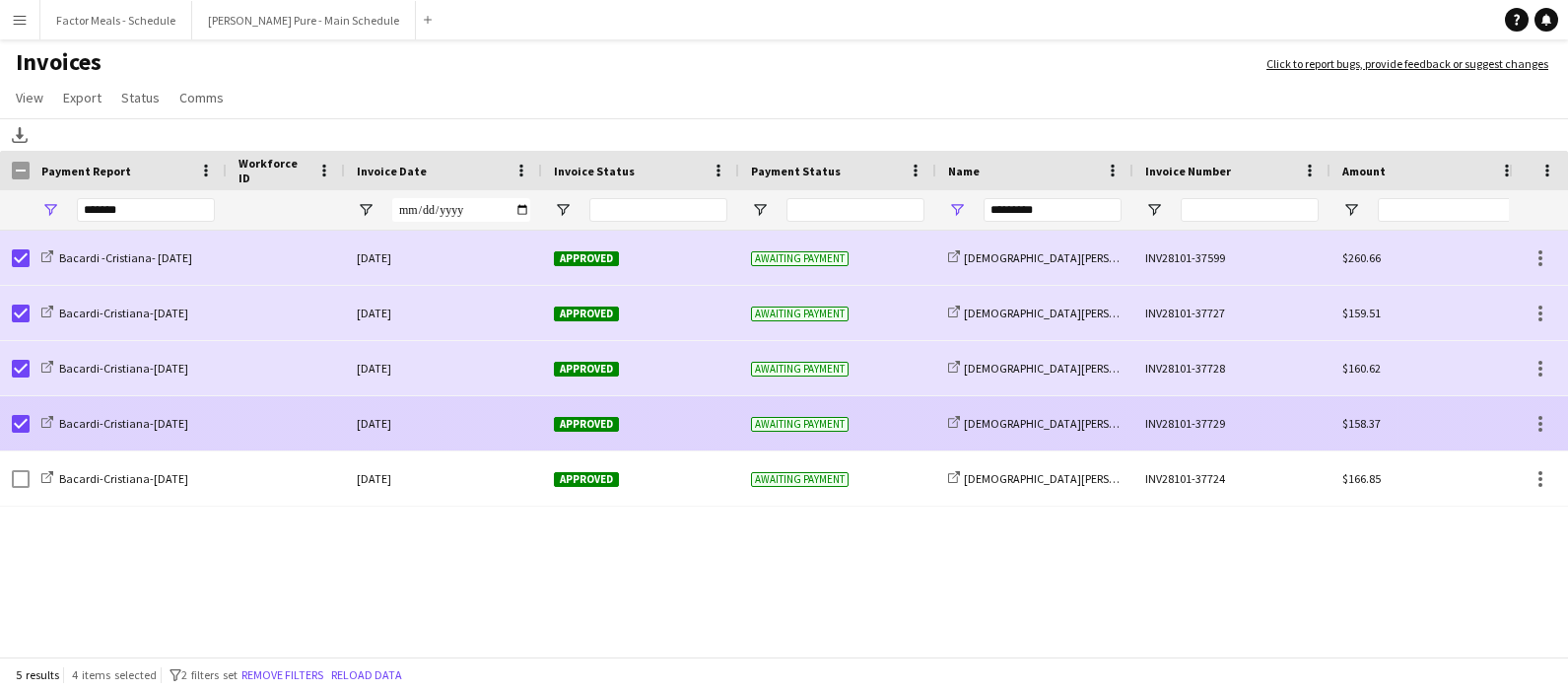 click 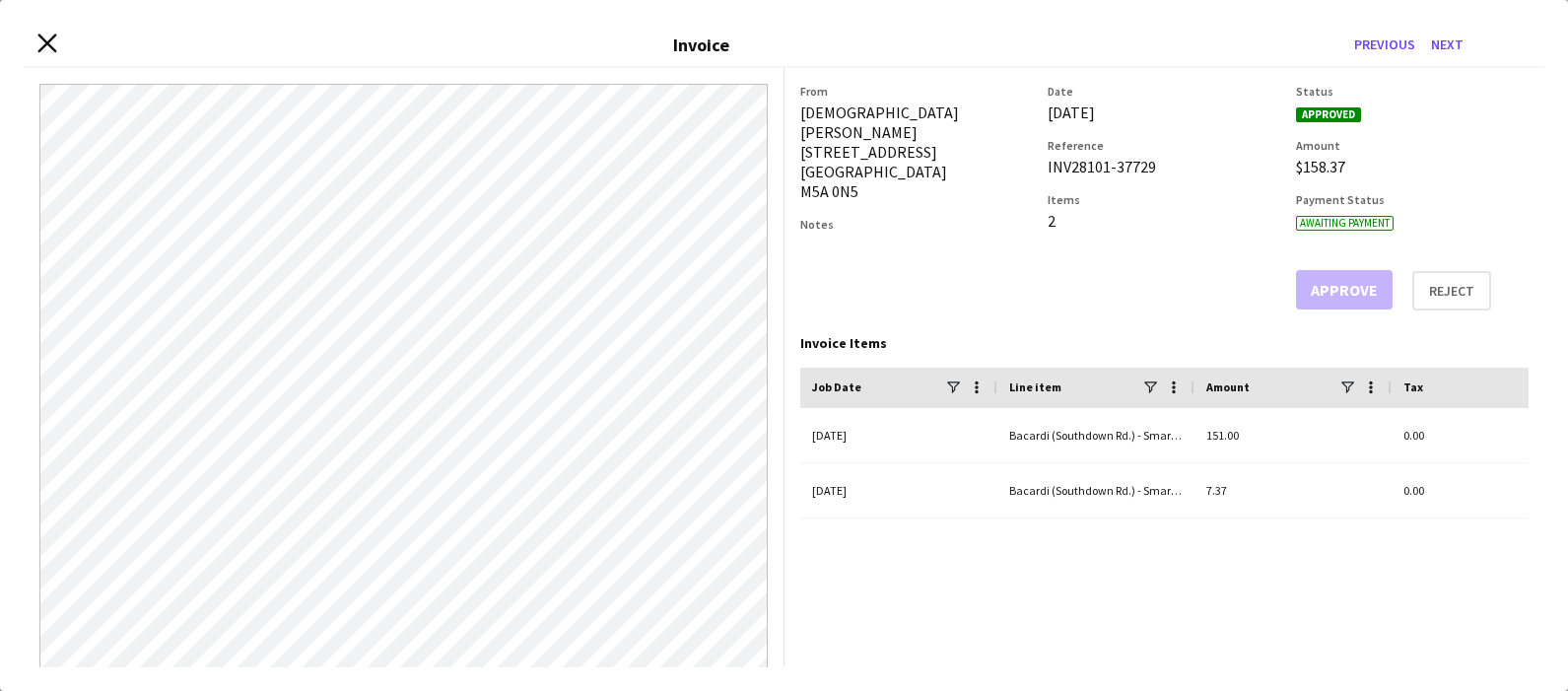 click on "Close invoice dialog" 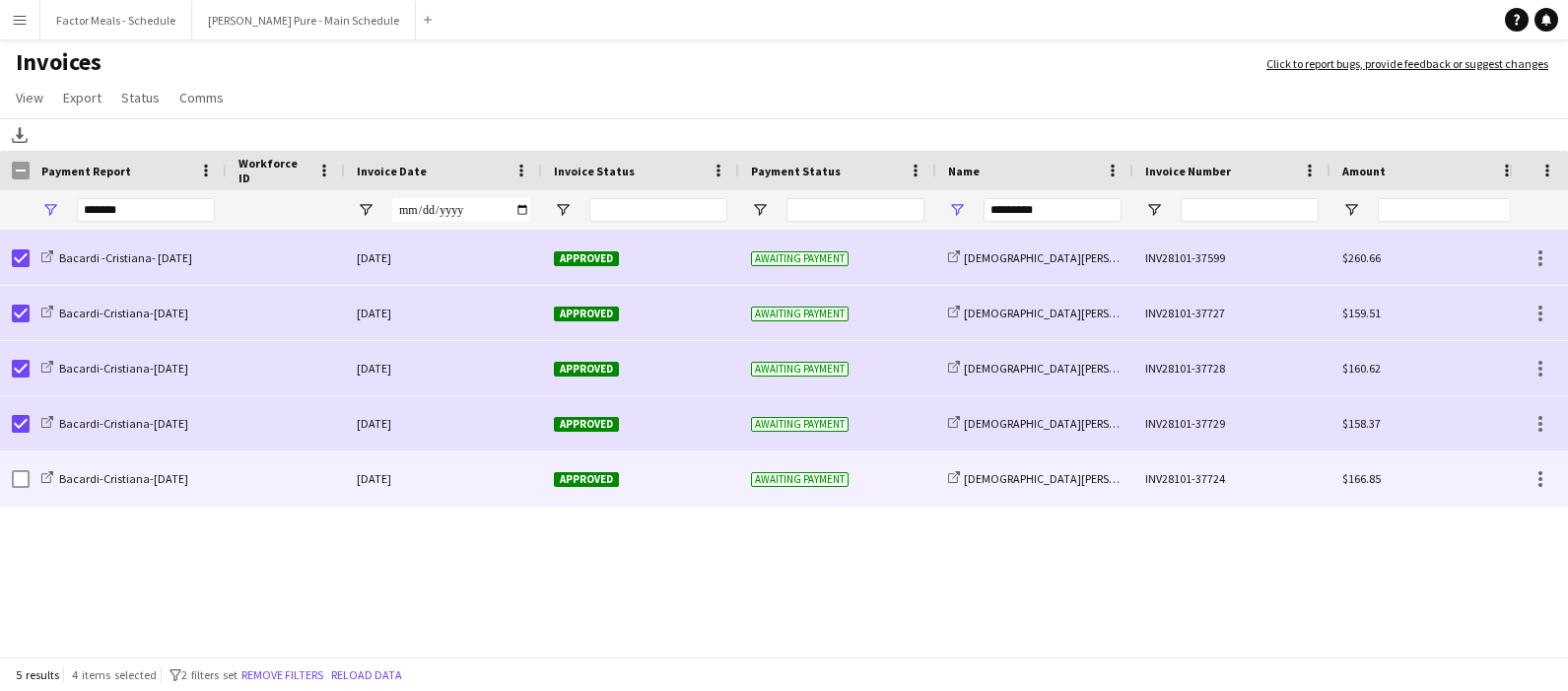 click on "Bacardi-Cristiana-[DATE]" 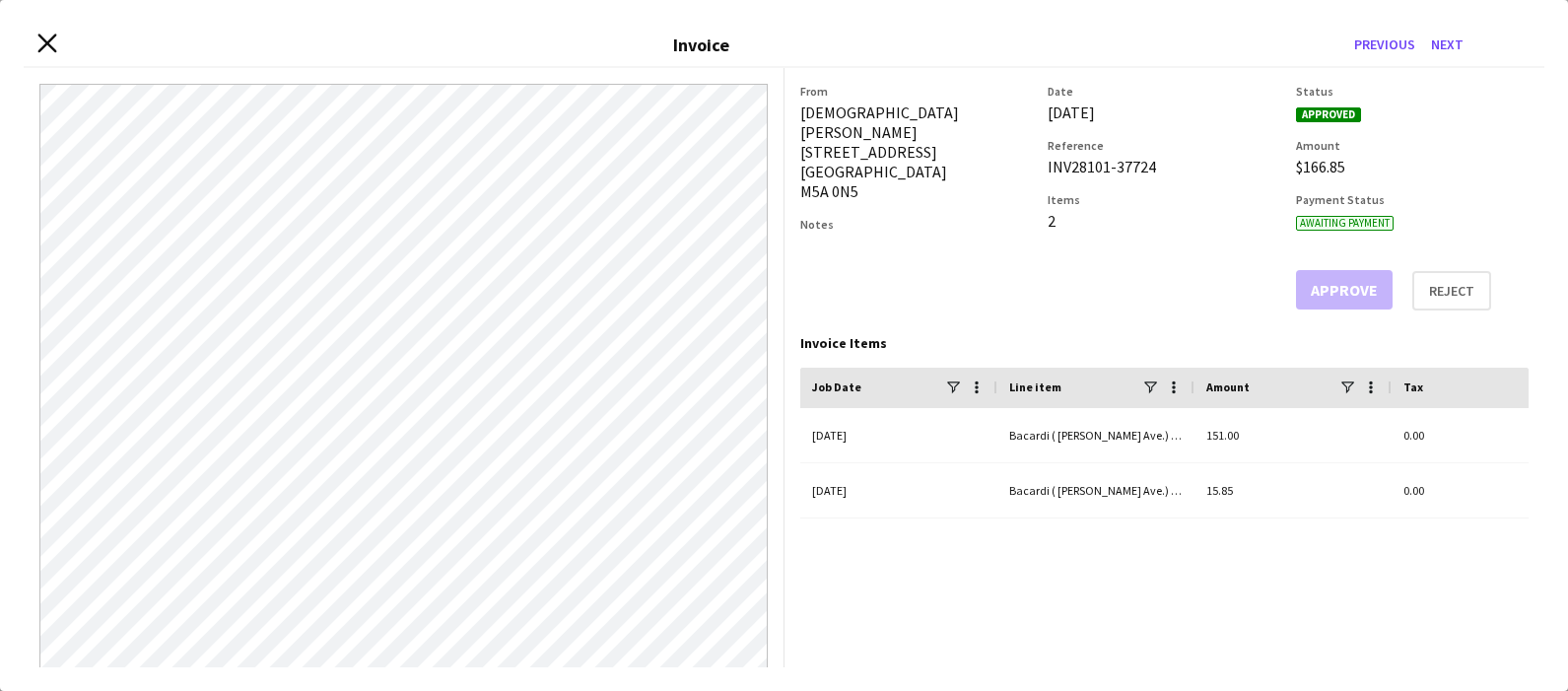 click 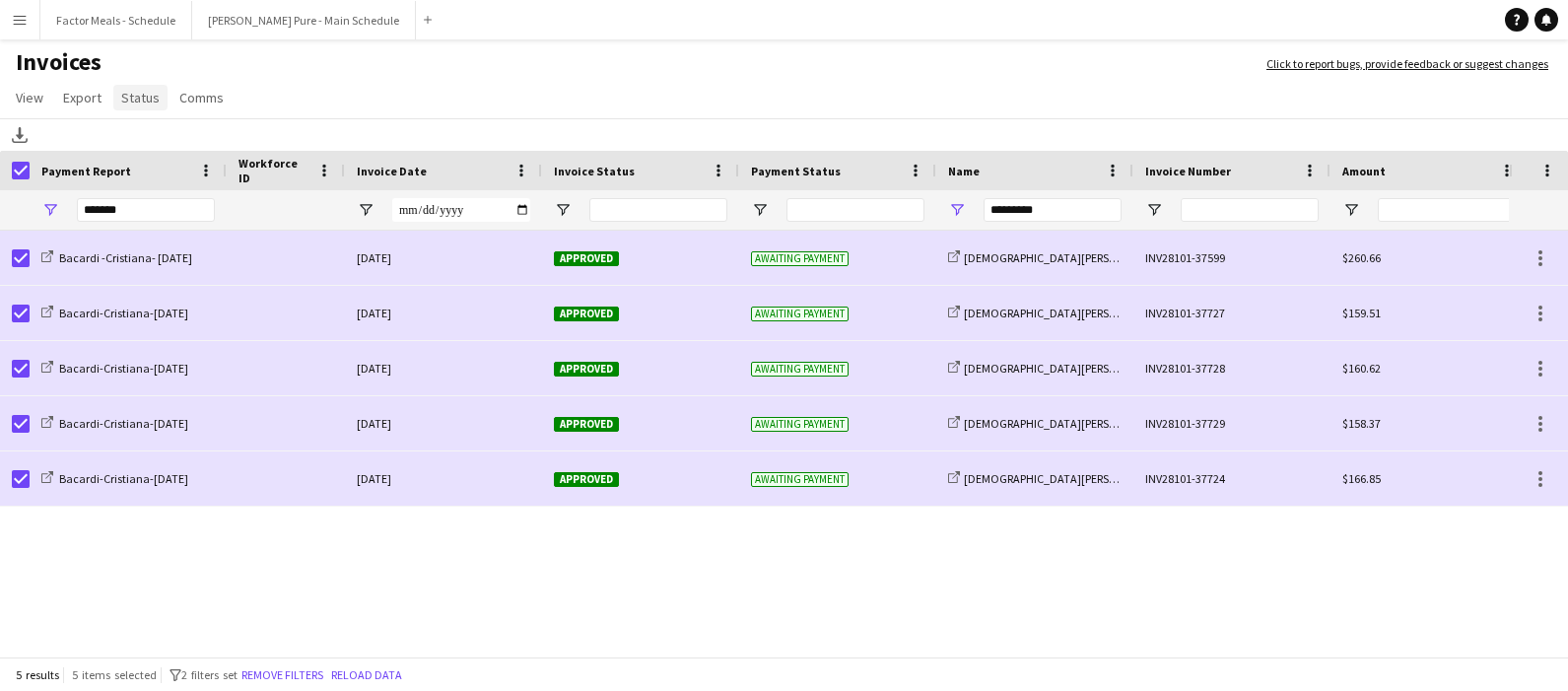click on "Status" 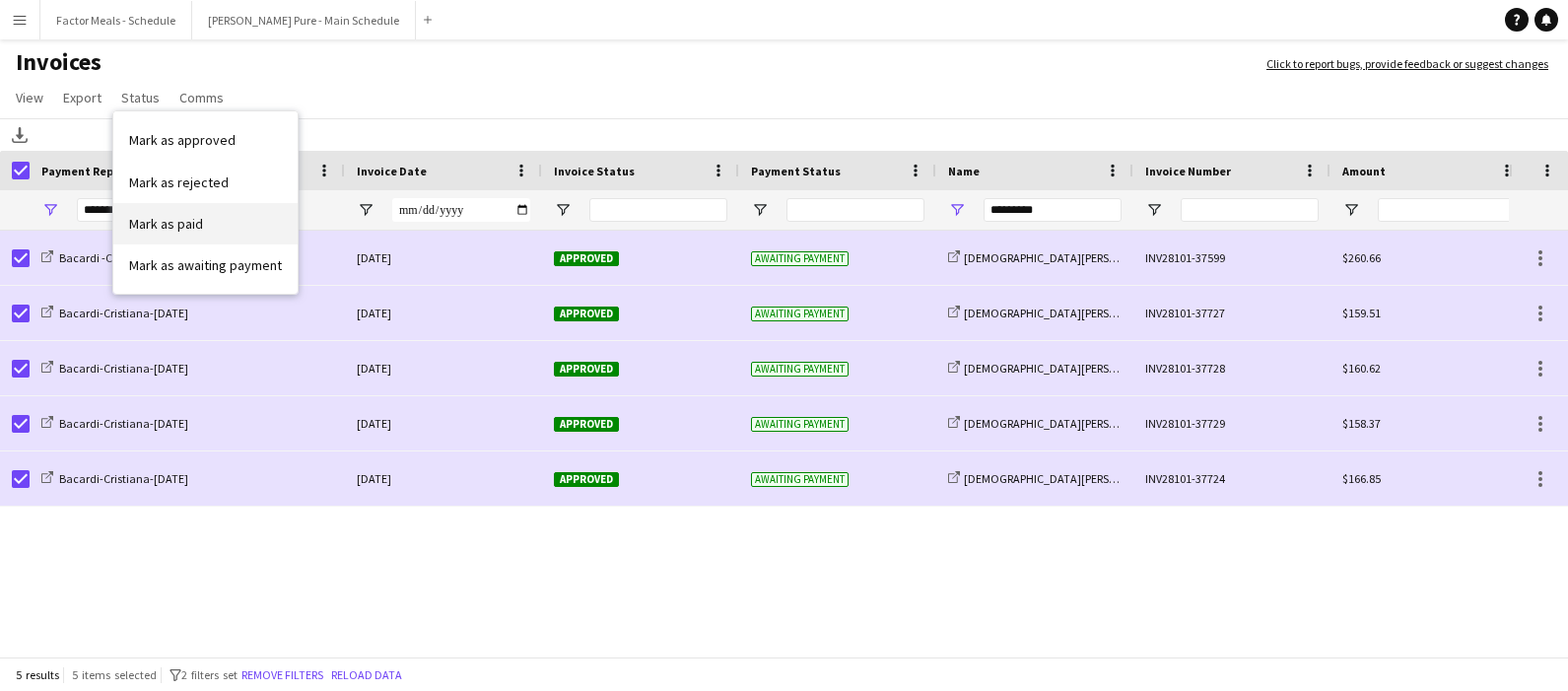 click on "Mark as paid" at bounding box center (166, 224) 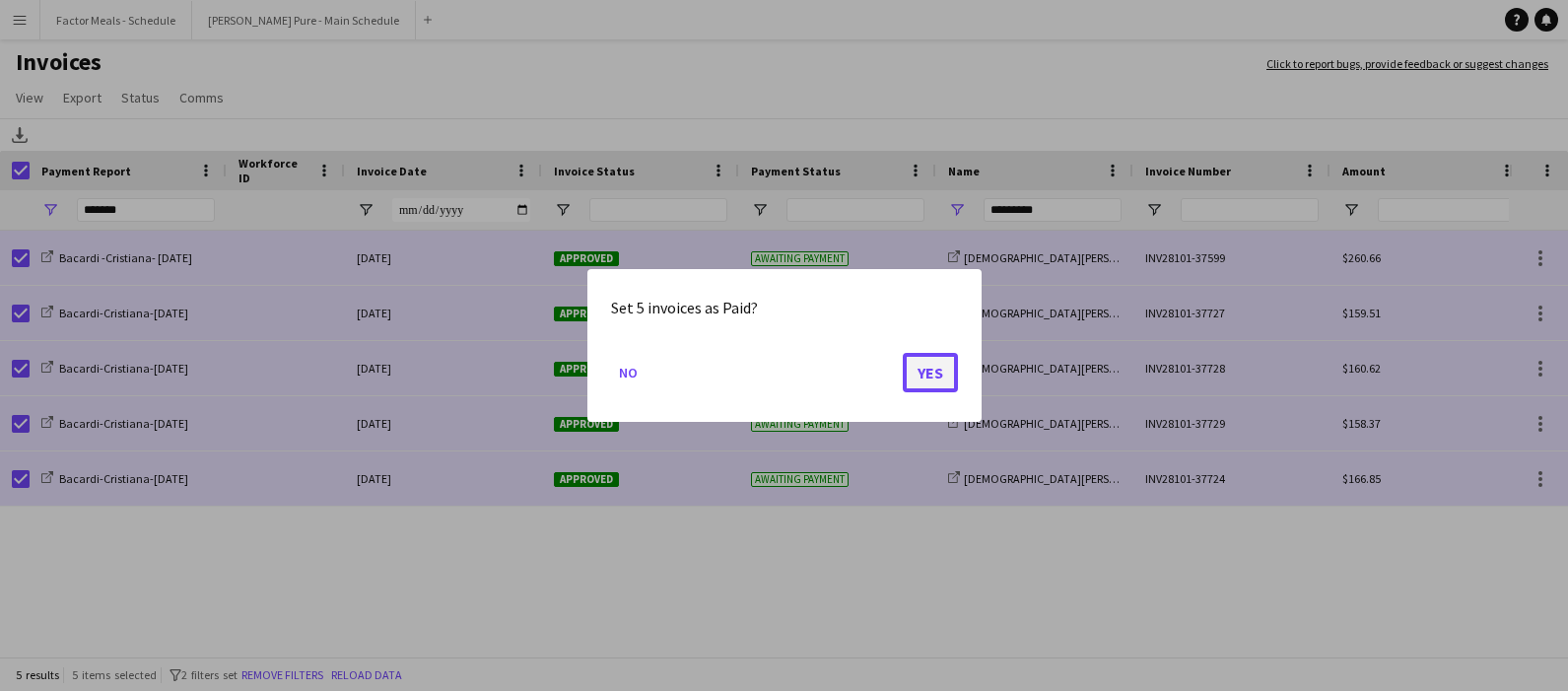 click on "Yes" 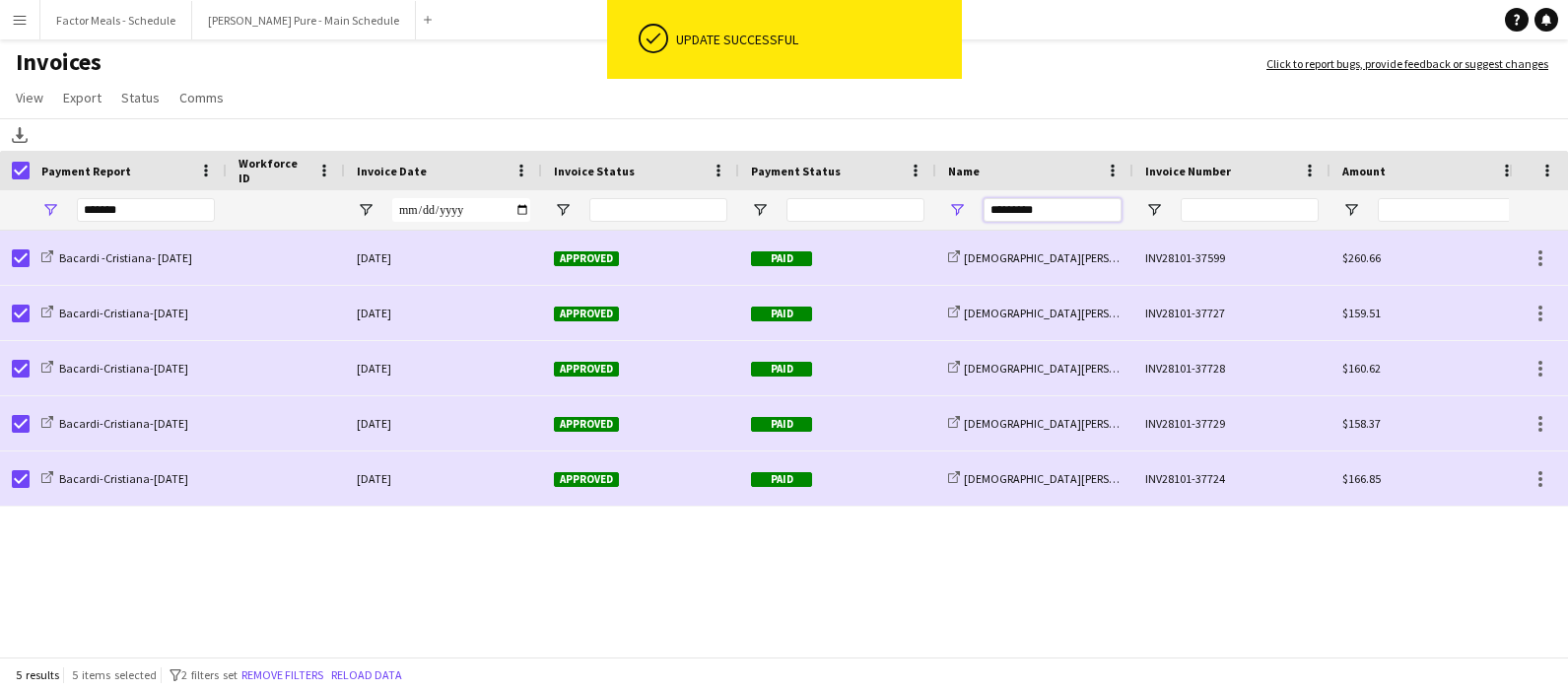 click on "*********" at bounding box center (1053, 210) 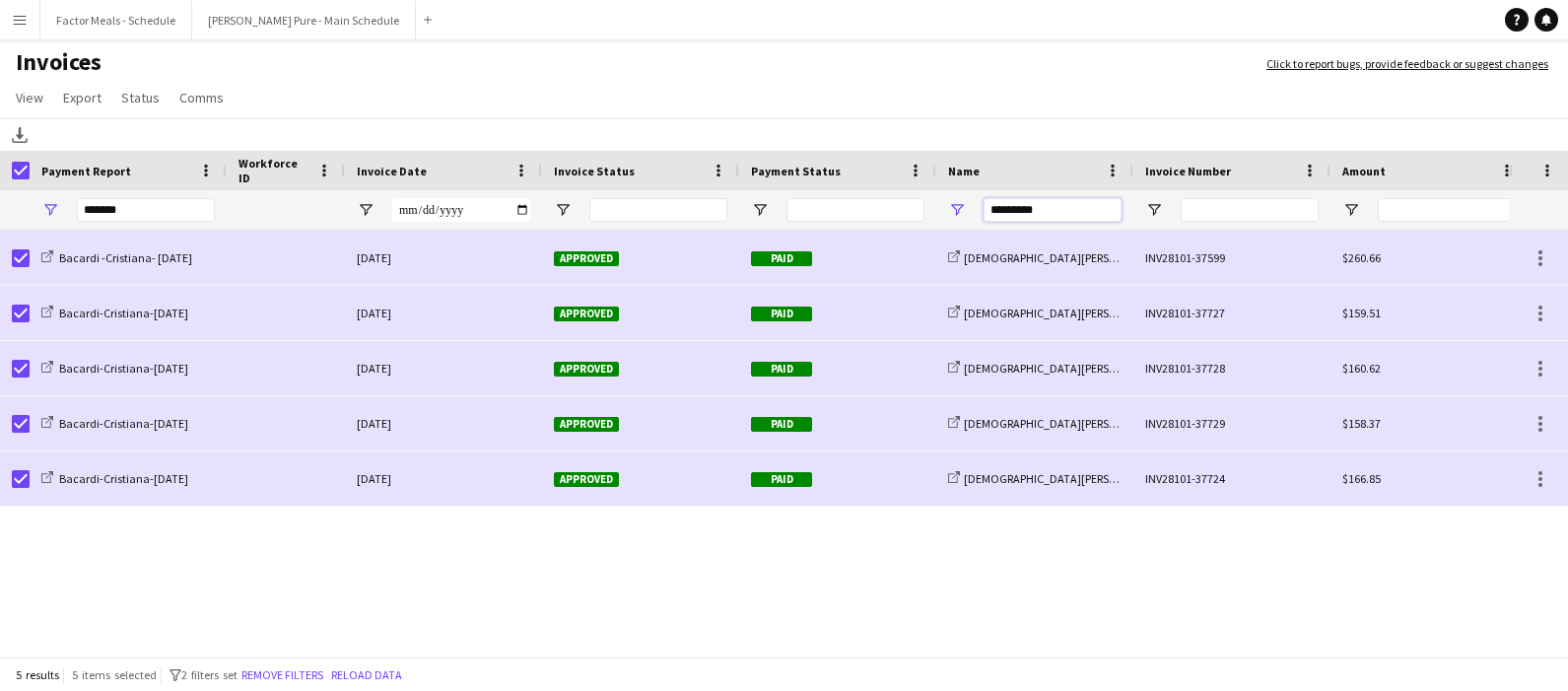drag, startPoint x: 1065, startPoint y: 207, endPoint x: 961, endPoint y: 207, distance: 104 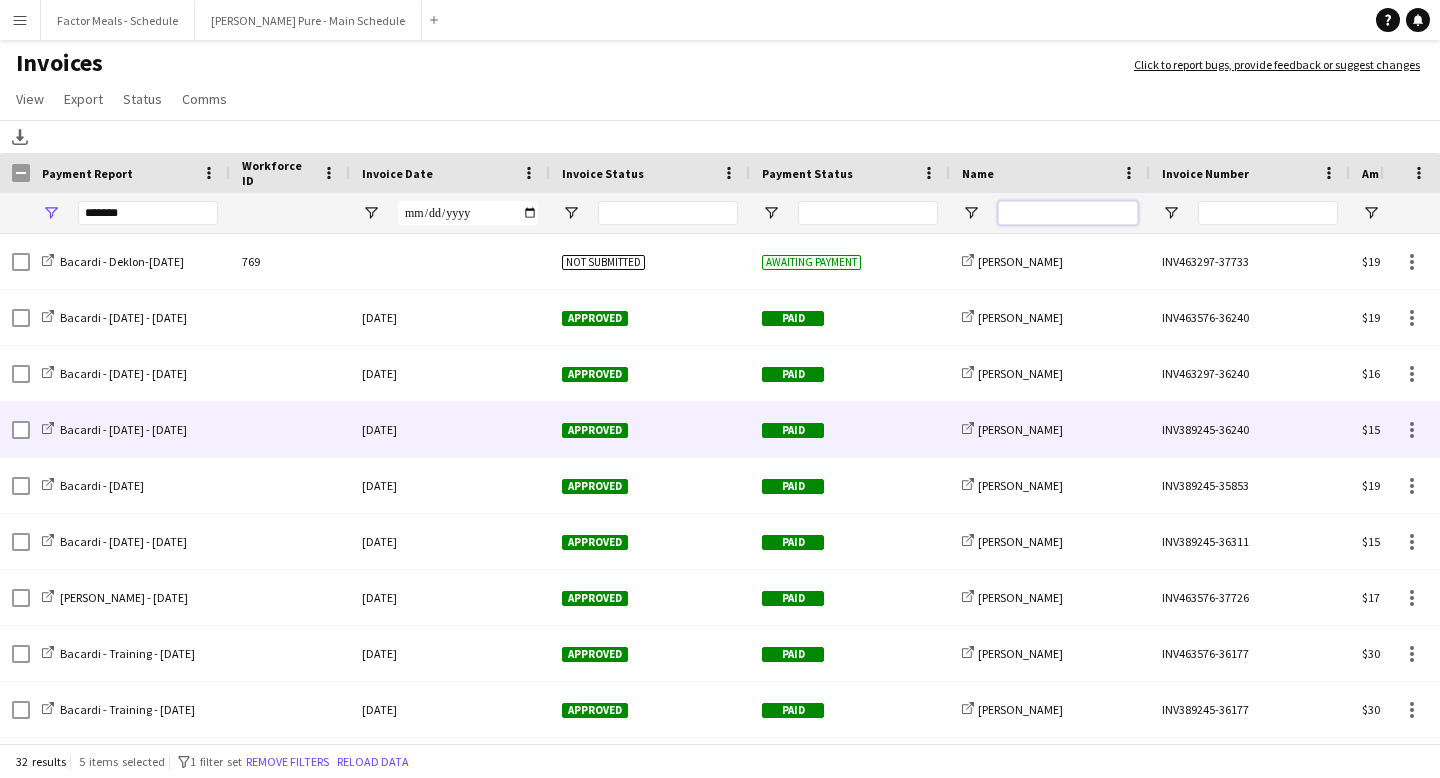 scroll, scrollTop: 61, scrollLeft: 0, axis: vertical 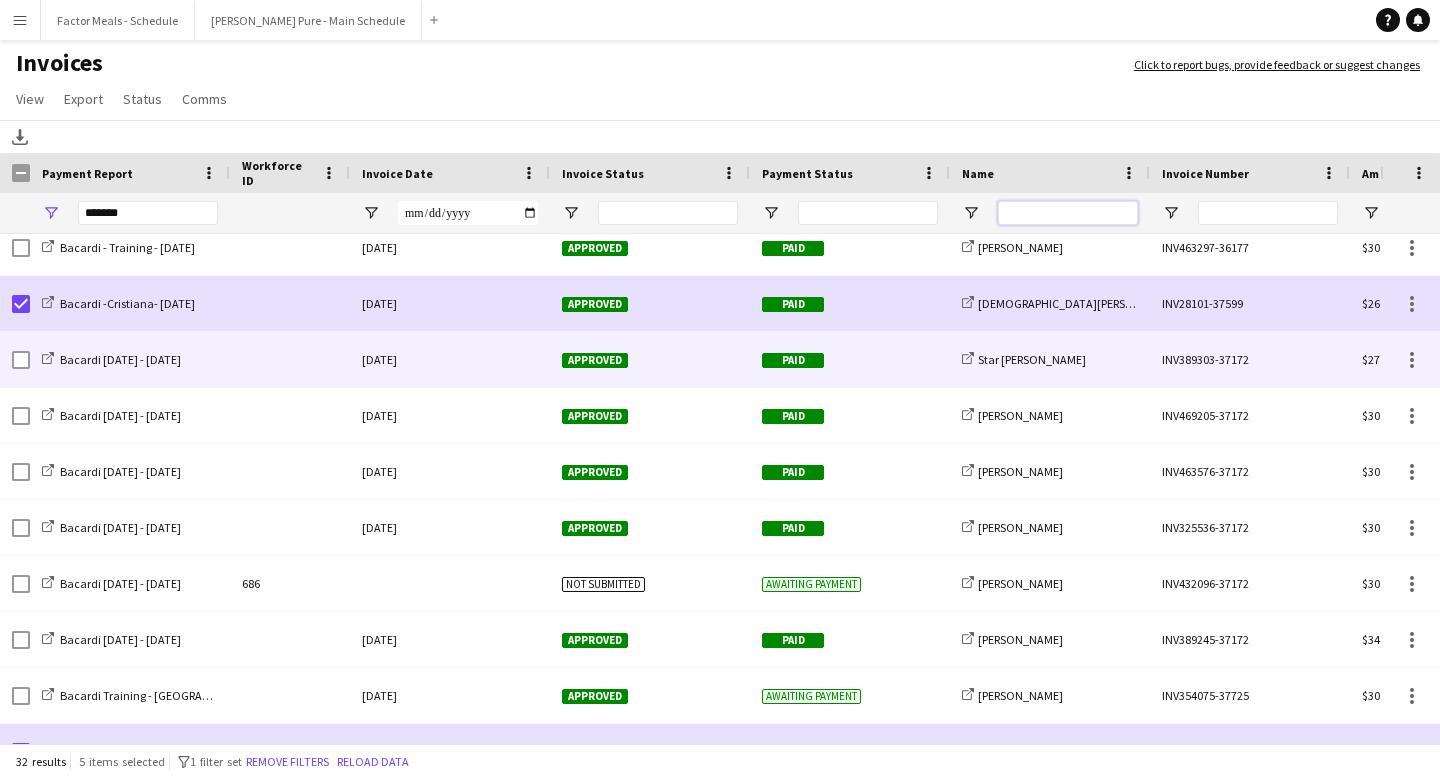 type 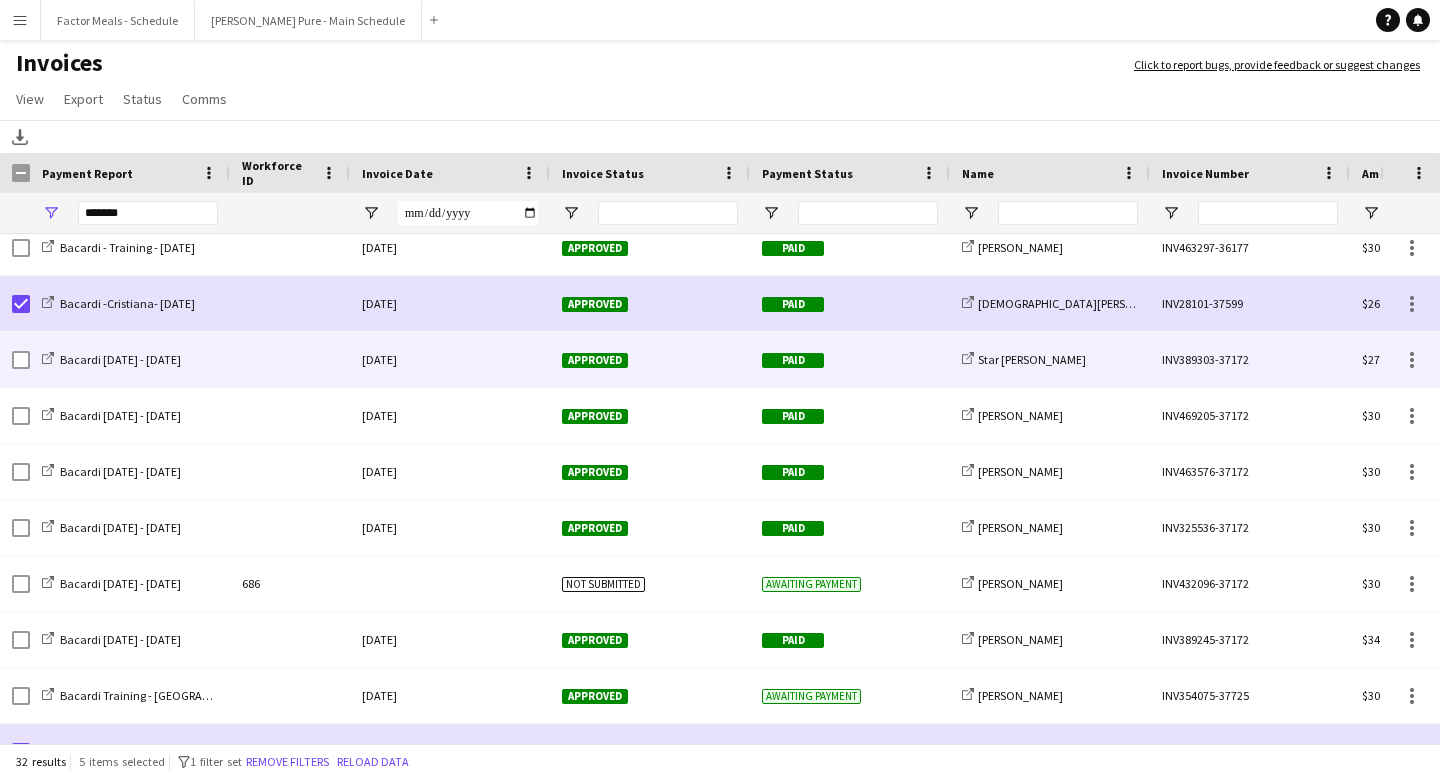 click 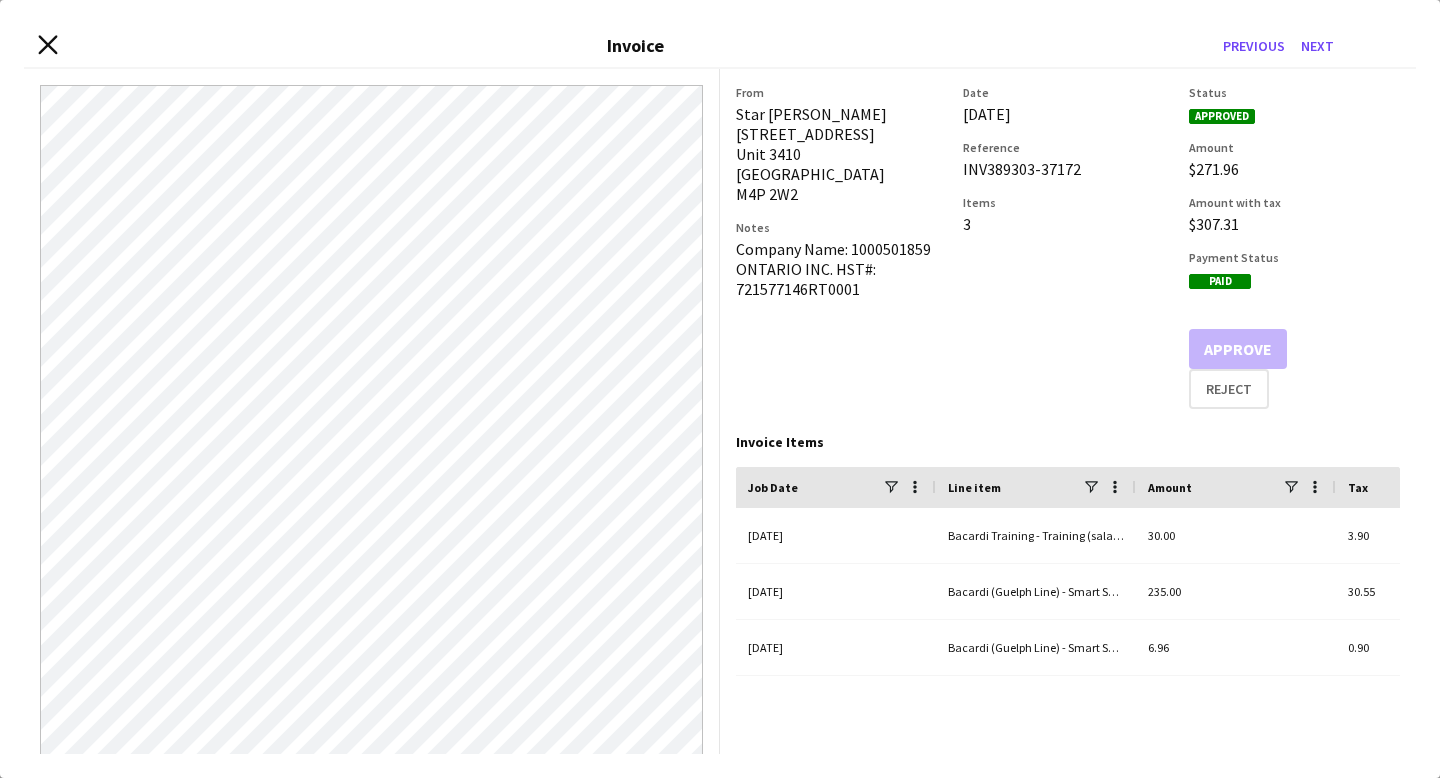 click 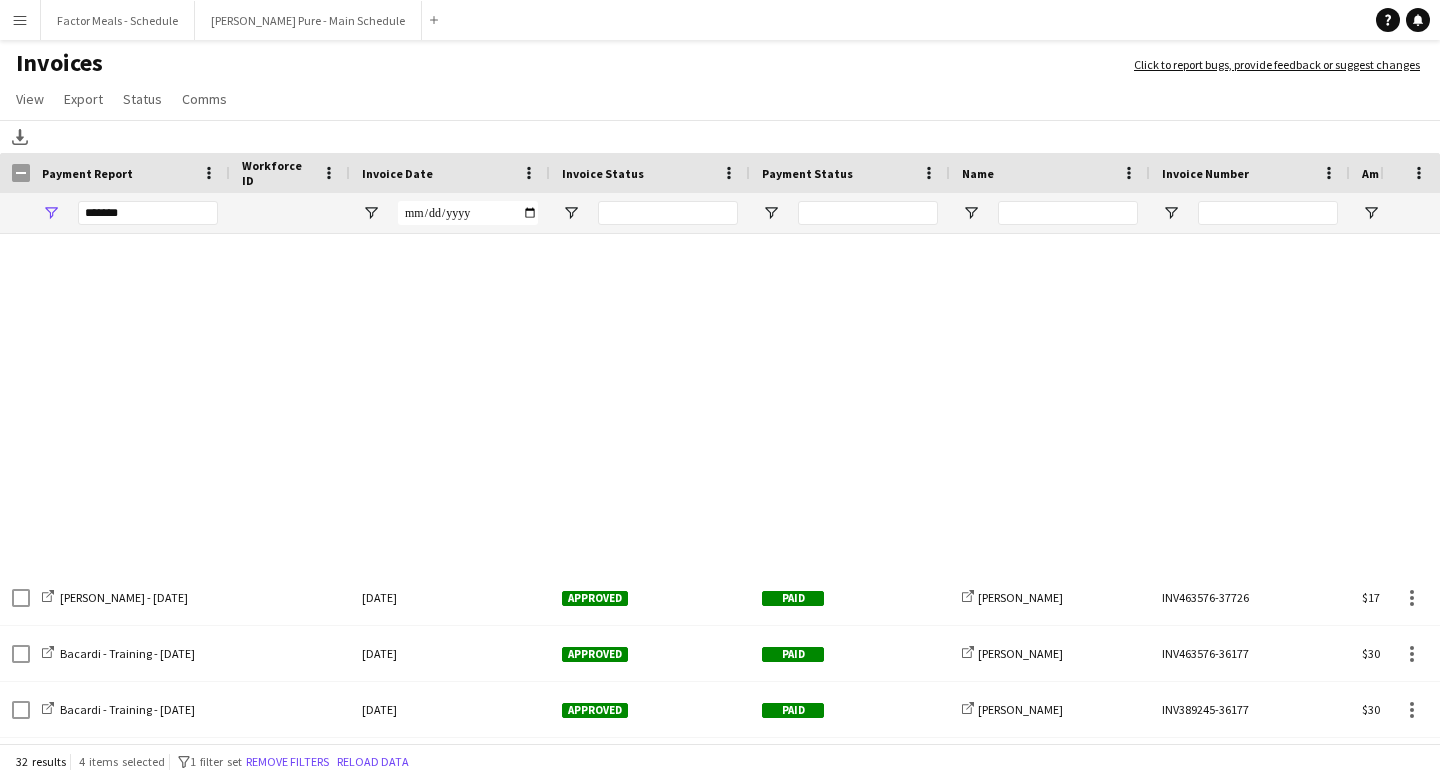 scroll, scrollTop: 0, scrollLeft: 0, axis: both 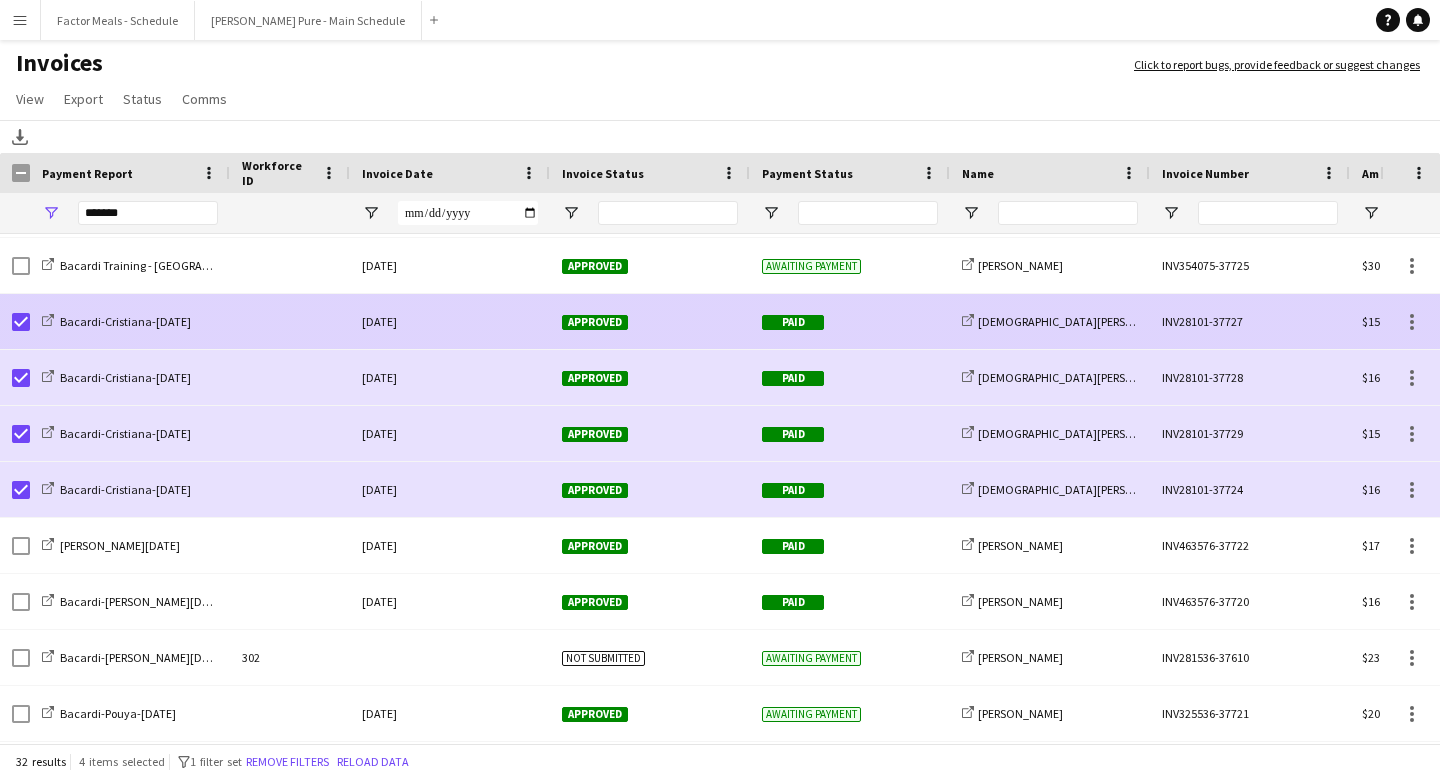 click 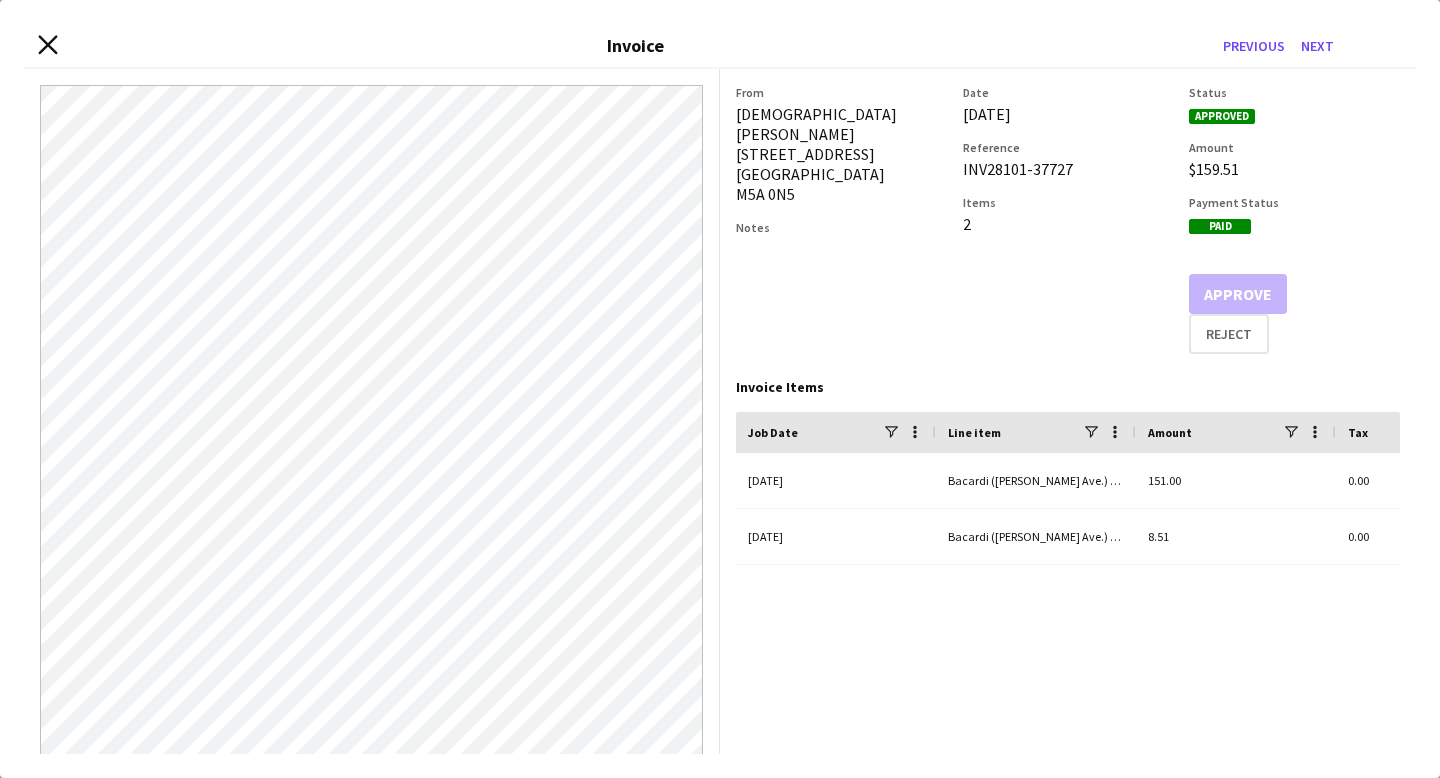 click on "Close invoice dialog" 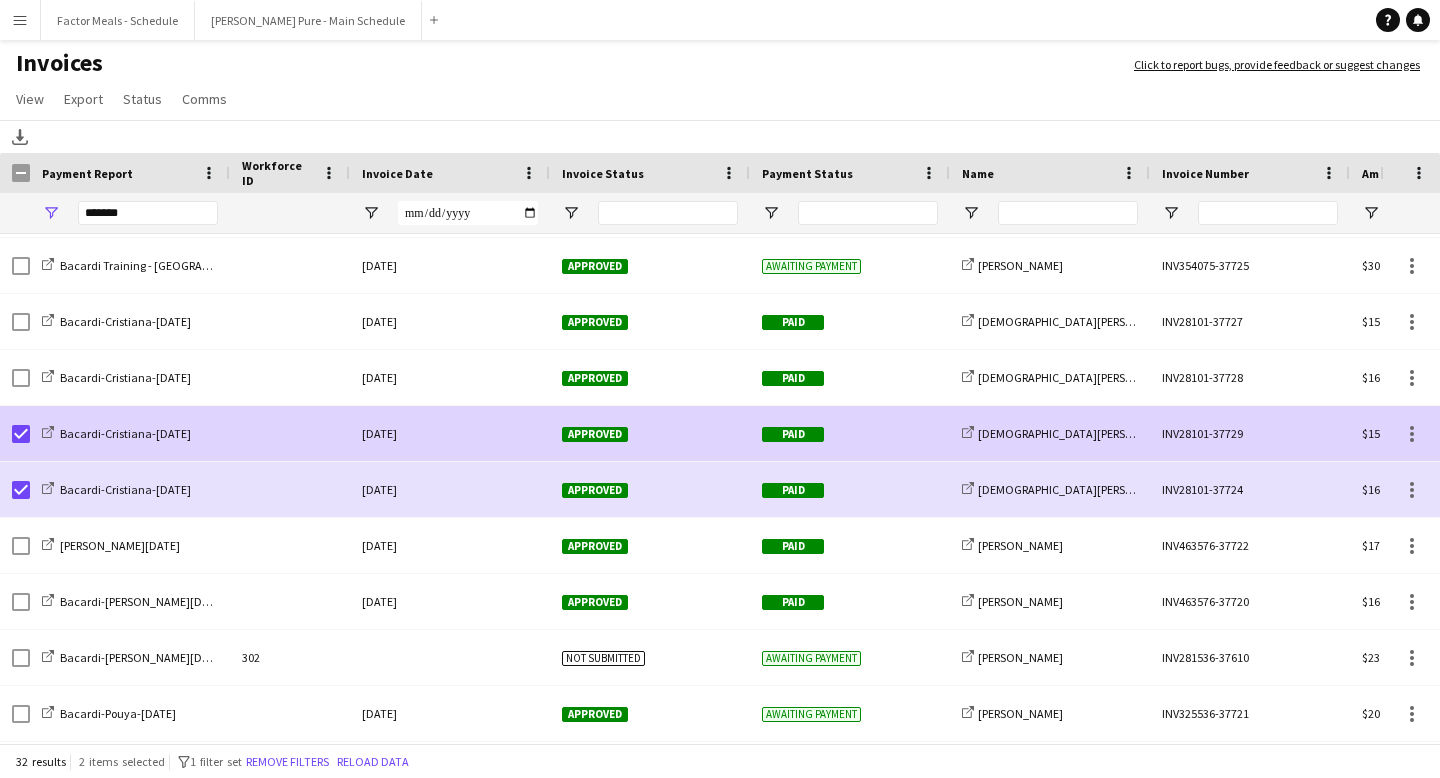 click 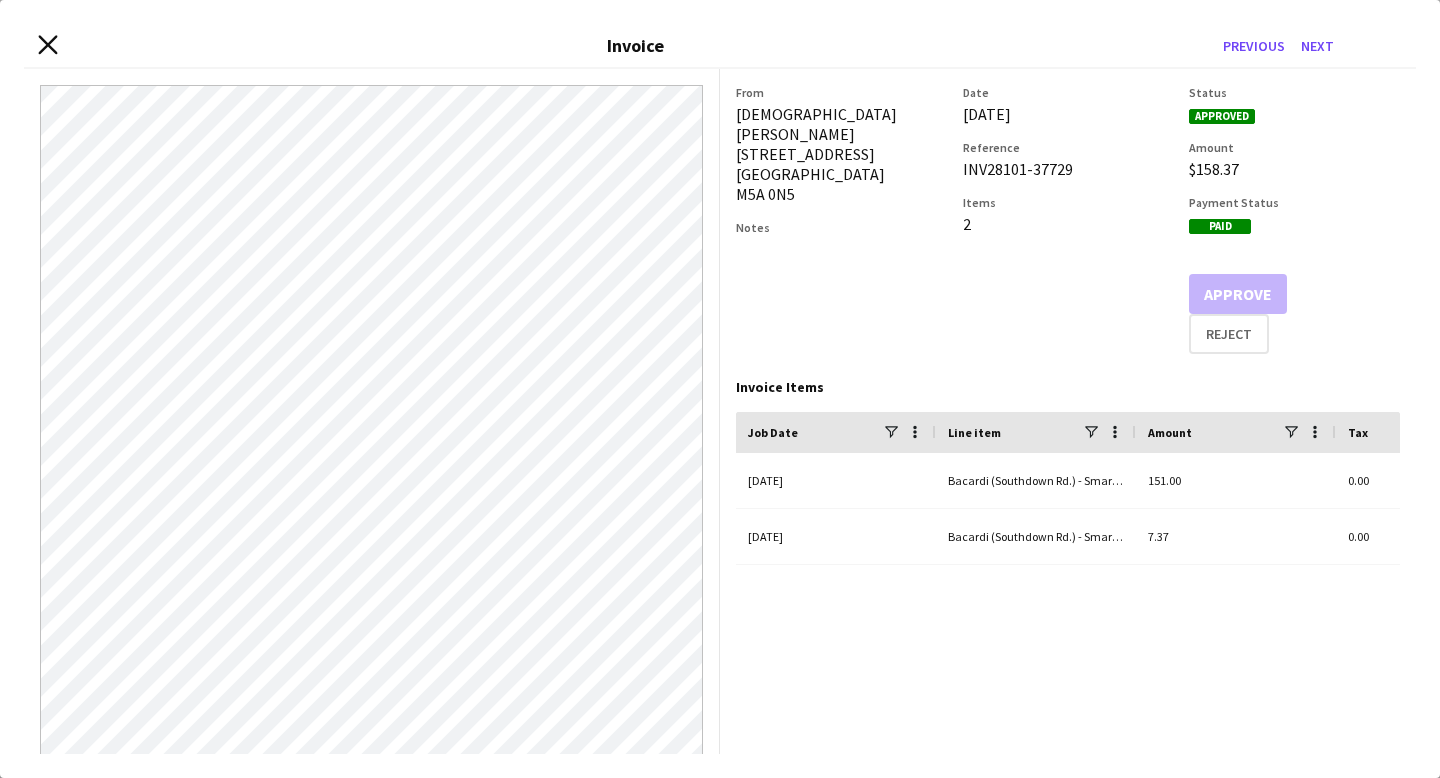 click 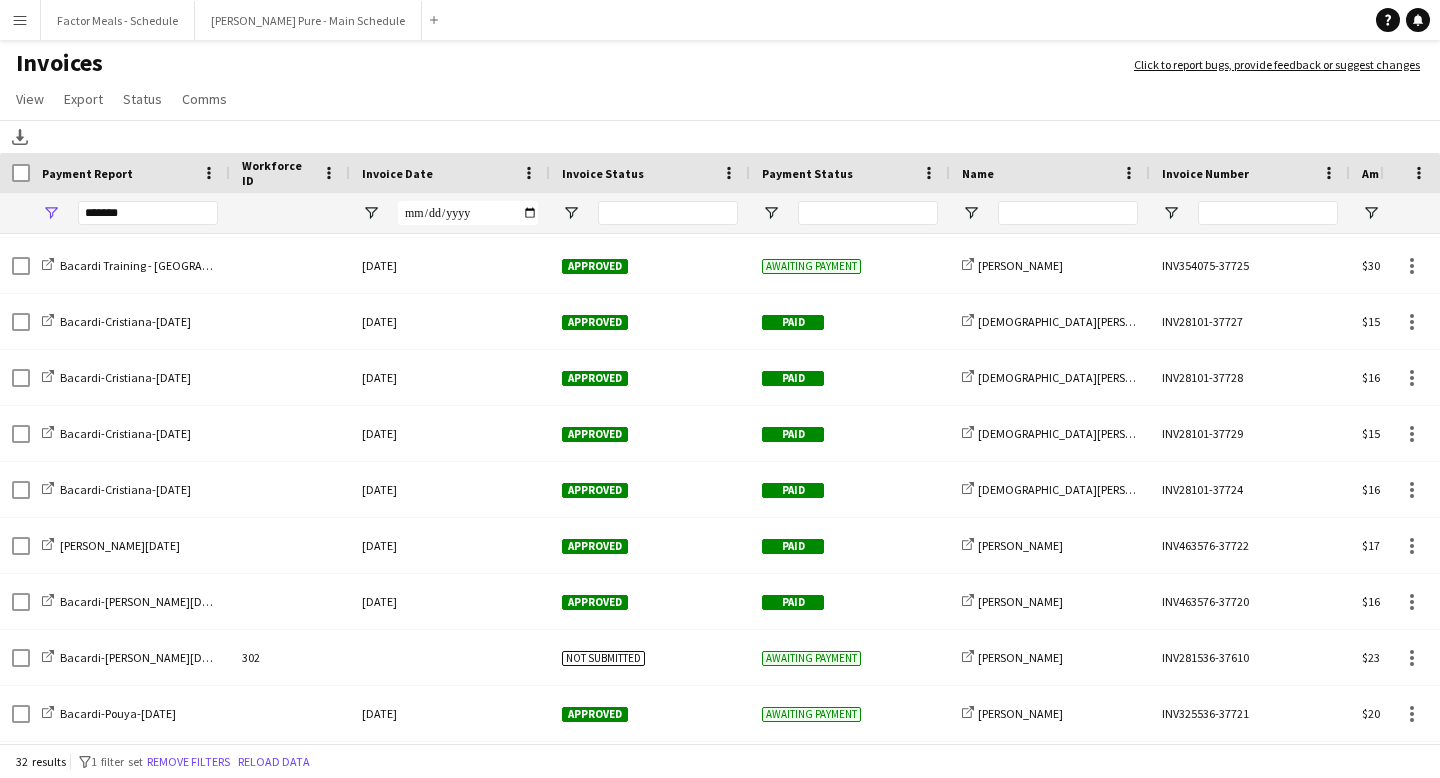 drag, startPoint x: 1439, startPoint y: 62, endPoint x: 1362, endPoint y: 53, distance: 77.52419 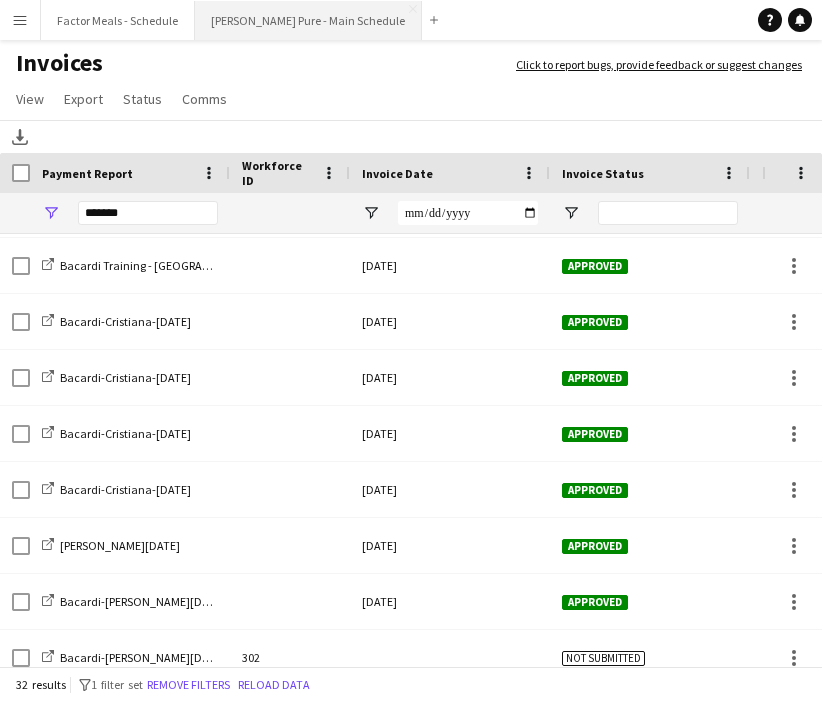 click on "[PERSON_NAME] Pure - Main Schedule
Close" at bounding box center [308, 20] 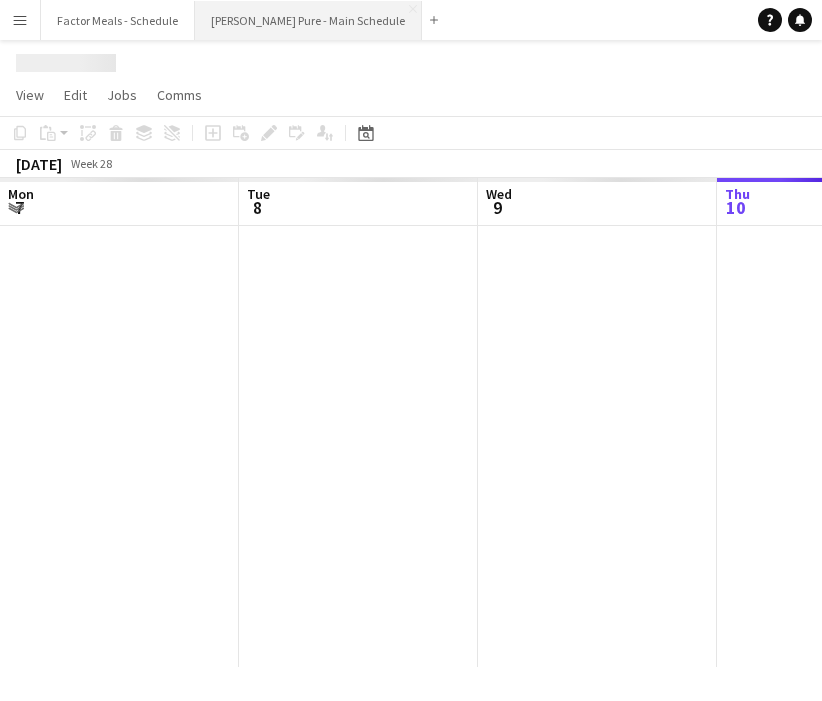 scroll, scrollTop: 0, scrollLeft: 478, axis: horizontal 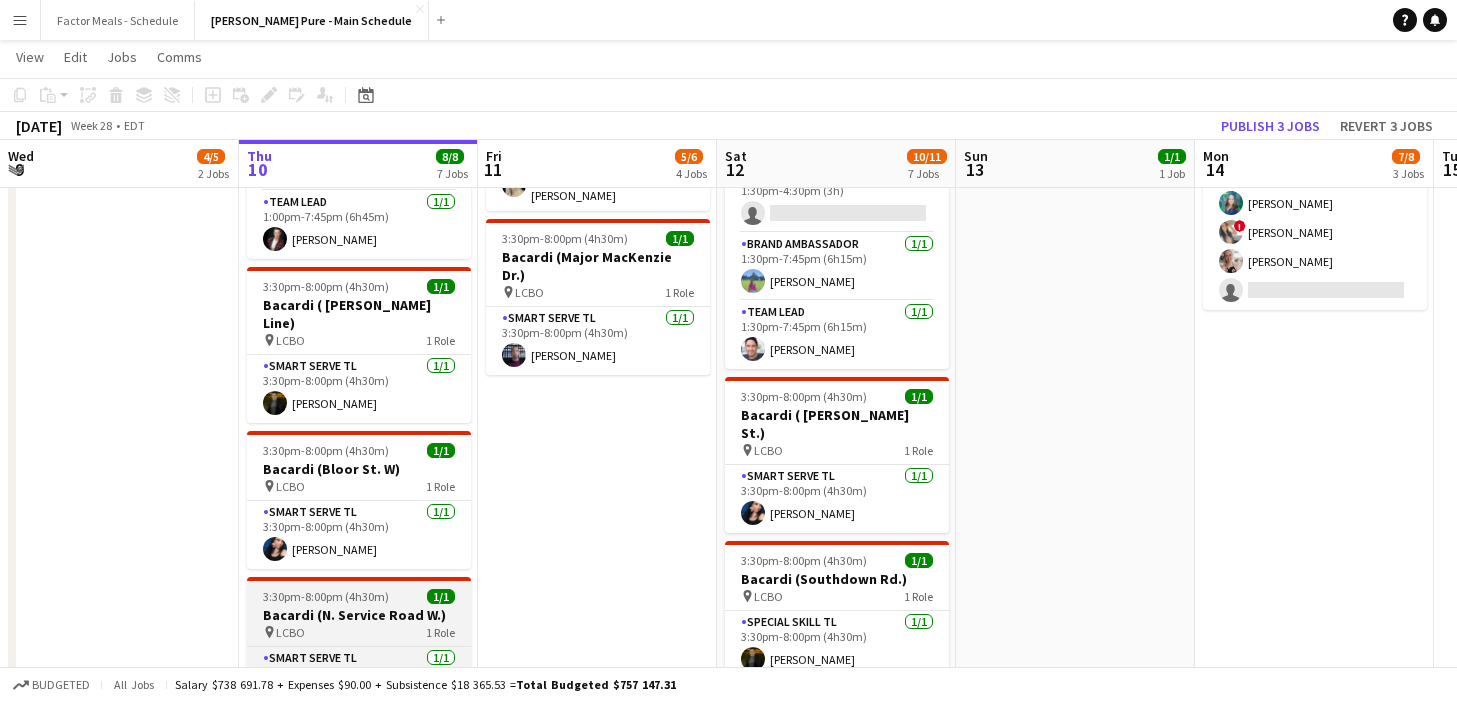 click on "pin
LCBO   1 Role" at bounding box center (359, 632) 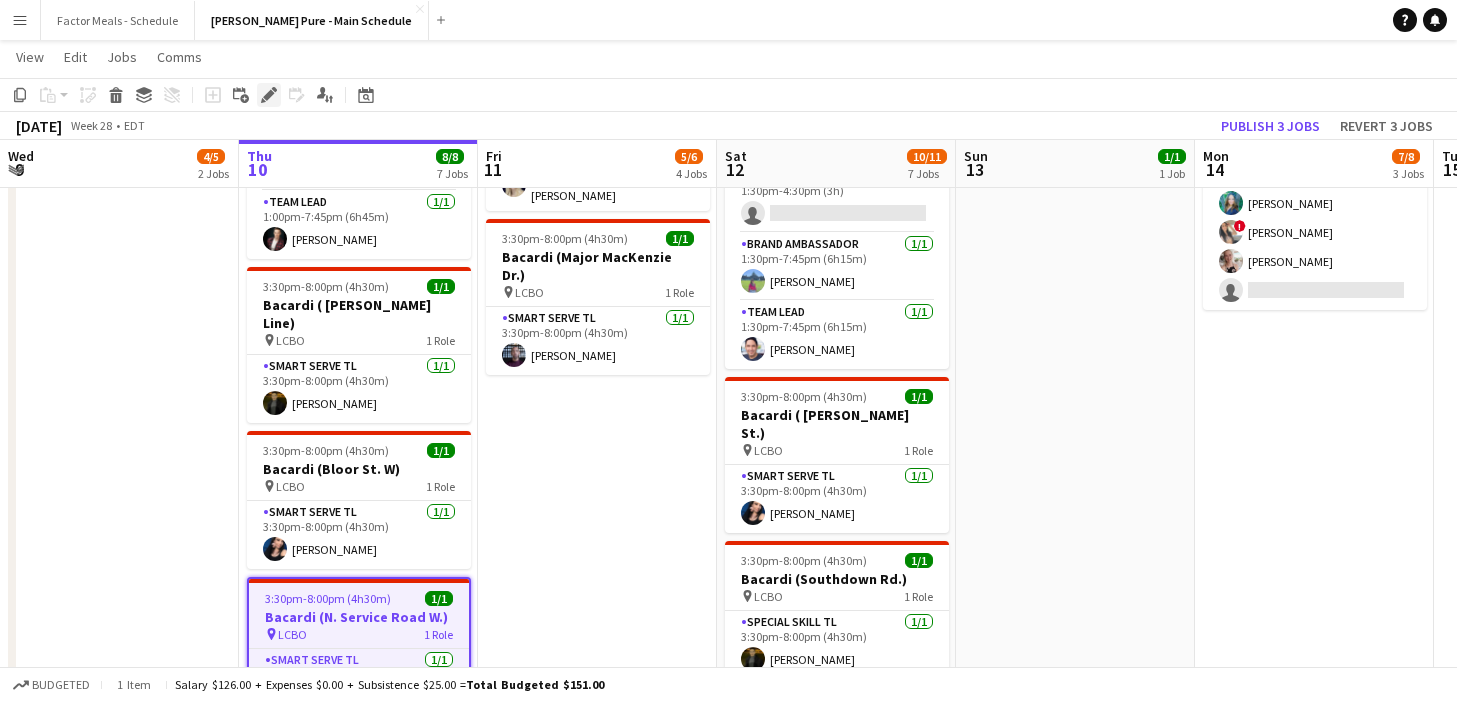 click on "Edit" 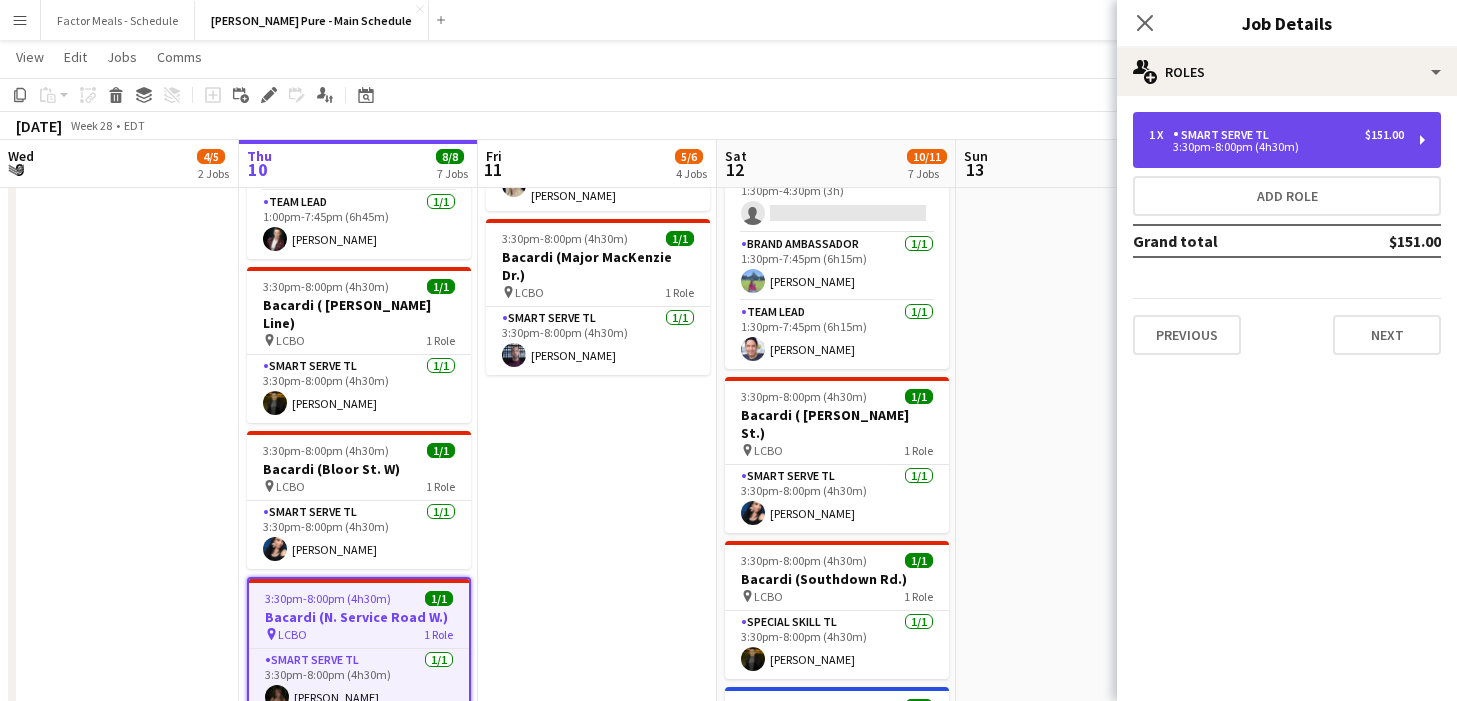 click on "Smart Serve TL" at bounding box center [1225, 135] 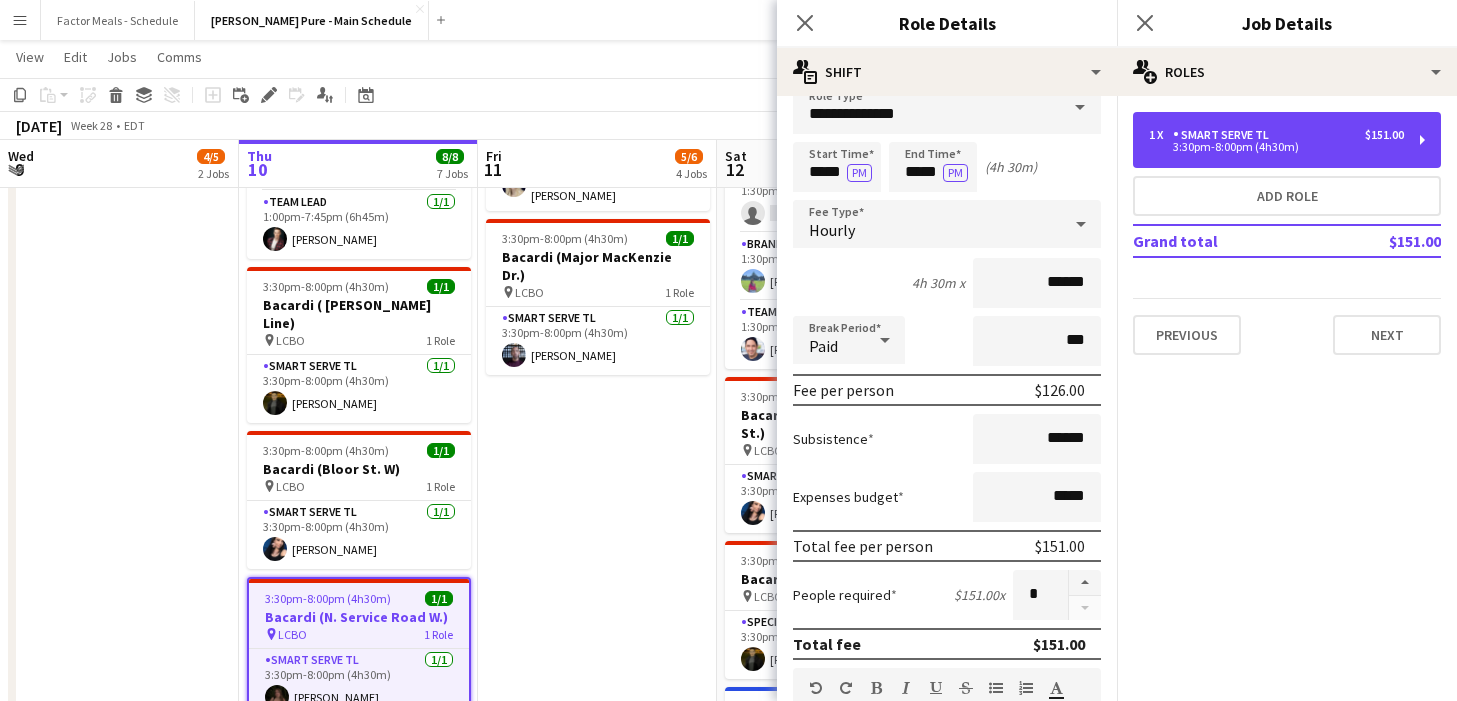 scroll, scrollTop: 0, scrollLeft: 0, axis: both 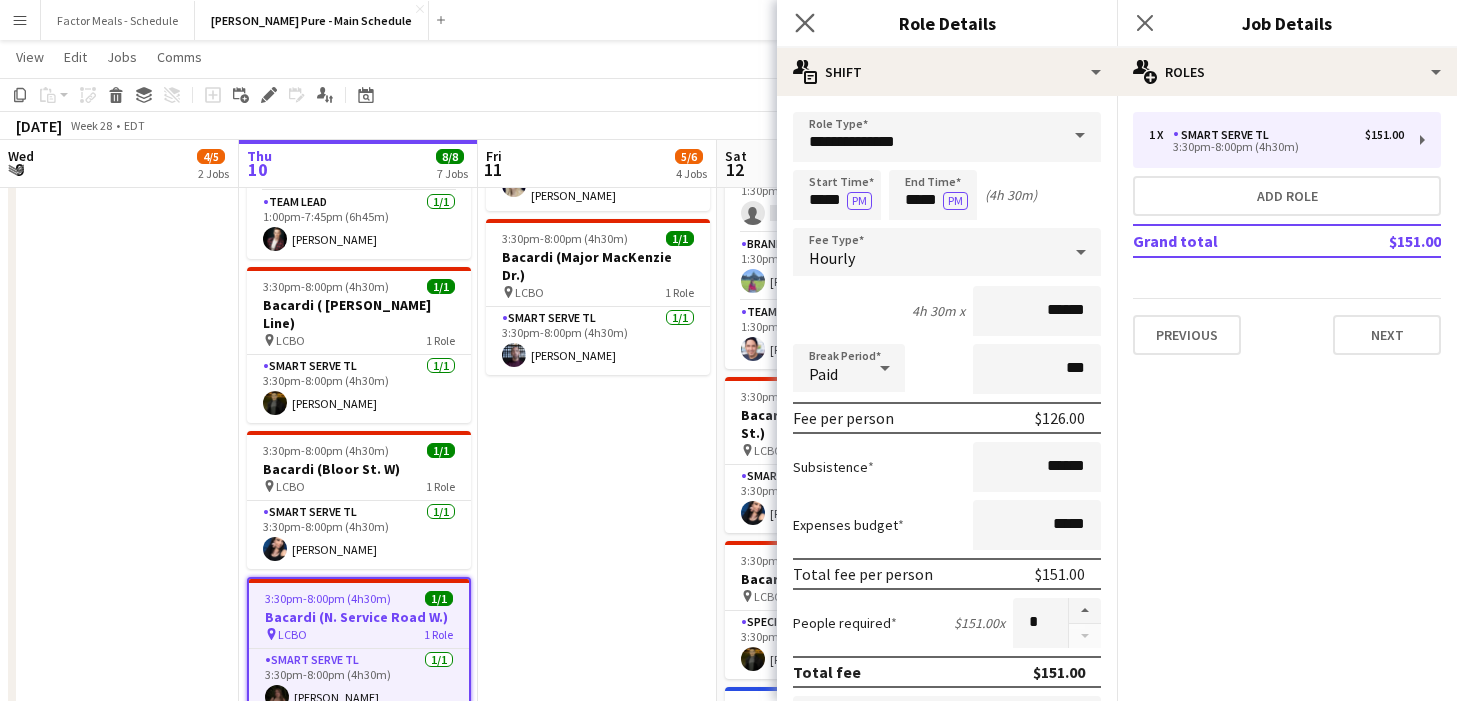 click on "Close pop-in" 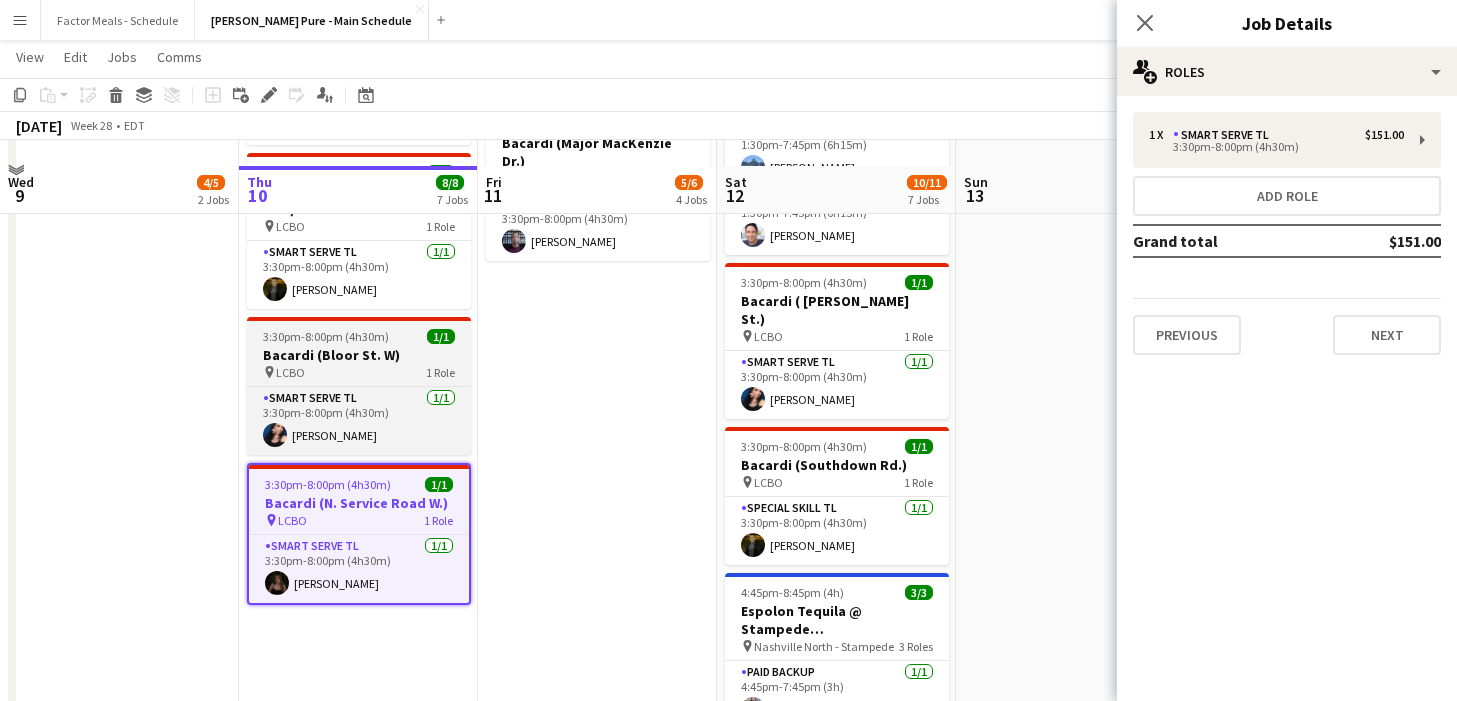 scroll, scrollTop: 804, scrollLeft: 0, axis: vertical 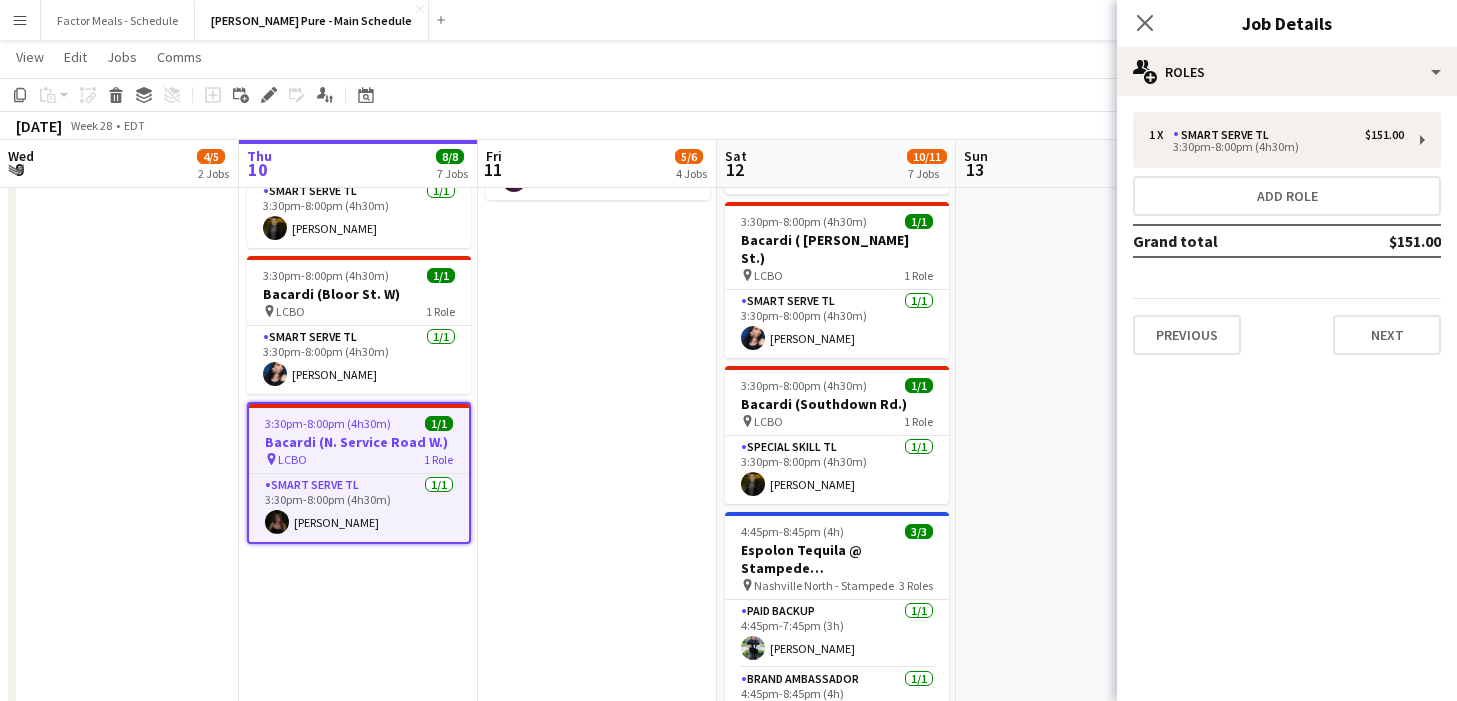 click on "11:00am-7:00pm (8h)    1/1   HANDFUEL - Costco Roadshow Etobicoke
pin
Costco Etobicoke   1 Role   Team Lead   1/1   11:00am-7:00pm (8h)
Jericho Allick     1:30pm-7:45pm (6h15m)    2/3   Purity x Vancouver Gaming Activation Vancouver (10:30 am - 4:45 pm PST)
pin
Pacific Coliseum   3 Roles   Paid Backup   6A   0/1   1:30pm-4:30pm (3h)
single-neutral-actions
Brand Ambassador    1/1   1:30pm-7:45pm (6h15m)
Diana Vazquez  Team Lead   1/1   1:30pm-7:45pm (6h15m)
Gavin Turnbull     3:30pm-8:00pm (4h30m)    1/1   Bacardi (Bramalea Rd.)
pin
LCBO    1 Role   Smart Serve TL   1/1   3:30pm-8:00pm (4h30m)
Cristiana Bodnariuc     3:30pm-8:00pm (4h30m)    1/1   Bacardi (Major MacKenzie Dr.)
pin
LCBO    1 Role   Smart Serve TL   1/1   3:30pm-8:00pm (4h30m)
Deklon Roberts" at bounding box center (597, 304) 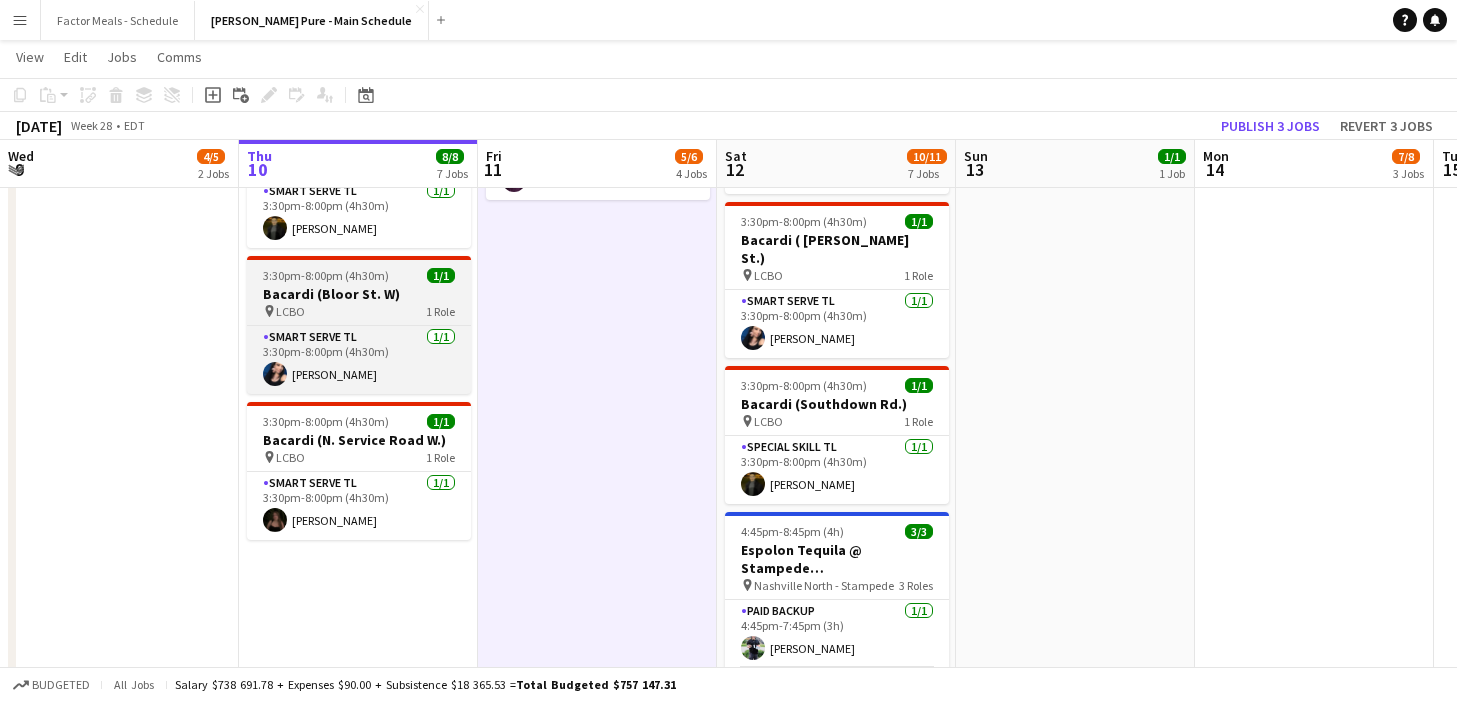 click on "Bacardi (Bloor St. W)" at bounding box center (359, 294) 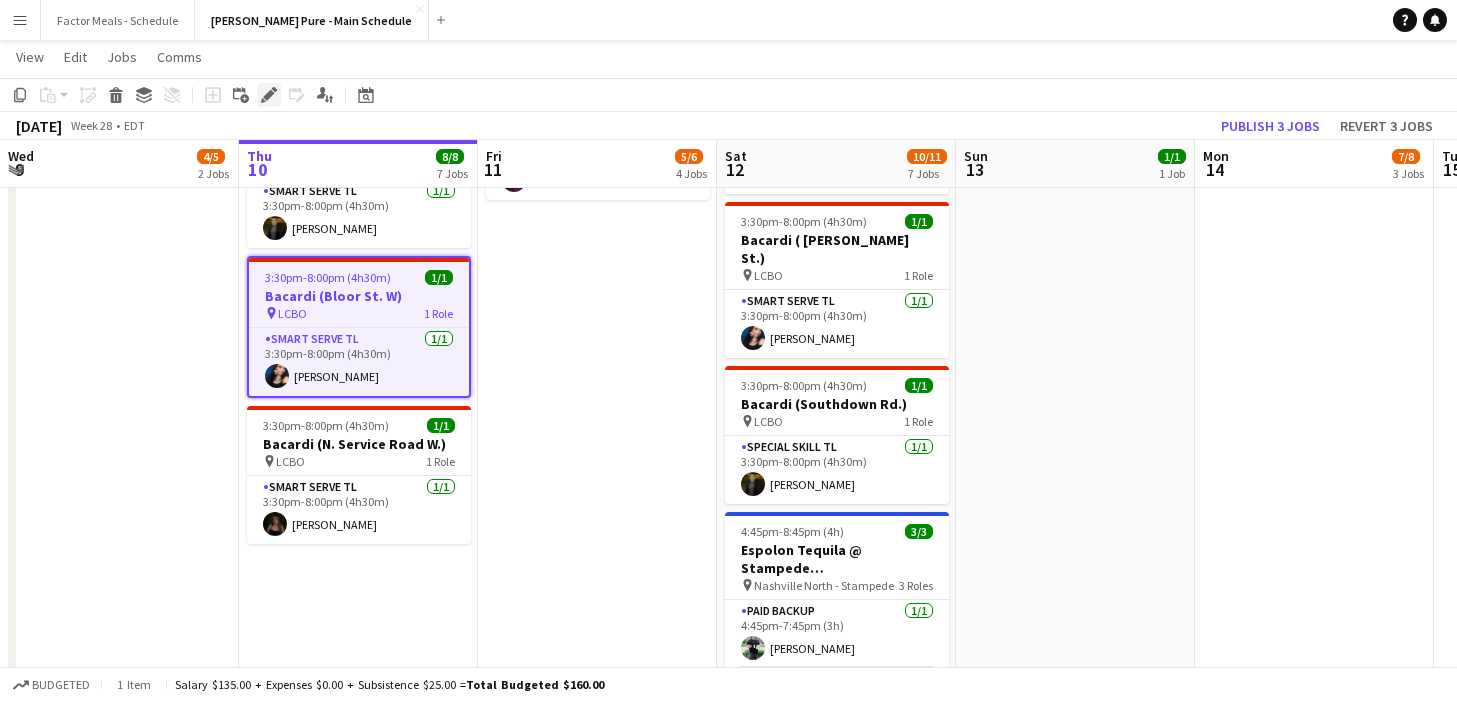 click on "Edit" 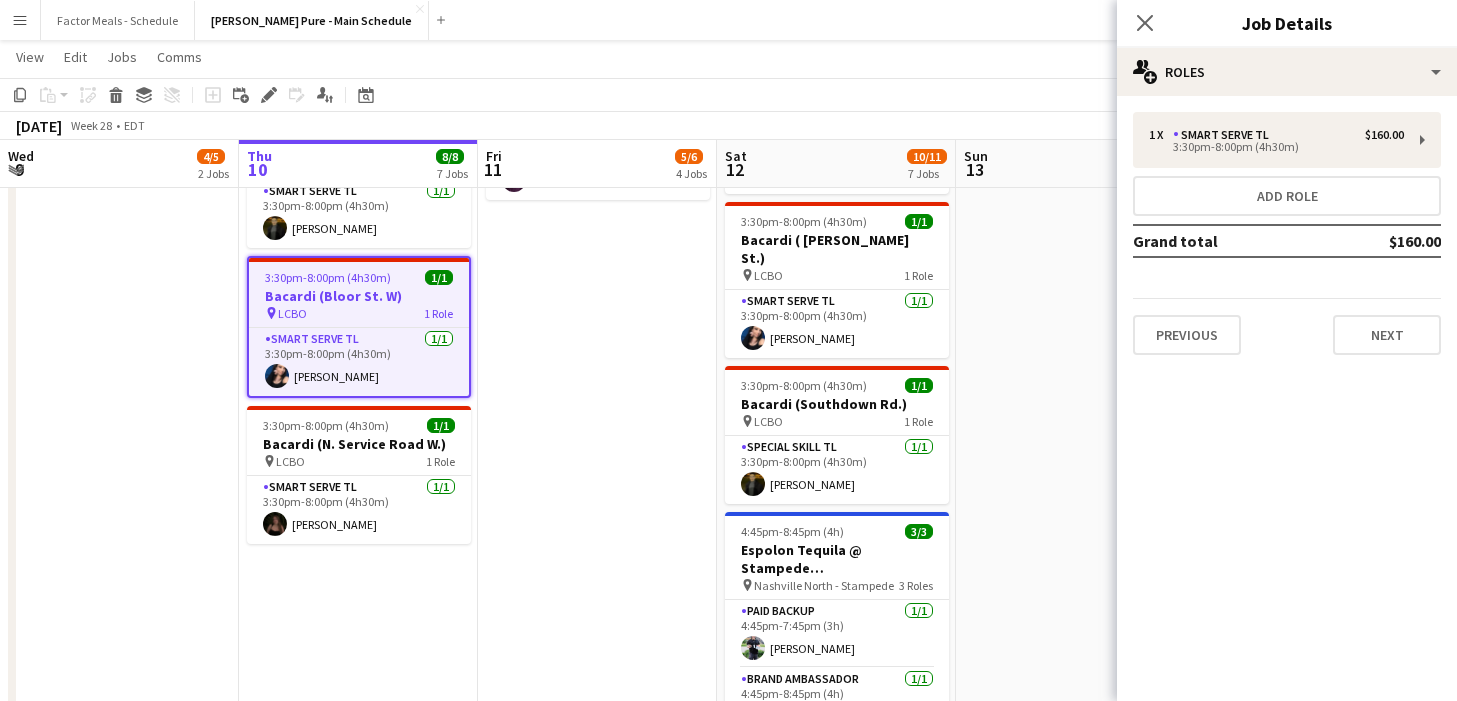 click on "11:00am-7:00pm (8h)    1/1   HANDFUEL - Costco Roadshow Etobicoke
pin
Costco Etobicoke   1 Role   Team Lead   1/1   11:00am-7:00pm (8h)
Jericho Allick     1:30pm-7:45pm (6h15m)    2/3   Purity x Vancouver Gaming Activation Vancouver (10:30 am - 4:45 pm PST)
pin
Pacific Coliseum   3 Roles   Paid Backup   6A   0/1   1:30pm-4:30pm (3h)
single-neutral-actions
Brand Ambassador    1/1   1:30pm-7:45pm (6h15m)
Diana Vazquez  Team Lead   1/1   1:30pm-7:45pm (6h15m)
Gavin Turnbull     3:30pm-8:00pm (4h30m)    1/1   Bacardi (Bramalea Rd.)
pin
LCBO    1 Role   Smart Serve TL   1/1   3:30pm-8:00pm (4h30m)
Cristiana Bodnariuc     3:30pm-8:00pm (4h30m)    1/1   Bacardi (Major MacKenzie Dr.)
pin
LCBO    1 Role   Smart Serve TL   1/1   3:30pm-8:00pm (4h30m)
Deklon Roberts" at bounding box center [597, 304] 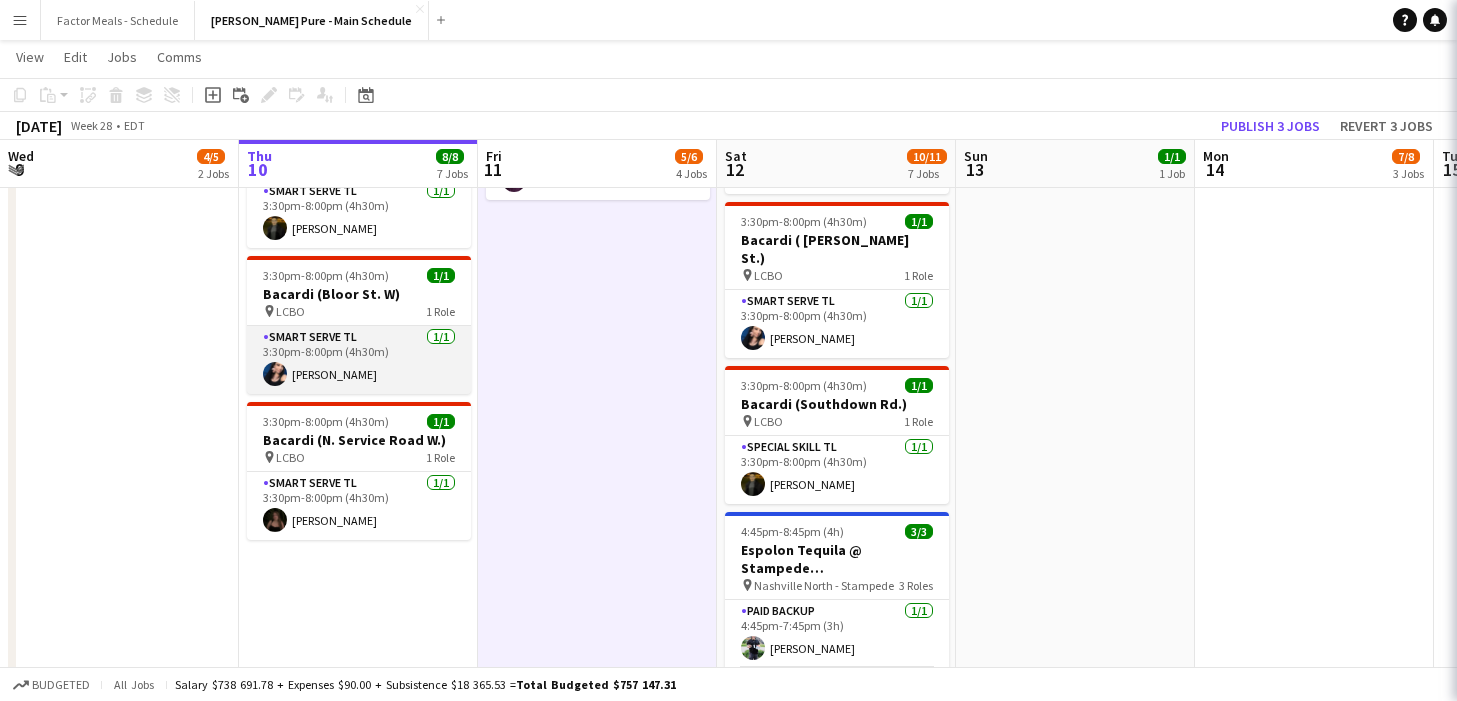 scroll, scrollTop: 0, scrollLeft: 477, axis: horizontal 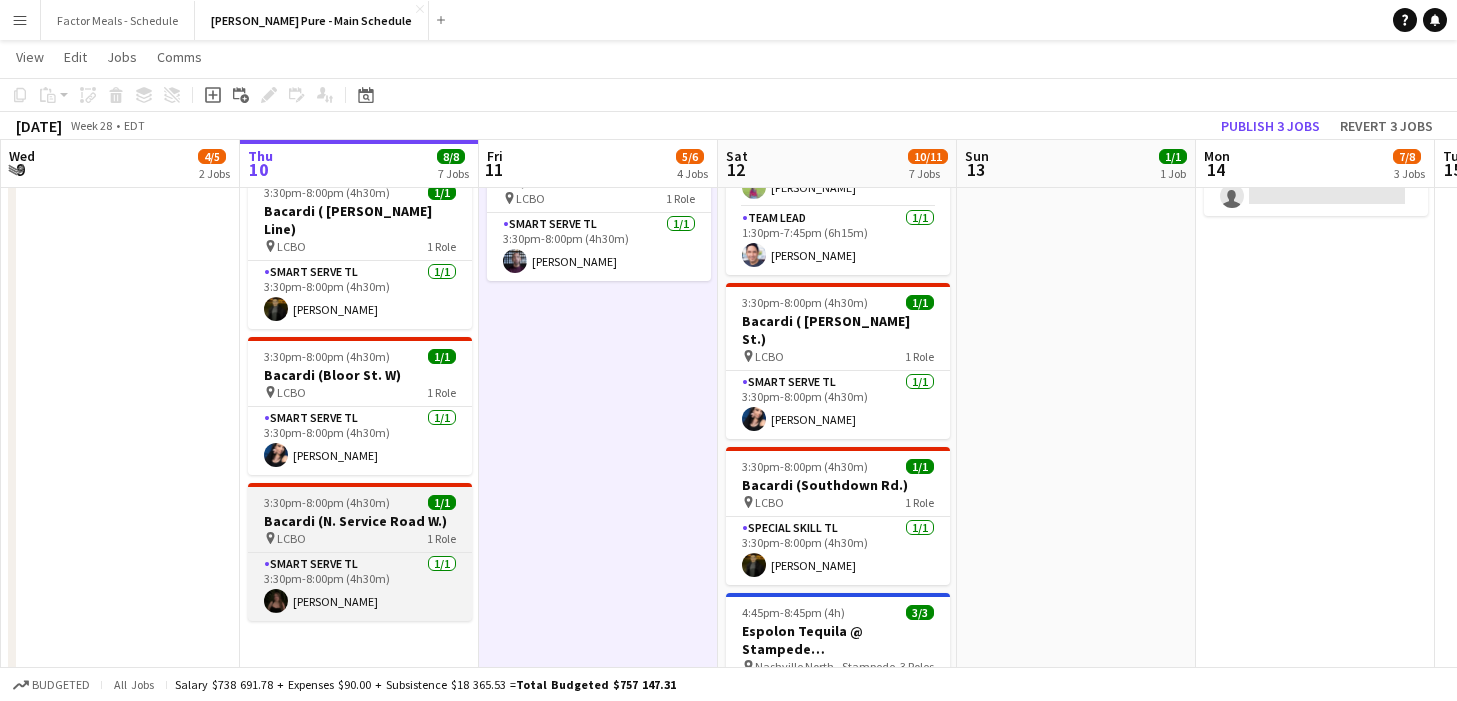 click on "Bacardi (N. Service Road W.)" at bounding box center (360, 521) 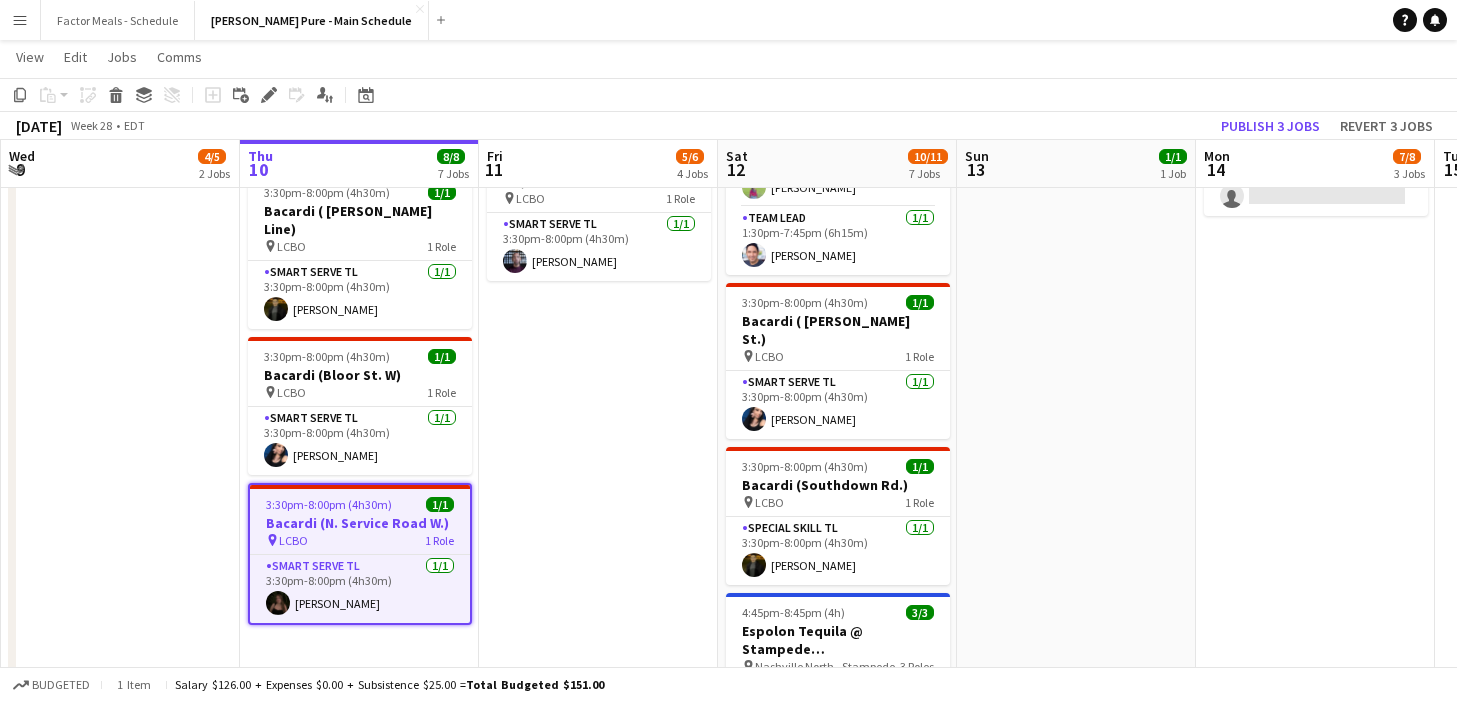 click on "11:00am-7:00pm (8h)    1/1   HANDFUEL - Costco Roadshow Etobicoke
pin
Costco Etobicoke   1 Role   Team Lead   1/1   11:00am-7:00pm (8h)
Jericho Allick     1:30pm-7:45pm (6h15m)    2/3   Purity x Vancouver Gaming Activation Vancouver (10:30 am - 4:45 pm PST)
pin
Pacific Coliseum   3 Roles   Paid Backup   6A   0/1   1:30pm-4:30pm (3h)
single-neutral-actions
Brand Ambassador    1/1   1:30pm-7:45pm (6h15m)
Diana Vazquez  Team Lead   1/1   1:30pm-7:45pm (6h15m)
Gavin Turnbull     3:30pm-8:00pm (4h30m)    1/1   Bacardi (Bramalea Rd.)
pin
LCBO    1 Role   Smart Serve TL   1/1   3:30pm-8:00pm (4h30m)
Cristiana Bodnariuc     3:30pm-8:00pm (4h30m)    1/1   Bacardi (Major MacKenzie Dr.)
pin
LCBO    1 Role   Smart Serve TL   1/1   3:30pm-8:00pm (4h30m)
Deklon Roberts" at bounding box center (598, 385) 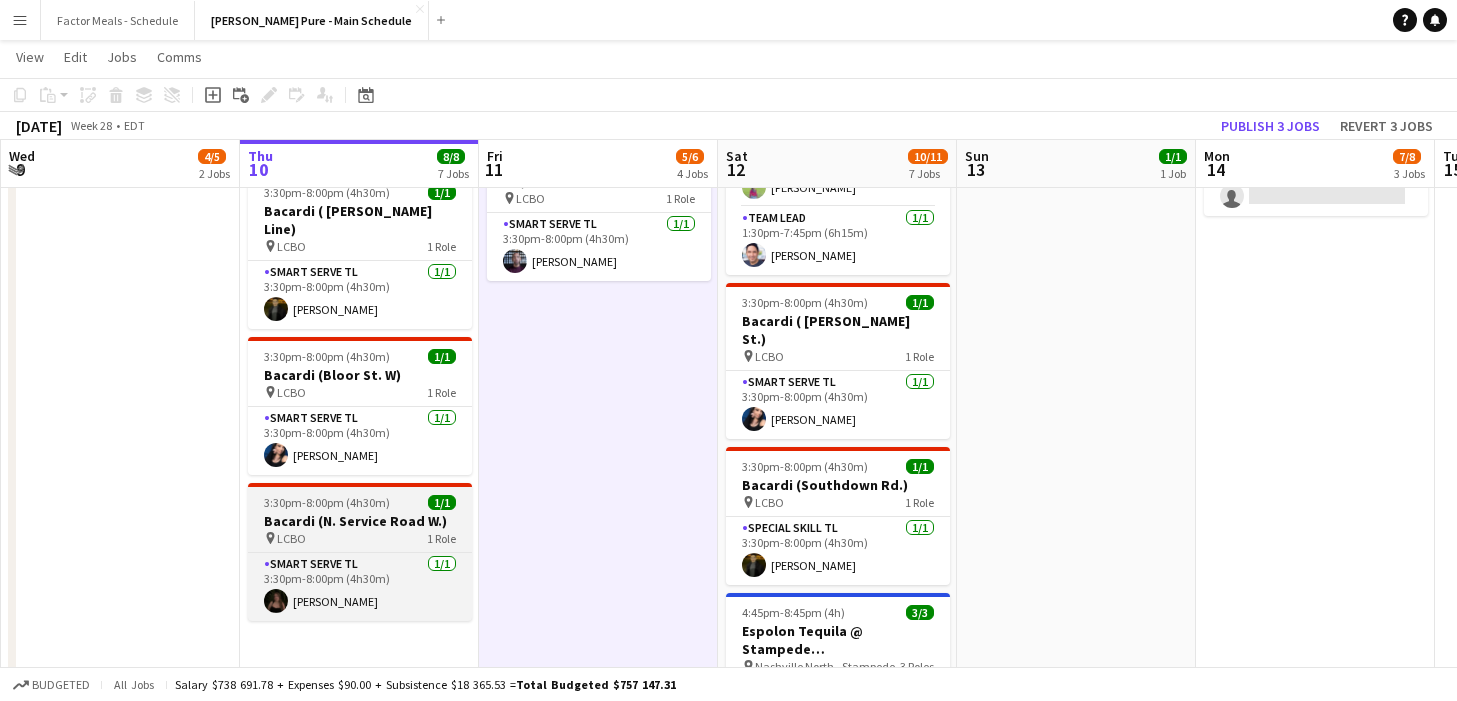 click on "3:30pm-8:00pm (4h30m)" at bounding box center (327, 502) 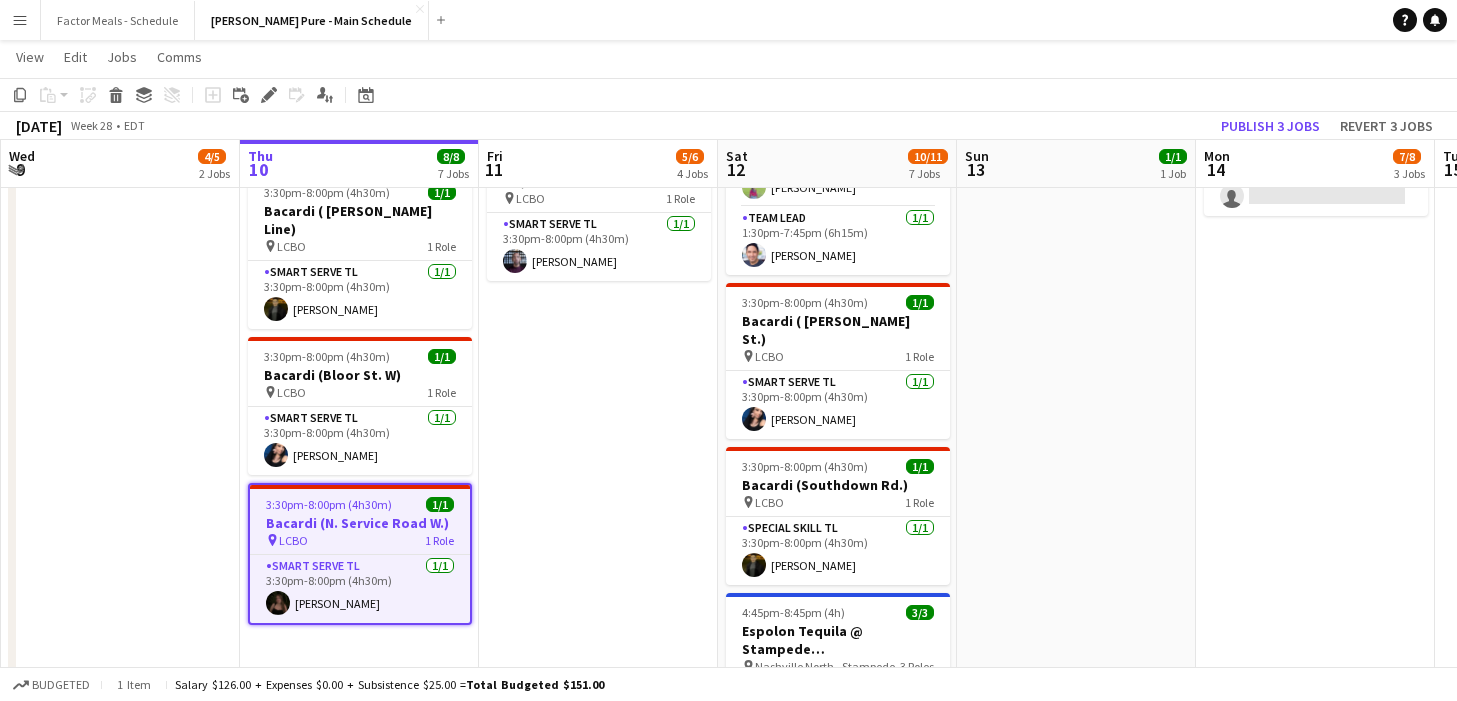 click on "11:00am-7:00pm (8h)    1/1   HANDFUEL - Costco Roadshow Etobicoke
pin
Costco Etobicoke   1 Role   Team Lead   1/1   11:00am-7:00pm (8h)
Jericho Allick     1:30pm-7:45pm (6h15m)    2/3   Purity x Vancouver Gaming Activation Vancouver (10:30 am - 4:45 pm PST)
pin
Pacific Coliseum   3 Roles   Paid Backup   6A   0/1   1:30pm-4:30pm (3h)
single-neutral-actions
Brand Ambassador    1/1   1:30pm-7:45pm (6h15m)
Diana Vazquez  Team Lead   1/1   1:30pm-7:45pm (6h15m)
Gavin Turnbull     3:30pm-8:00pm (4h30m)    1/1   Bacardi (Bramalea Rd.)
pin
LCBO    1 Role   Smart Serve TL   1/1   3:30pm-8:00pm (4h30m)
Cristiana Bodnariuc     3:30pm-8:00pm (4h30m)    1/1   Bacardi (Major MacKenzie Dr.)
pin
LCBO    1 Role   Smart Serve TL   1/1   3:30pm-8:00pm (4h30m)
Deklon Roberts" at bounding box center [598, 385] 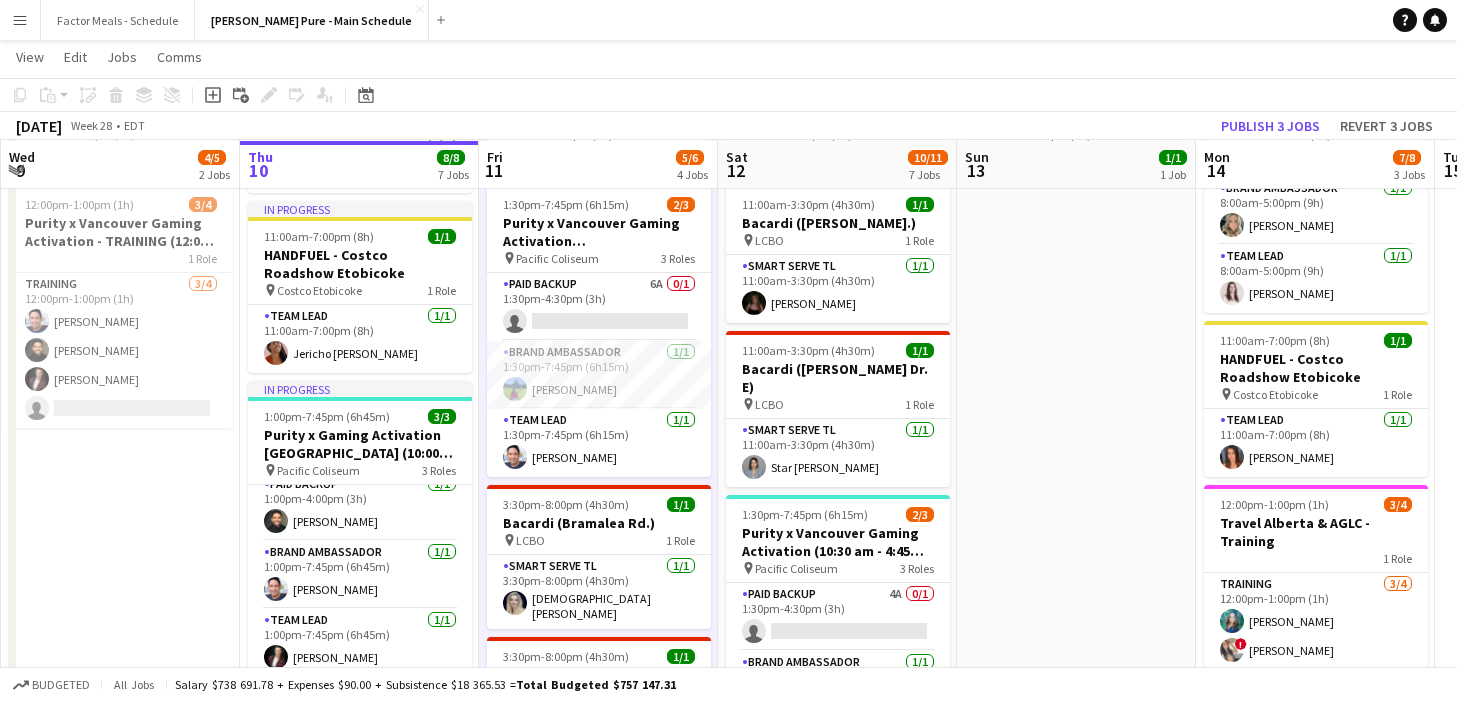 scroll, scrollTop: 210, scrollLeft: 0, axis: vertical 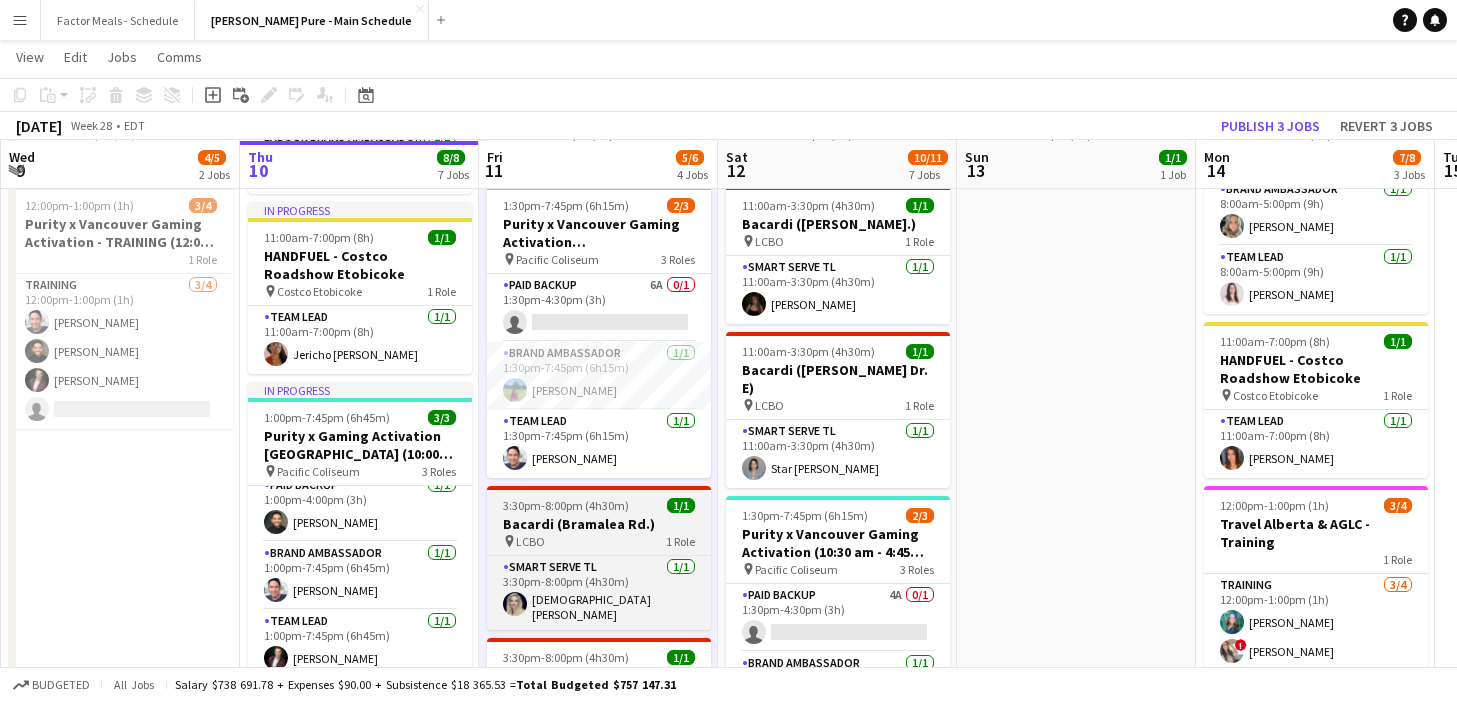 click on "pin
LCBO    1 Role" at bounding box center [599, 541] 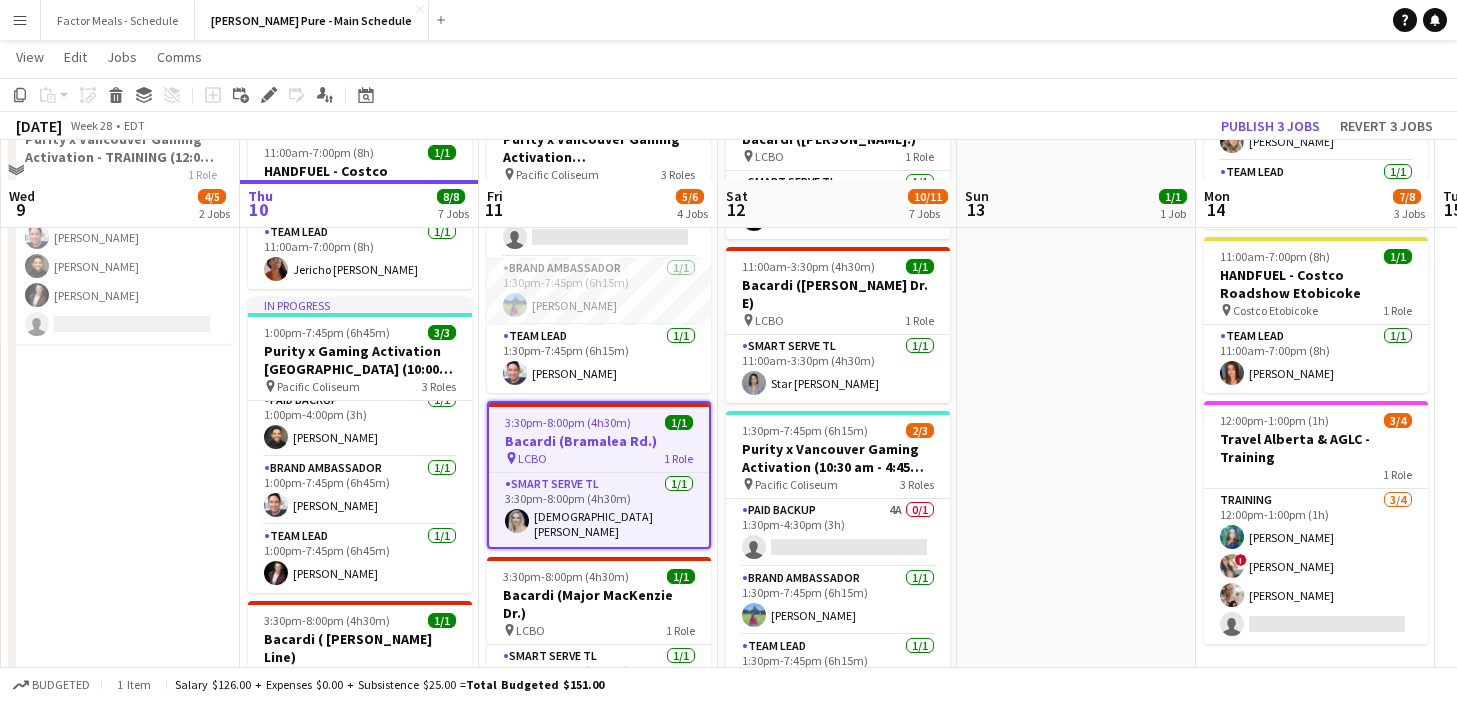 scroll, scrollTop: 338, scrollLeft: 0, axis: vertical 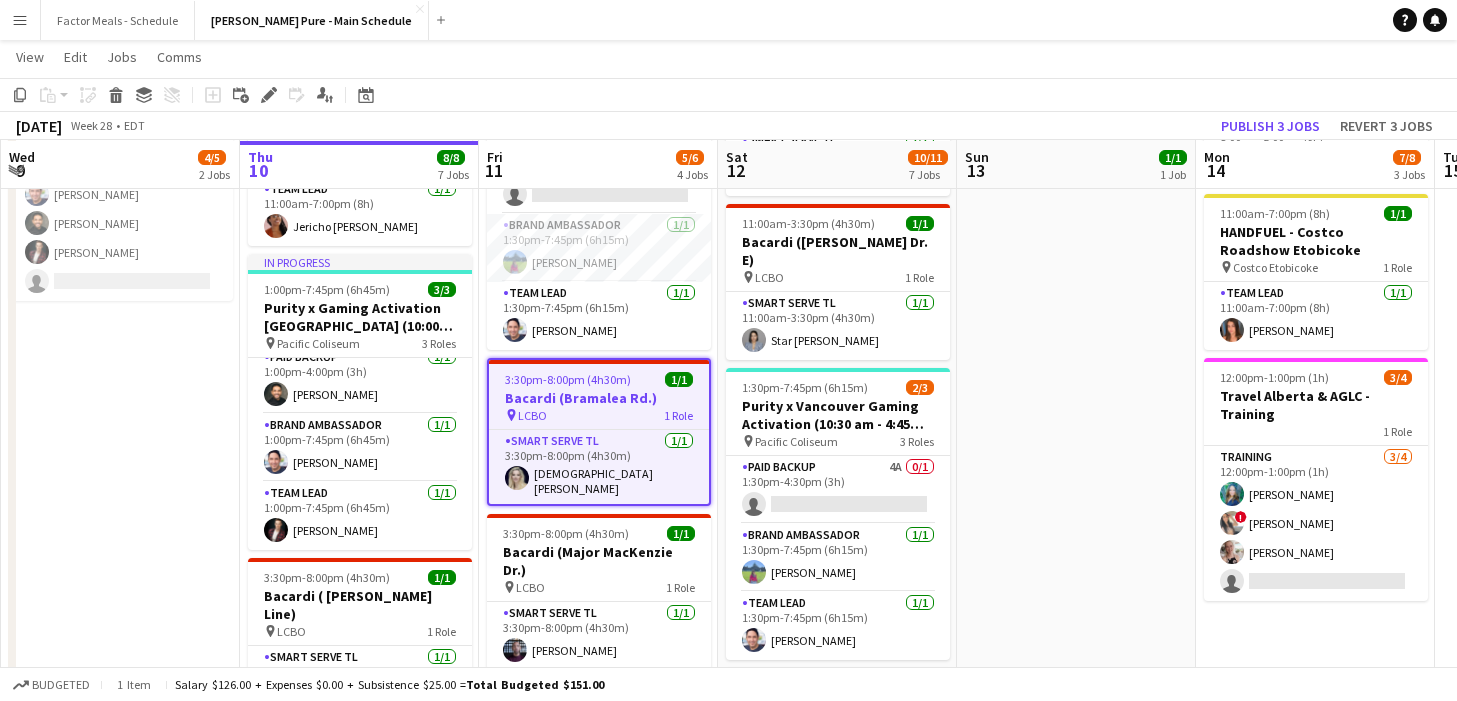 click on "Bacardi (Major MacKenzie Dr.)" at bounding box center (599, 561) 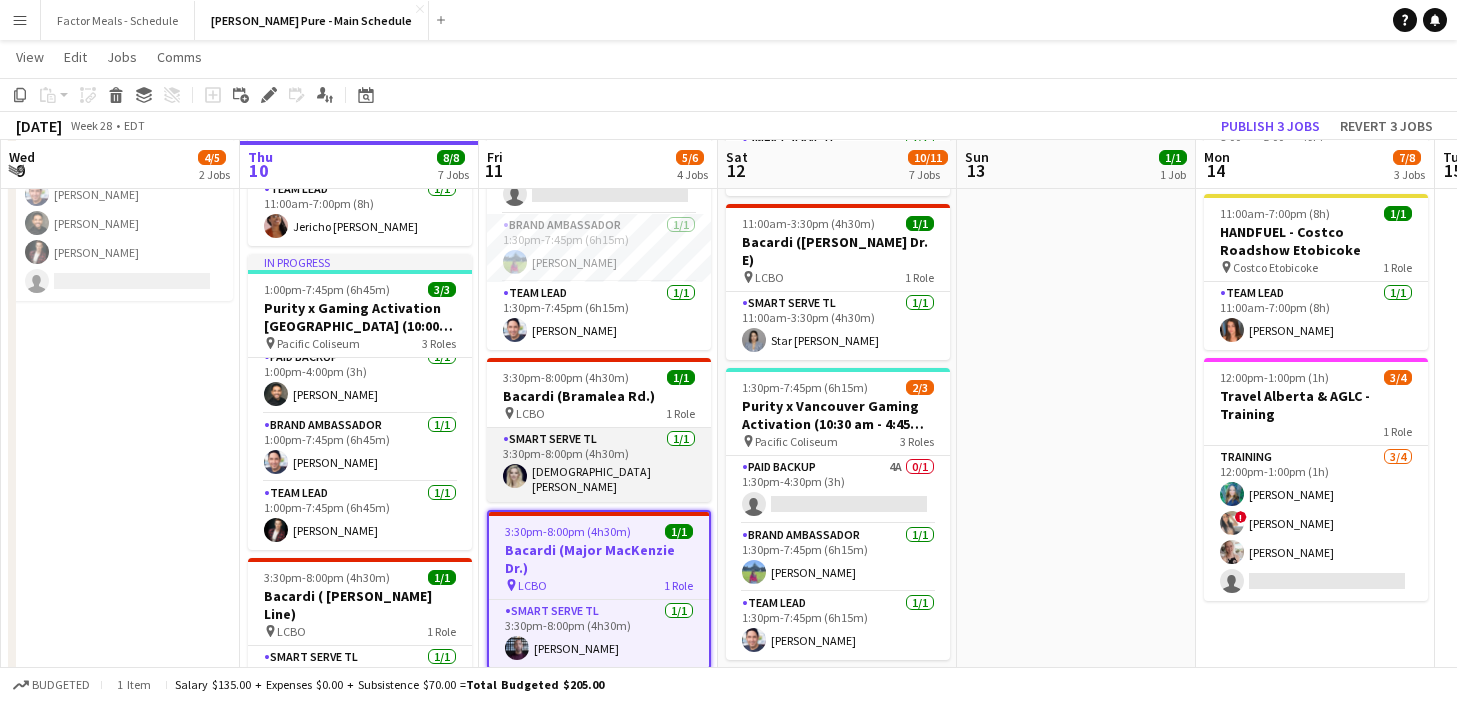 click on "Smart Serve TL   1/1   3:30pm-8:00pm (4h30m)
Cristiana Bodnariuc" at bounding box center (599, 465) 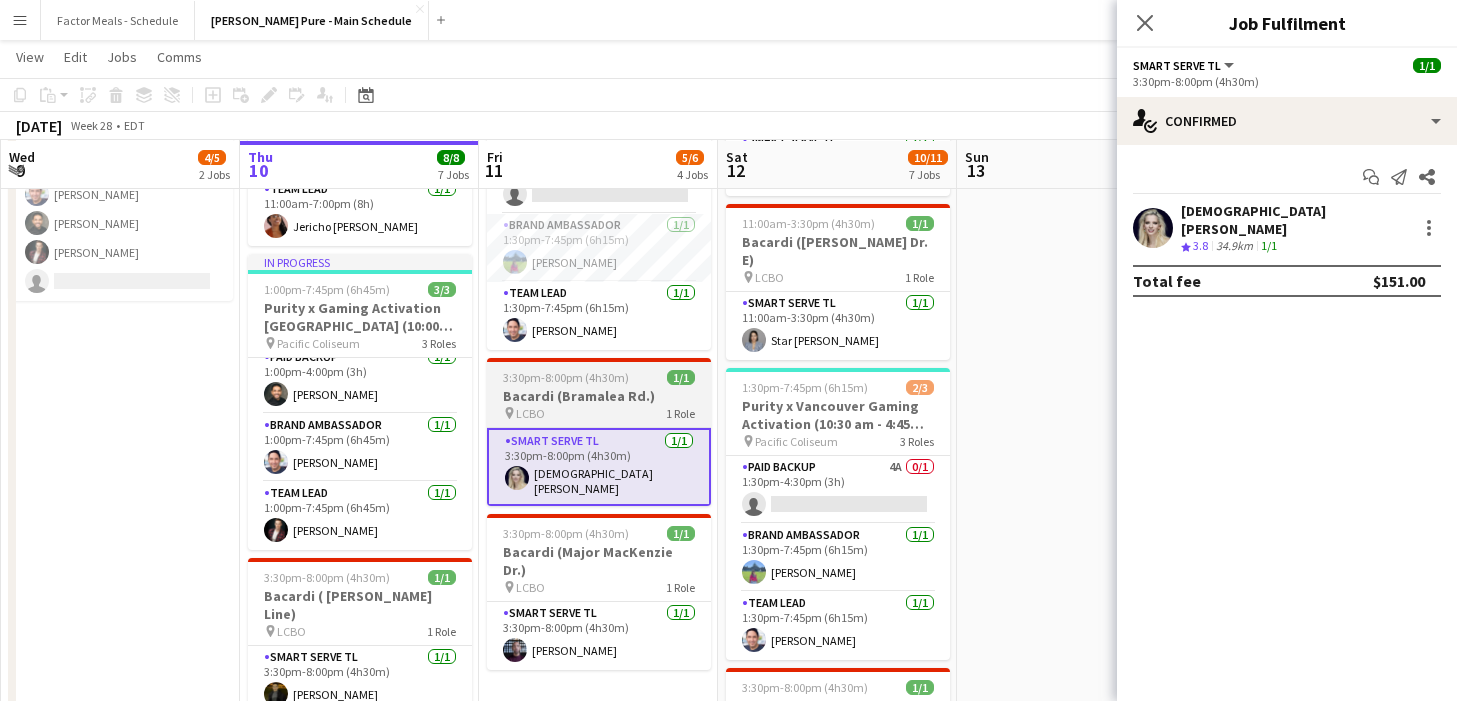 click on "Bacardi (Bramalea Rd.)" at bounding box center [599, 396] 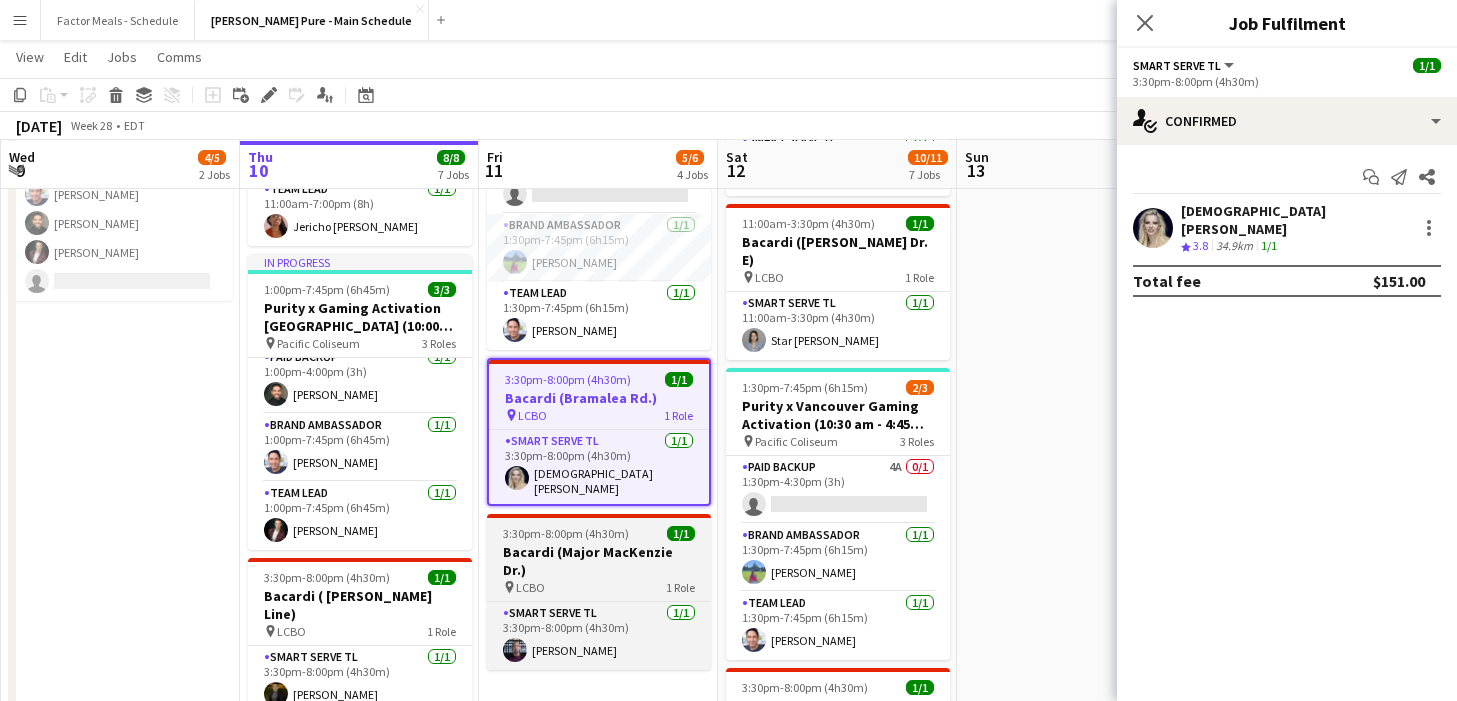 click on "3:30pm-8:00pm (4h30m)    1/1   Bacardi (Major MacKenzie Dr.)
pin
LCBO    1 Role   Smart Serve TL   1/1   3:30pm-8:00pm (4h30m)
Deklon Roberts" at bounding box center [599, 592] 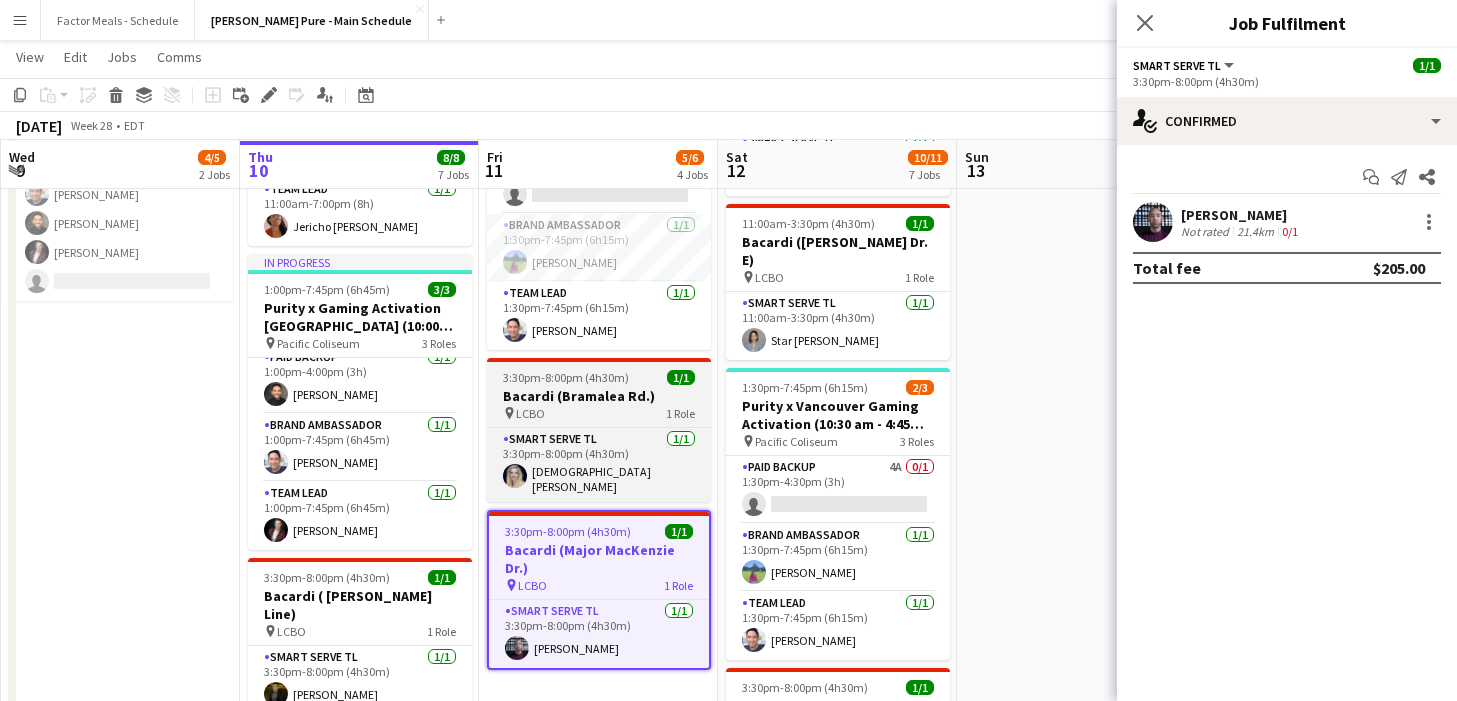 click on "Bacardi (Bramalea Rd.)" at bounding box center [599, 396] 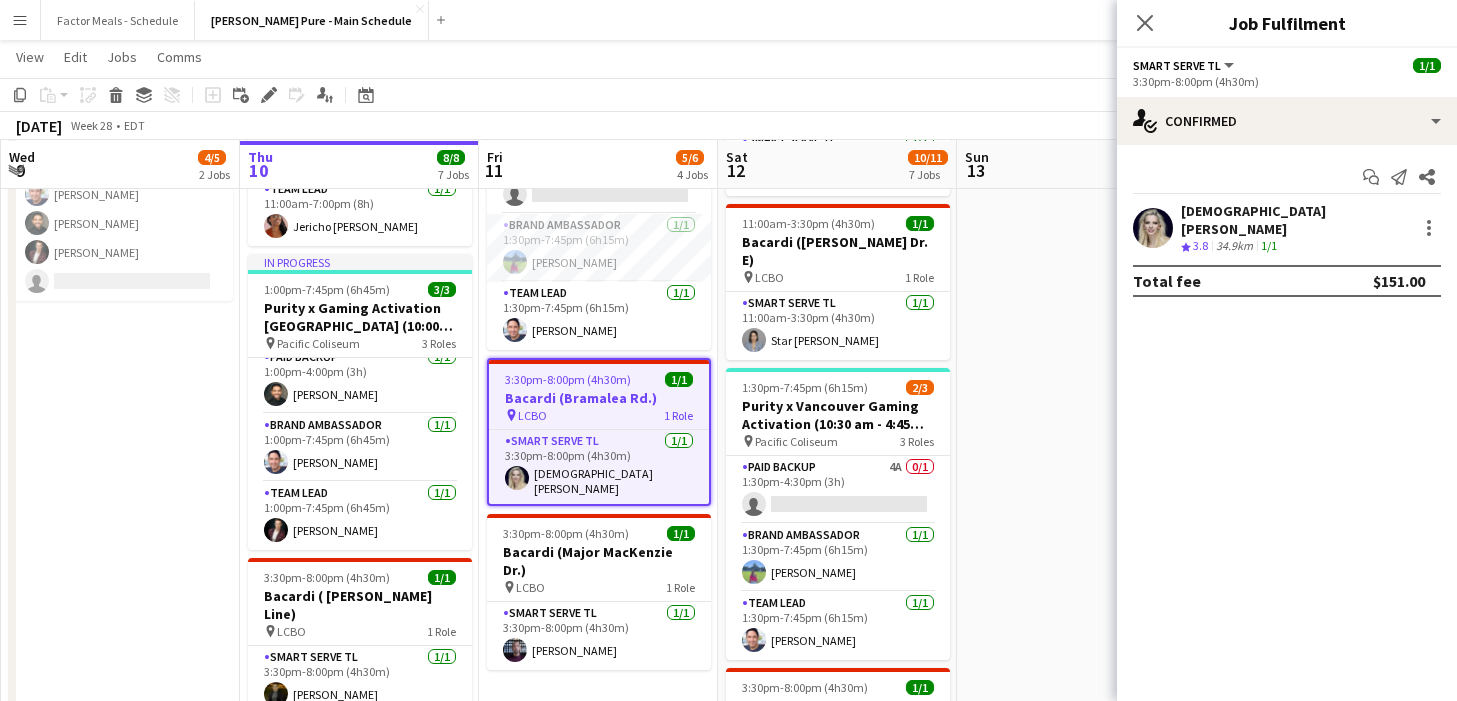 click on "Bacardi (Bramalea Rd.)" at bounding box center [599, 398] 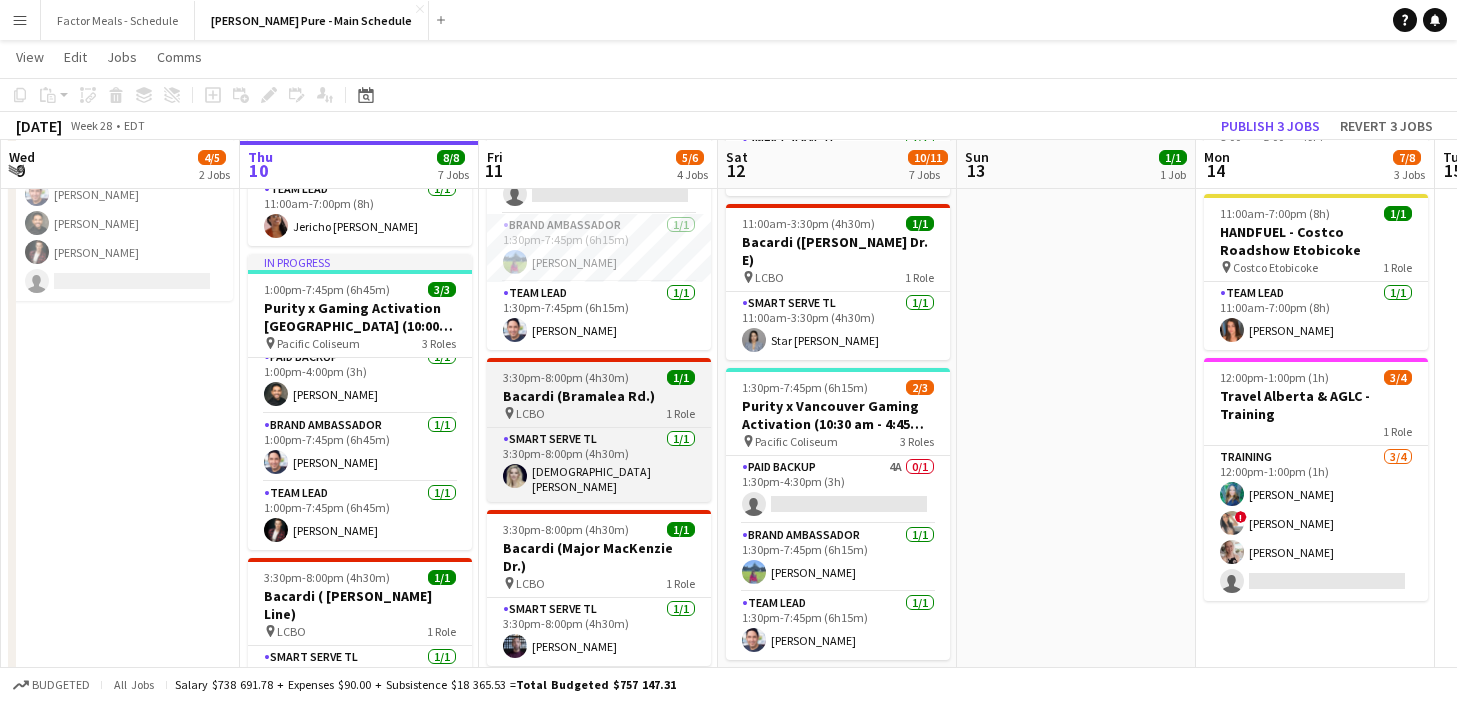 click on "Bacardi (Bramalea Rd.)" at bounding box center [599, 396] 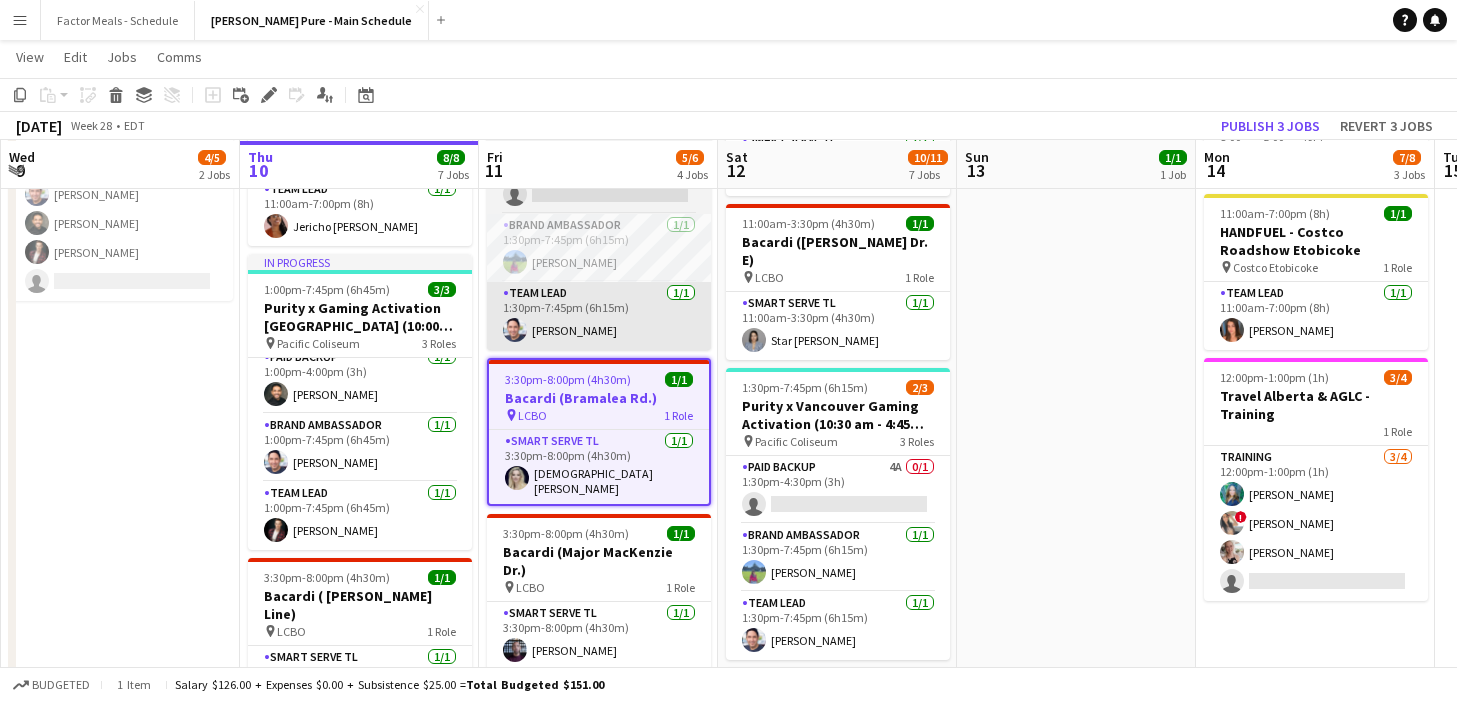 click on "Edit" 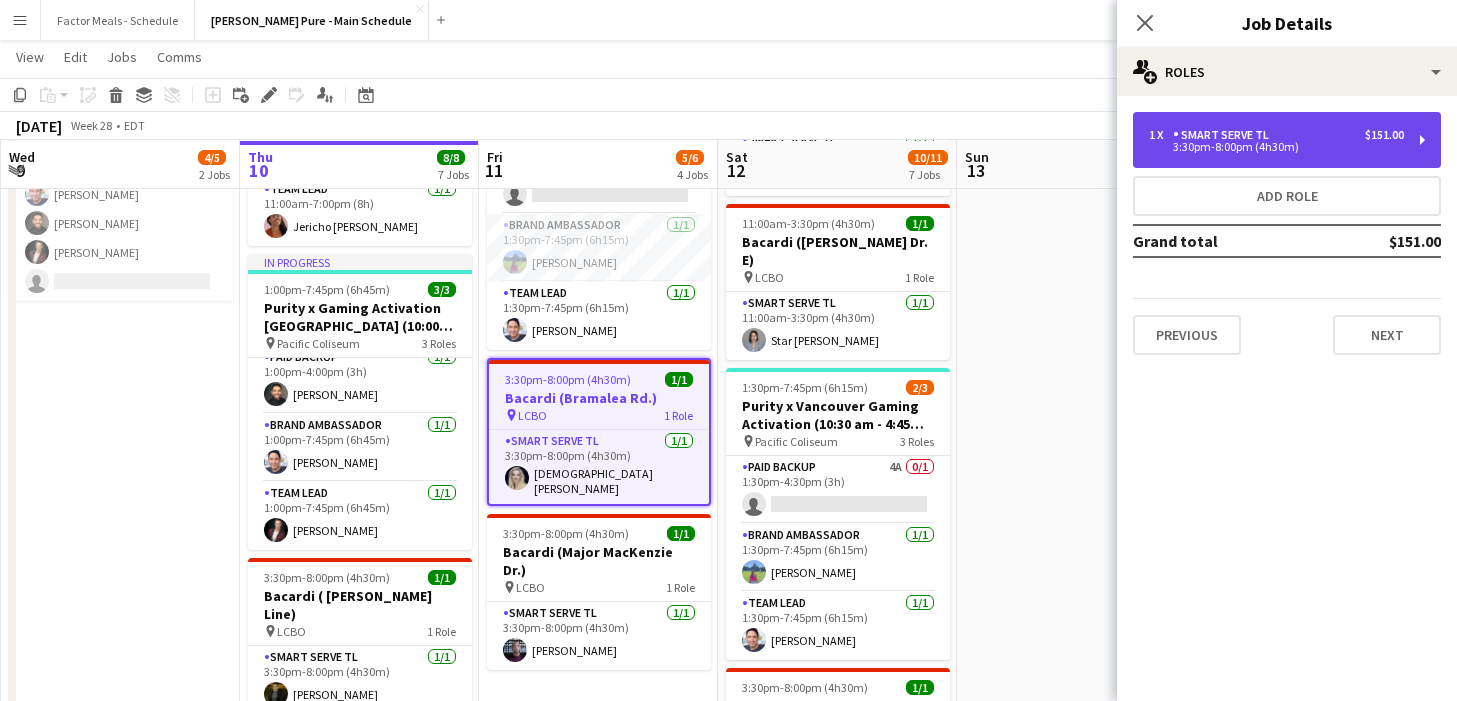 click on "Smart Serve TL" at bounding box center (1225, 135) 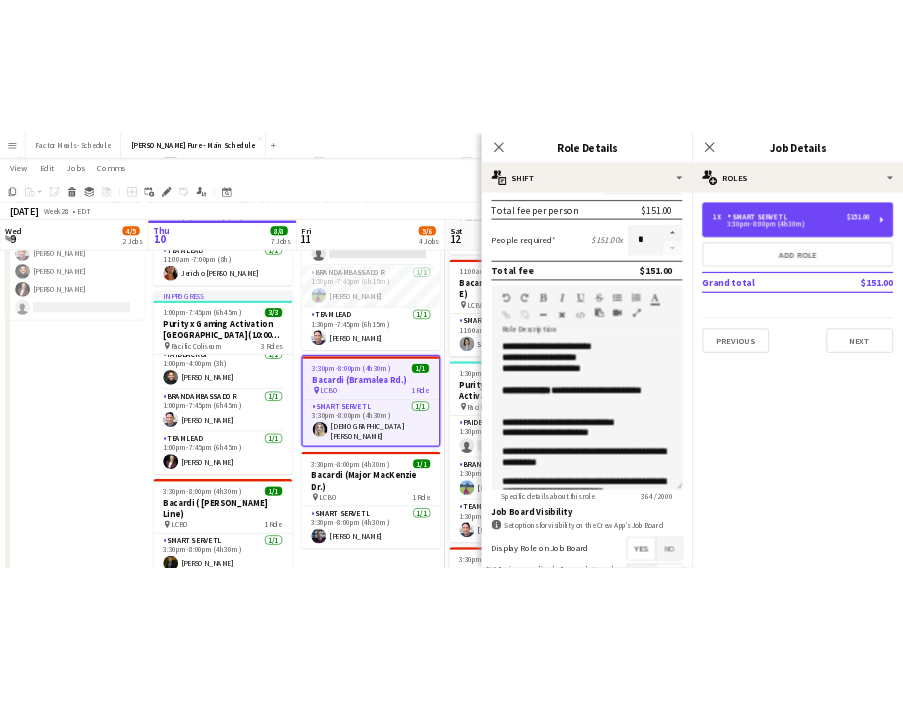 scroll, scrollTop: 446, scrollLeft: 0, axis: vertical 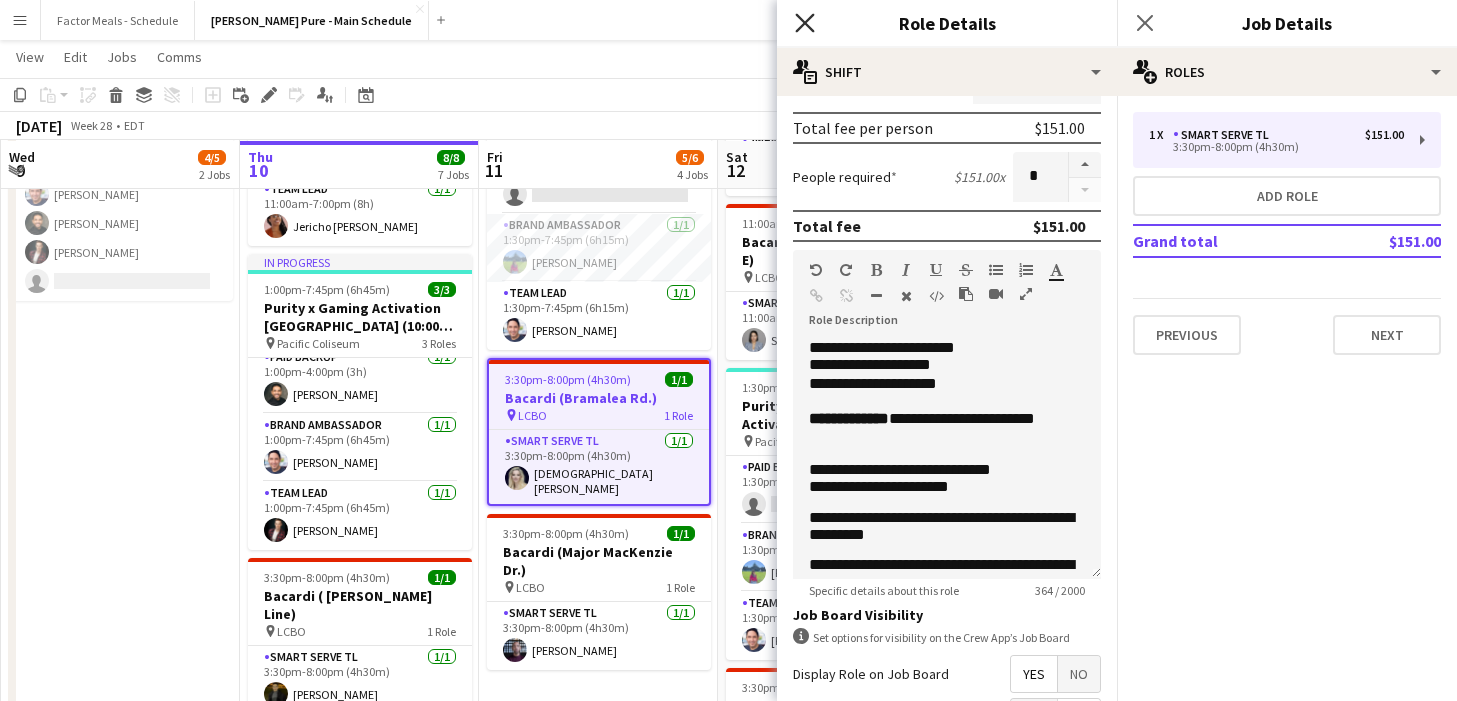 click 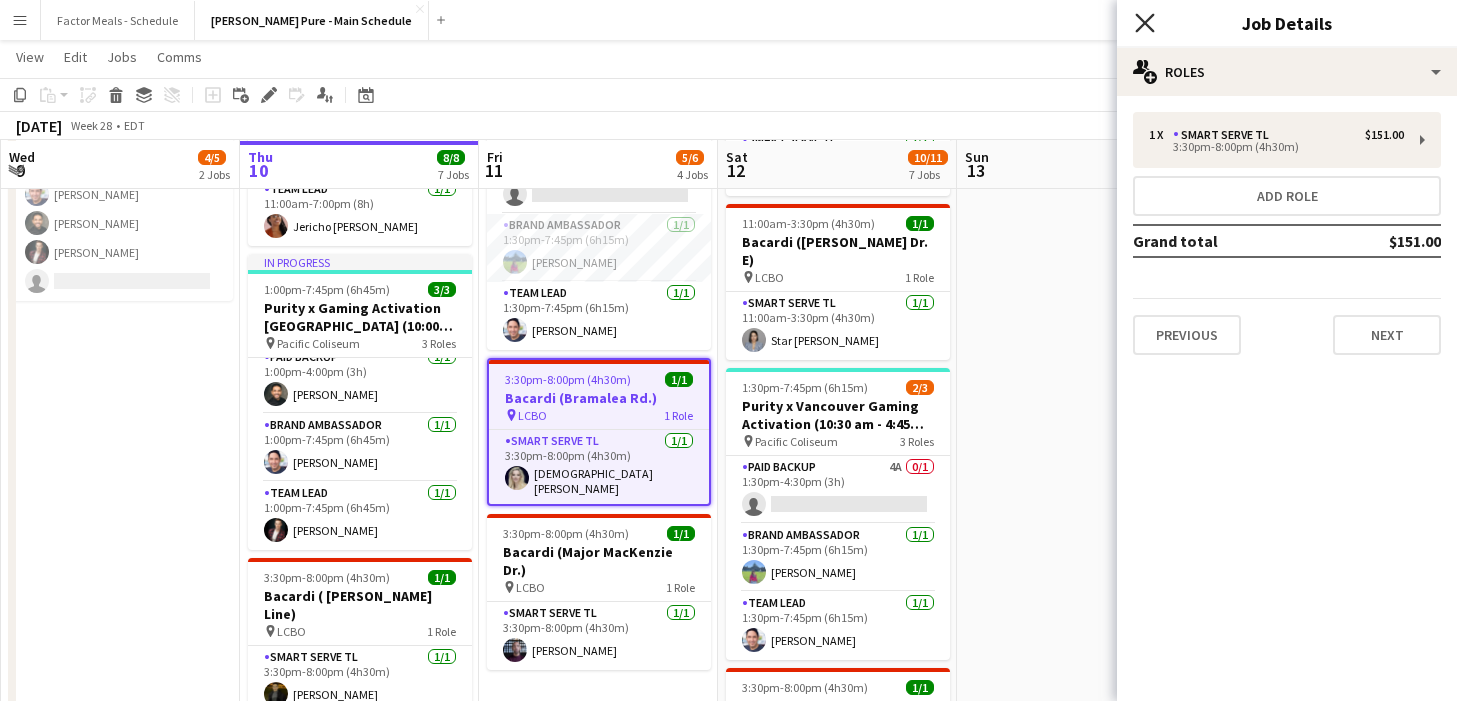 click 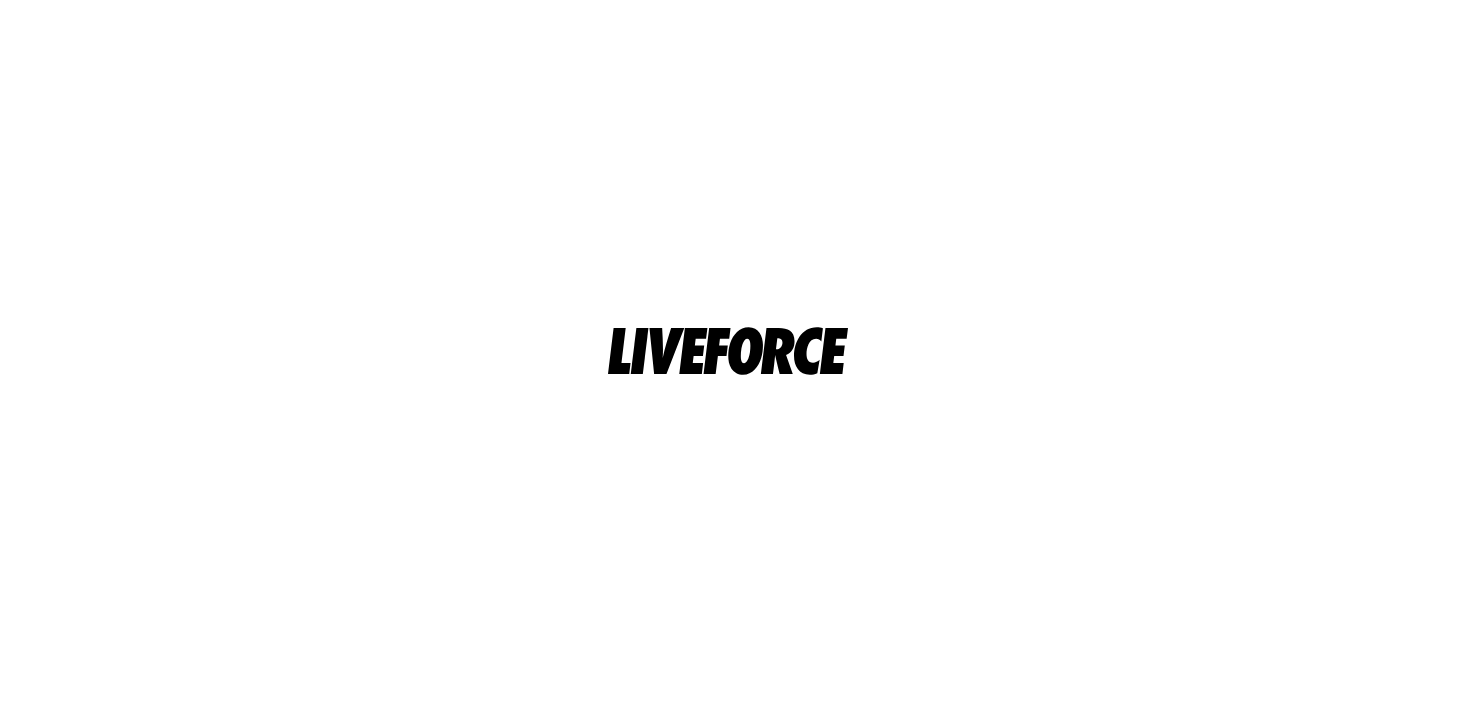 scroll, scrollTop: 0, scrollLeft: 0, axis: both 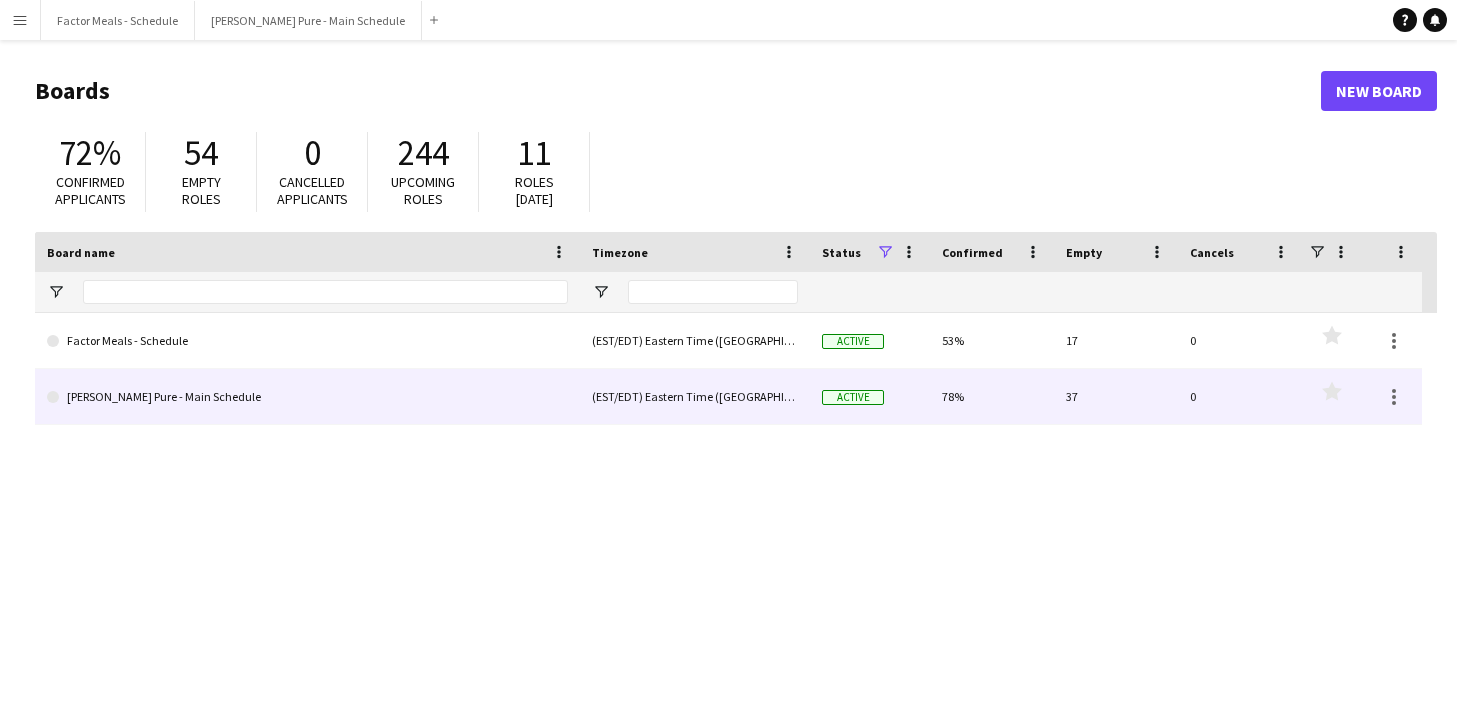 click on "[PERSON_NAME] Pure - Main Schedule" 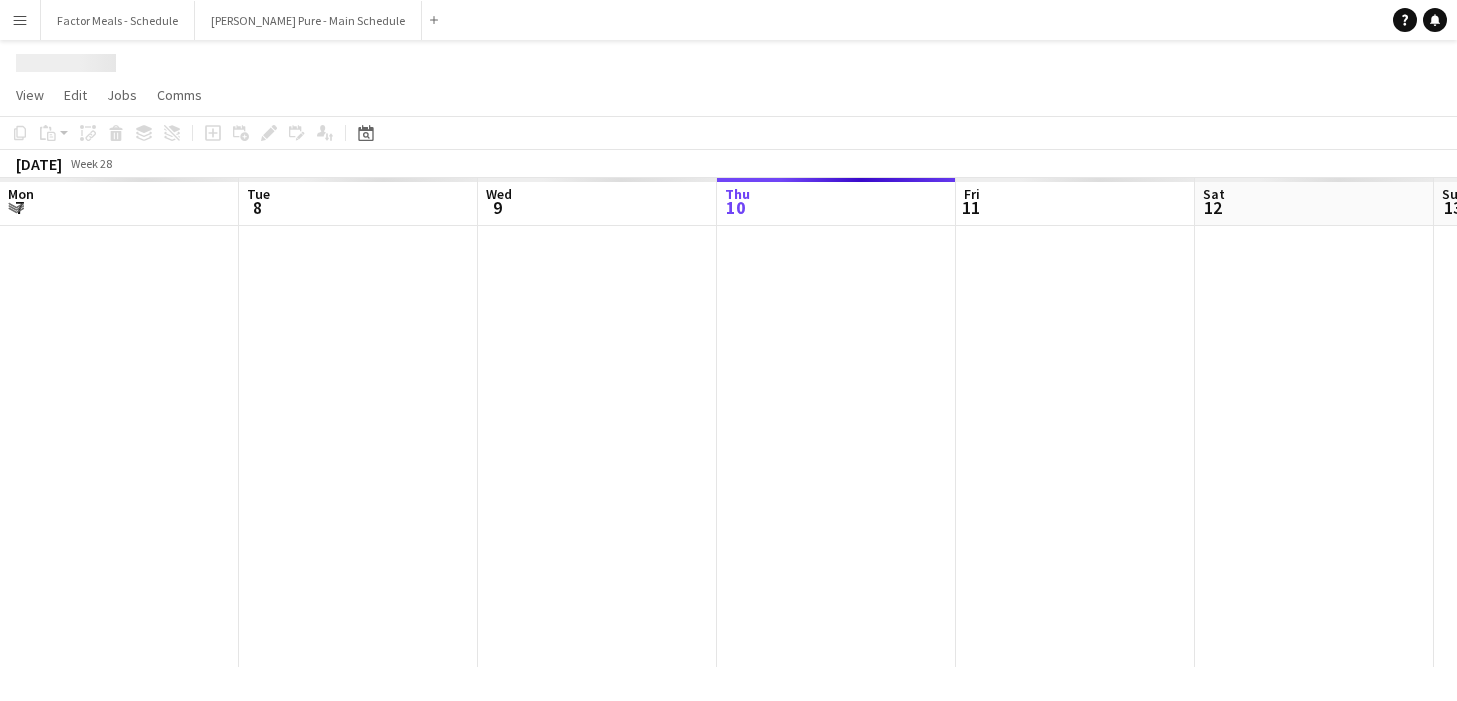 scroll, scrollTop: 0, scrollLeft: 478, axis: horizontal 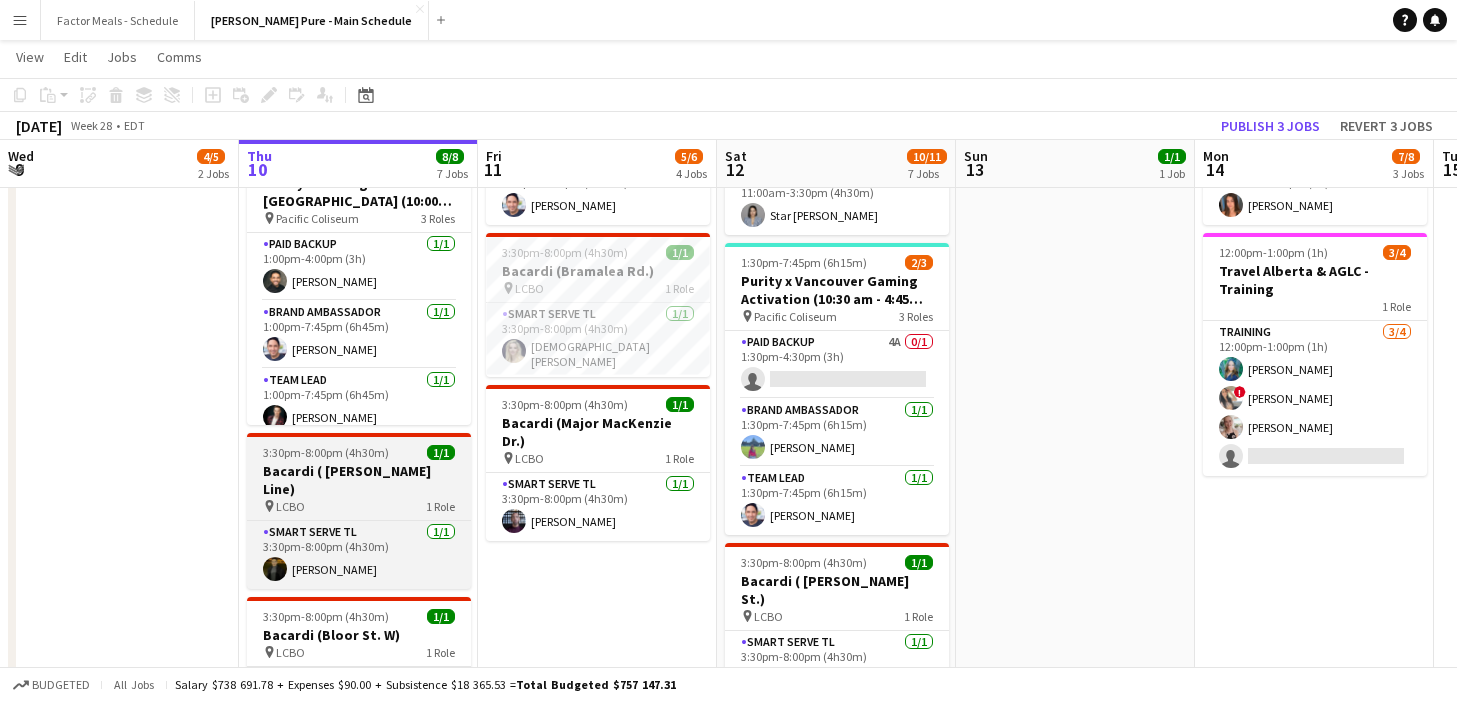 click on "Bacardi ( [PERSON_NAME] Line)" at bounding box center (359, 480) 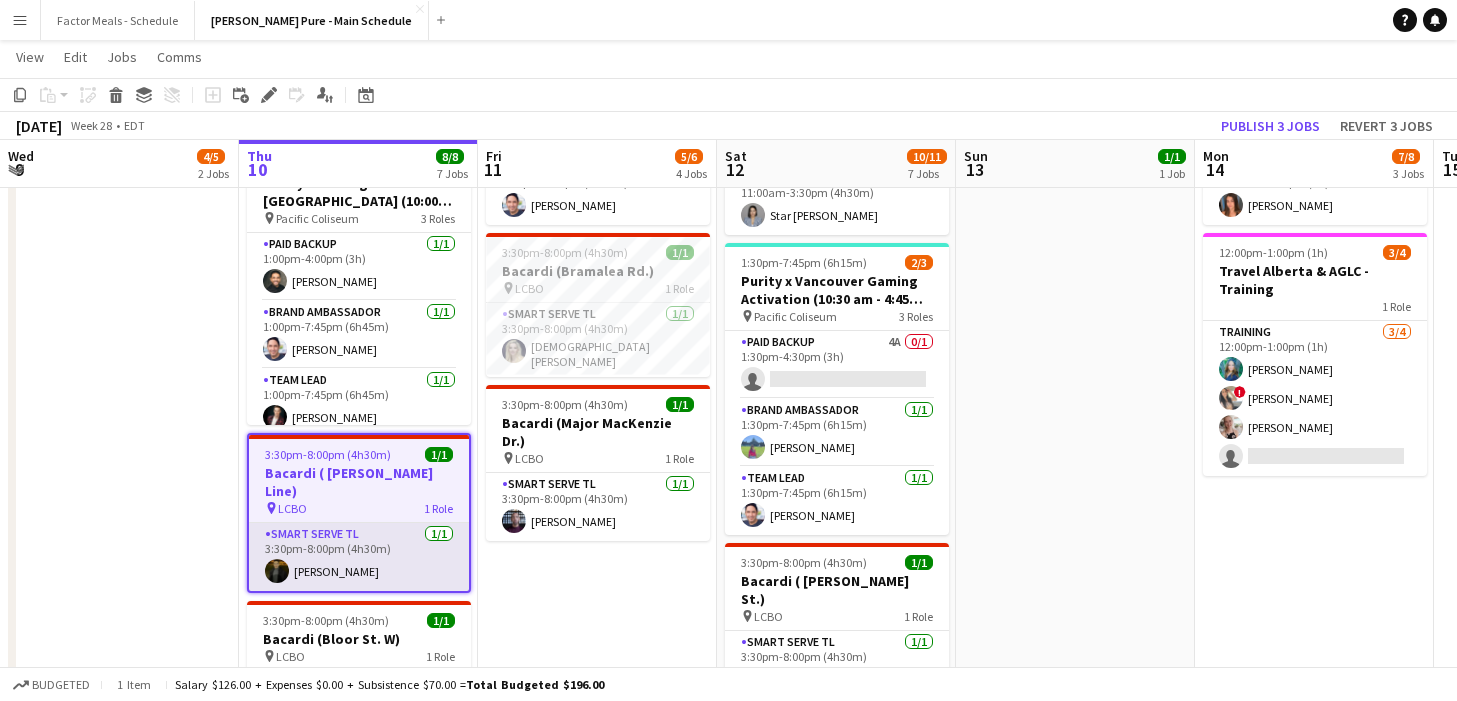 click on "Smart Serve TL   [DATE]   3:30pm-8:00pm (4h30m)
Pouya Moradjounamin" at bounding box center (359, 557) 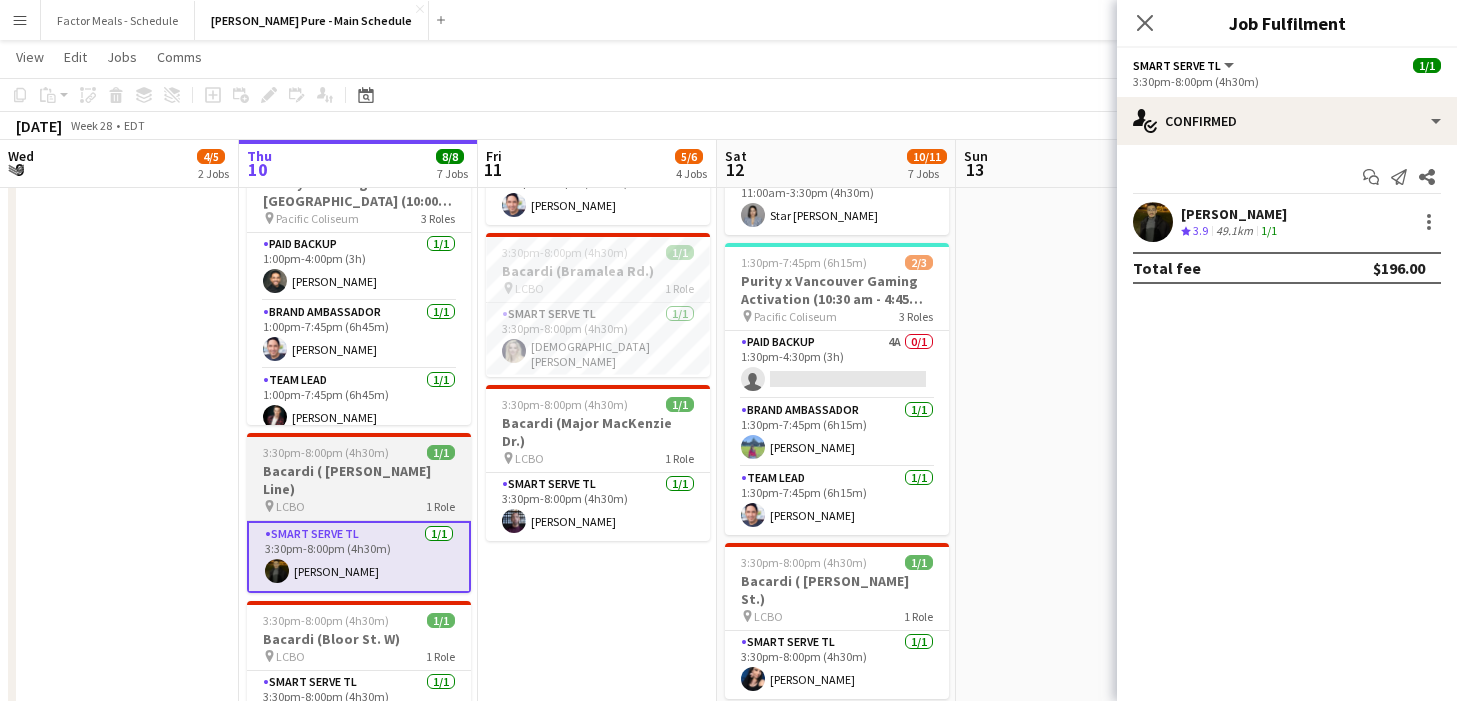 click on "LCBO" at bounding box center [290, 506] 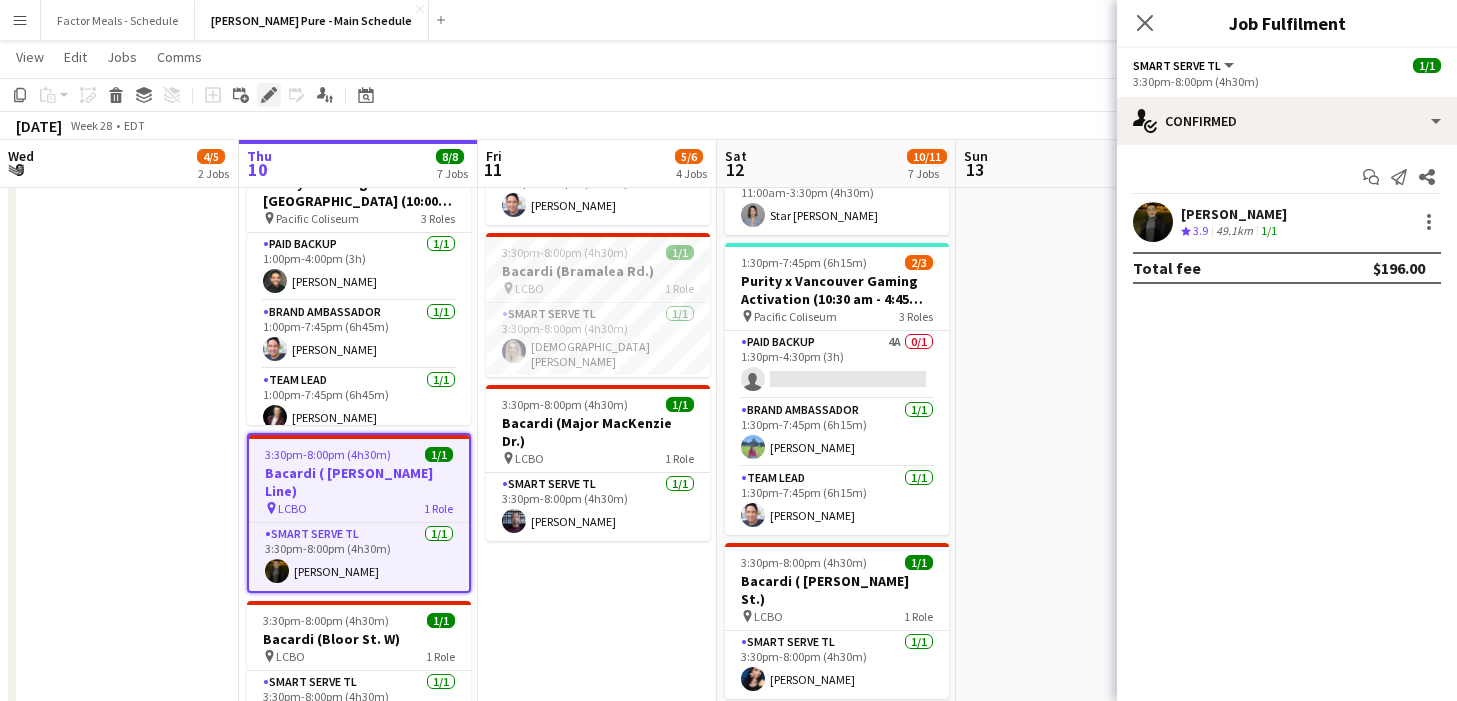 click 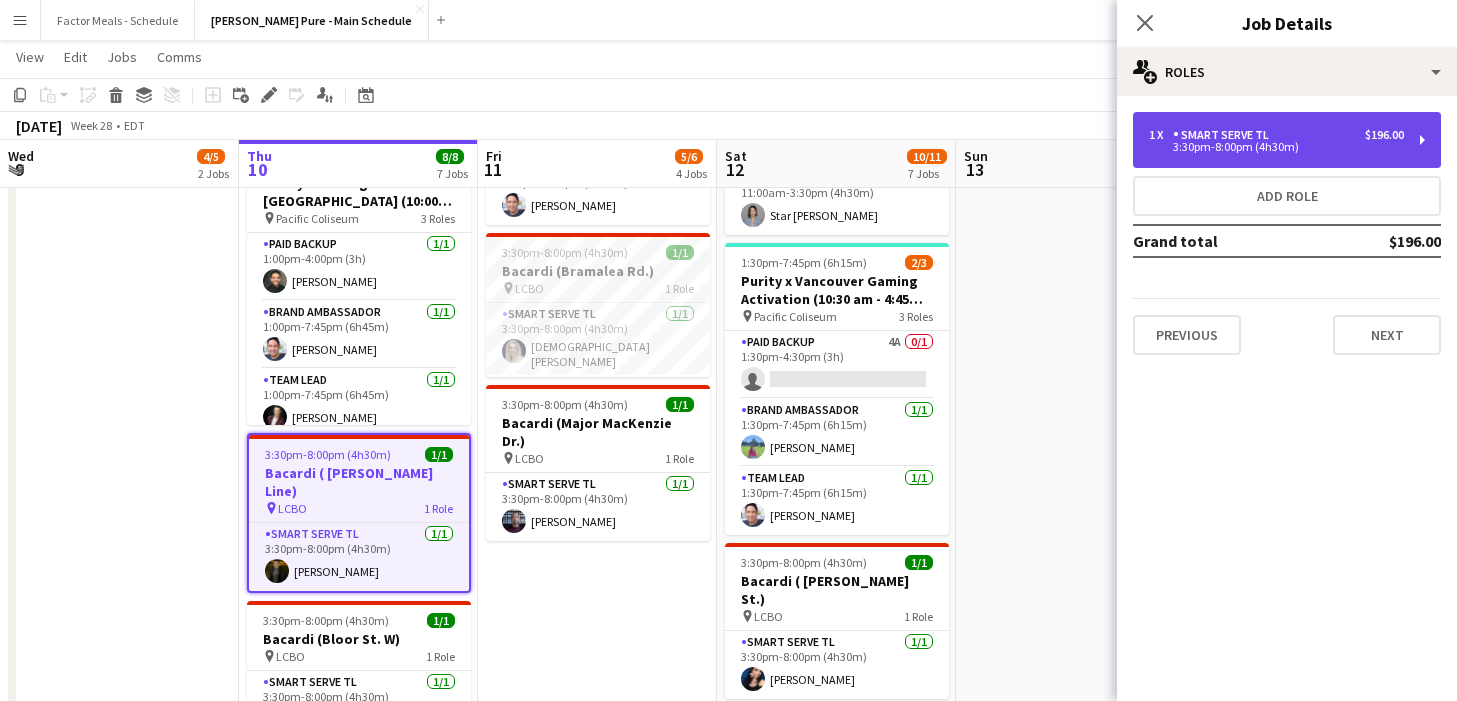 click on "Smart Serve TL" at bounding box center (1225, 135) 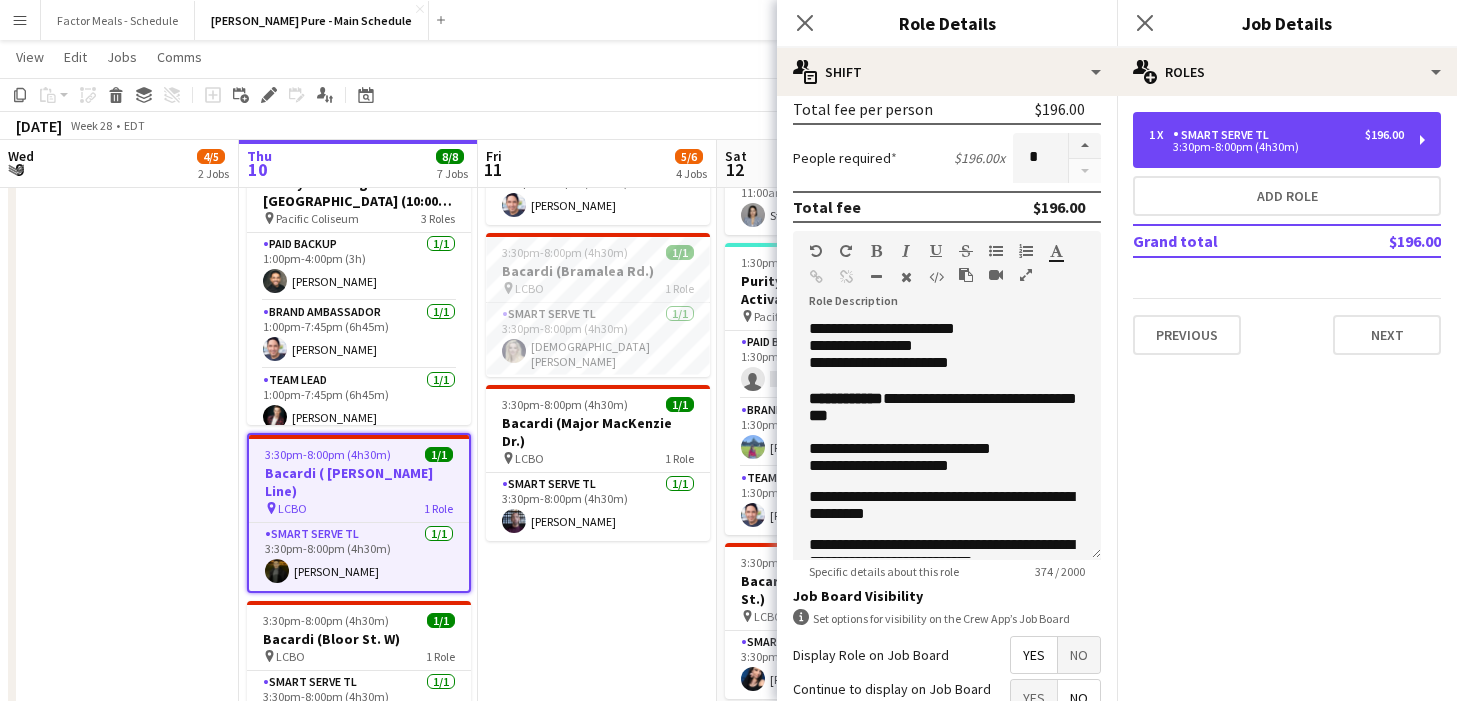 scroll, scrollTop: 433, scrollLeft: 0, axis: vertical 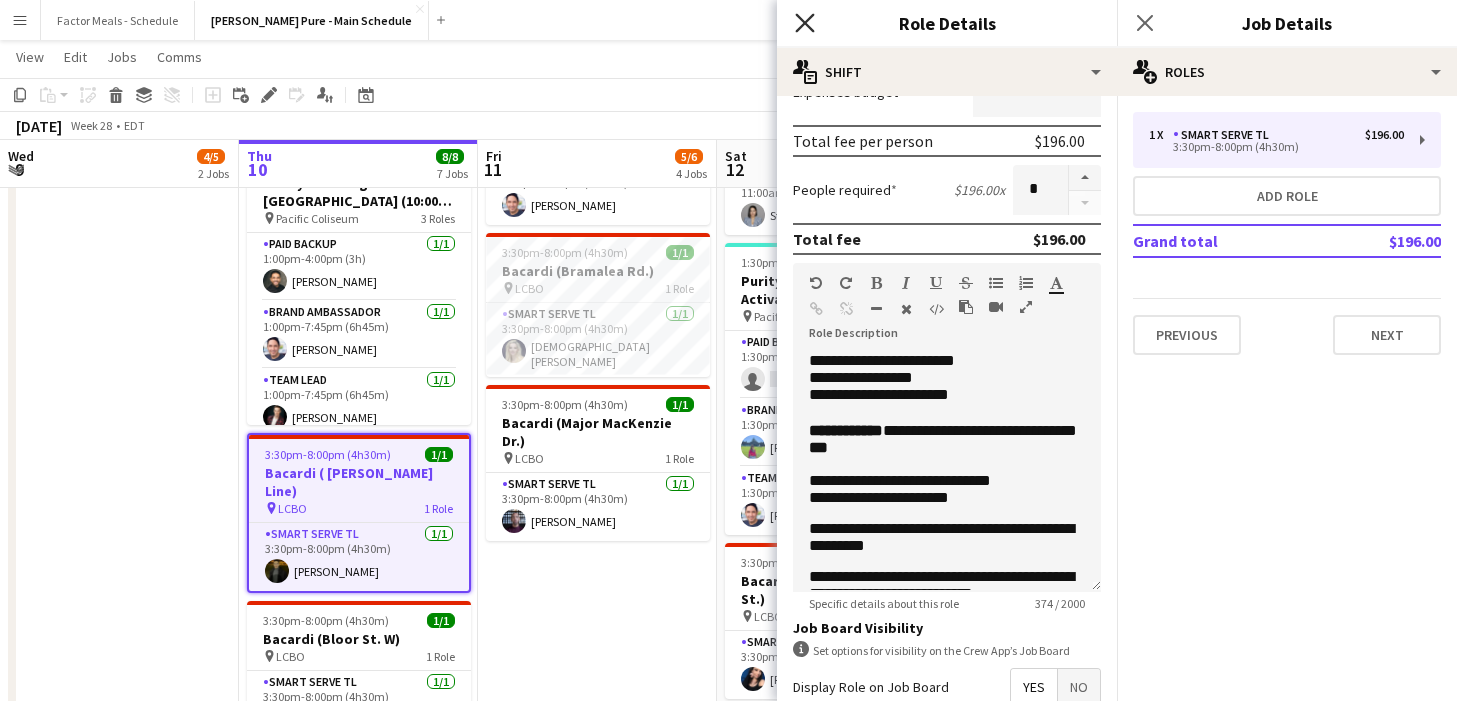 click on "Close pop-in" 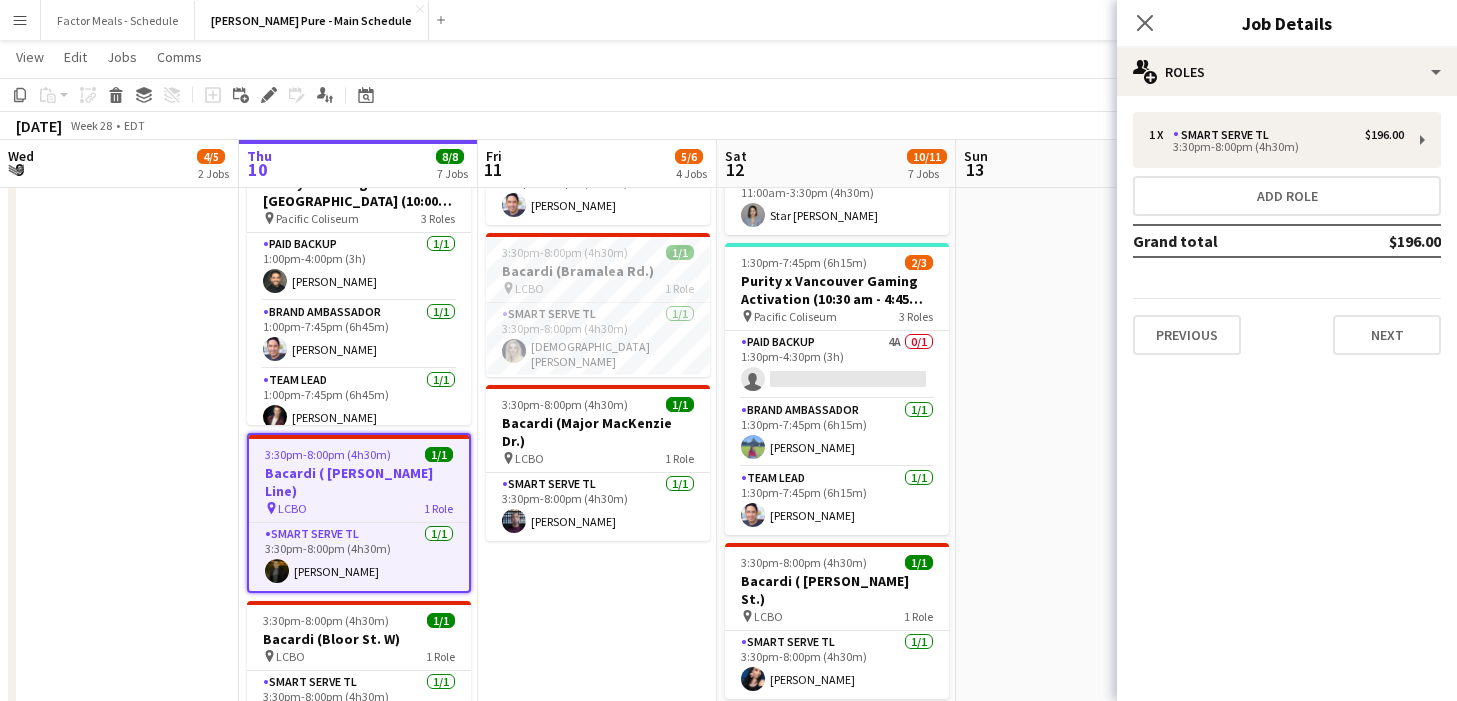 click on "11:00am-7:00pm (8h)    1/1   HANDFUEL - Costco Roadshow Etobicoke
pin
Costco Etobicoke   1 Role   Team Lead   1/1   11:00am-7:00pm (8h)
Jericho Allick     1:30pm-7:45pm (6h15m)    2/3   Purity x Vancouver Gaming Activation Vancouver (10:30 am - 4:45 pm PST)
pin
Pacific Coliseum   3 Roles   Paid Backup   6A   0/1   1:30pm-4:30pm (3h)
single-neutral-actions
Brand Ambassador    1/1   1:30pm-7:45pm (6h15m)
Diana Vazquez  Team Lead   1/1   1:30pm-7:45pm (6h15m)
Gavin Turnbull     3:30pm-8:00pm (4h30m)    1/1   Bacardi (Bramalea Rd.)
pin
LCBO    1 Role   Smart Serve TL   1/1   3:30pm-8:00pm (4h30m)
Cristiana Bodnariuc     3:30pm-8:00pm (4h30m)    1/1   Bacardi (Major MacKenzie Dr.)
pin
LCBO    1 Role   Smart Serve TL   1/1   3:30pm-8:00pm (4h30m)
Deklon Roberts" at bounding box center (597, 645) 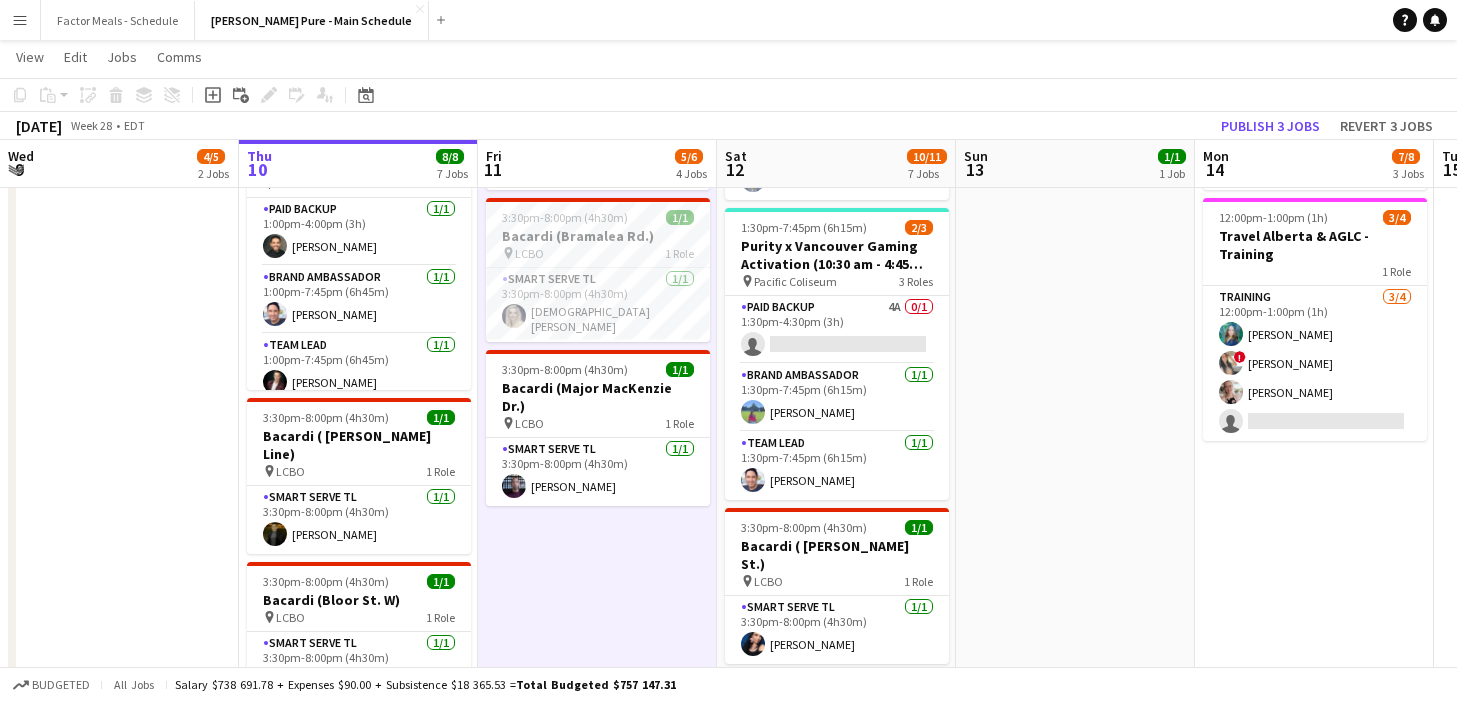 scroll, scrollTop: 500, scrollLeft: 0, axis: vertical 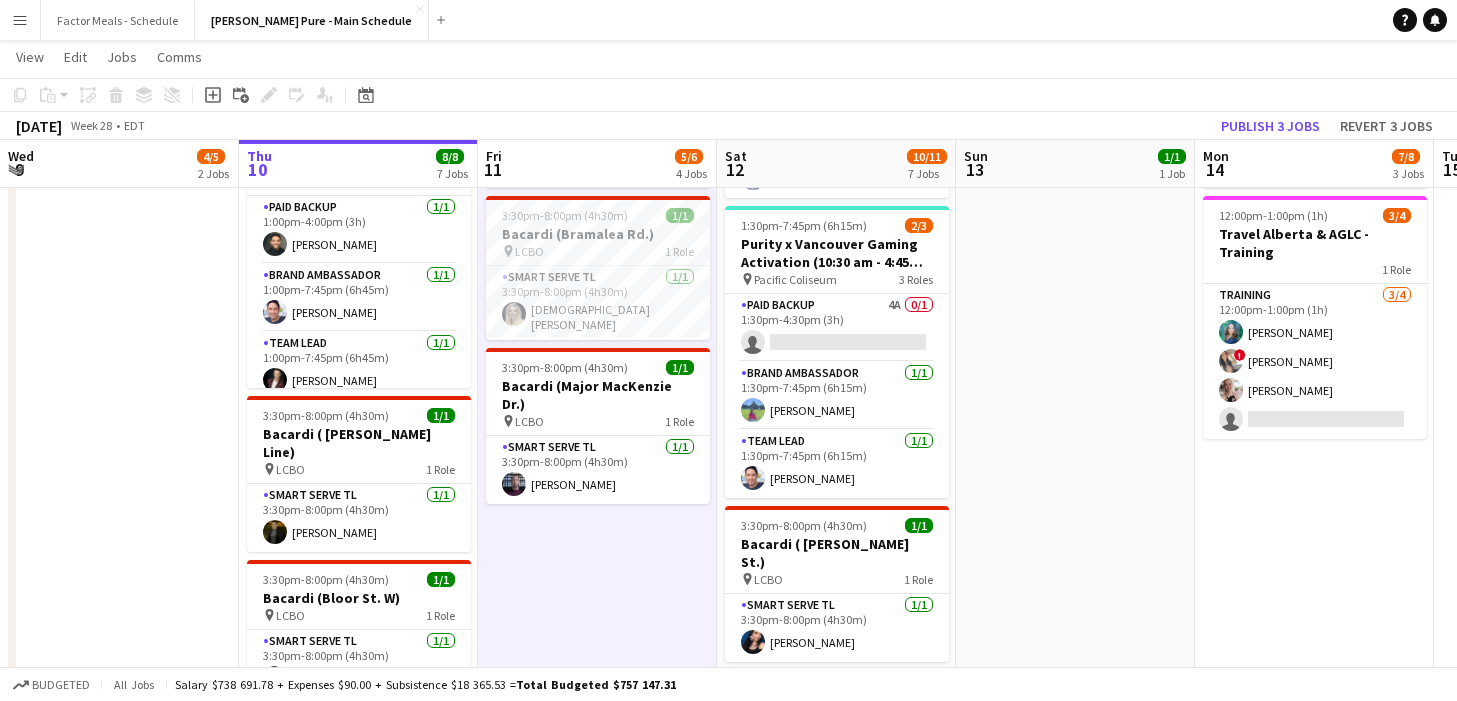 click on "11:00am-7:00pm (8h)    1/1   HANDFUEL - Costco Roadshow Etobicoke
pin
Costco Etobicoke   1 Role   Team Lead   1/1   11:00am-7:00pm (8h)
Jericho Allick     1:30pm-7:45pm (6h15m)    2/3   Purity x Vancouver Gaming Activation Vancouver (10:30 am - 4:45 pm PST)
pin
Pacific Coliseum   3 Roles   Paid Backup   6A   0/1   1:30pm-4:30pm (3h)
single-neutral-actions
Brand Ambassador    1/1   1:30pm-7:45pm (6h15m)
Diana Vazquez  Team Lead   1/1   1:30pm-7:45pm (6h15m)
Gavin Turnbull     3:30pm-8:00pm (4h30m)    1/1   Bacardi (Bramalea Rd.)
pin
LCBO    1 Role   Smart Serve TL   1/1   3:30pm-8:00pm (4h30m)
Cristiana Bodnariuc     3:30pm-8:00pm (4h30m)    1/1   Bacardi (Major MacKenzie Dr.)
pin
LCBO    1 Role   Smart Serve TL   1/1   3:30pm-8:00pm (4h30m)
Deklon Roberts" at bounding box center [597, 608] 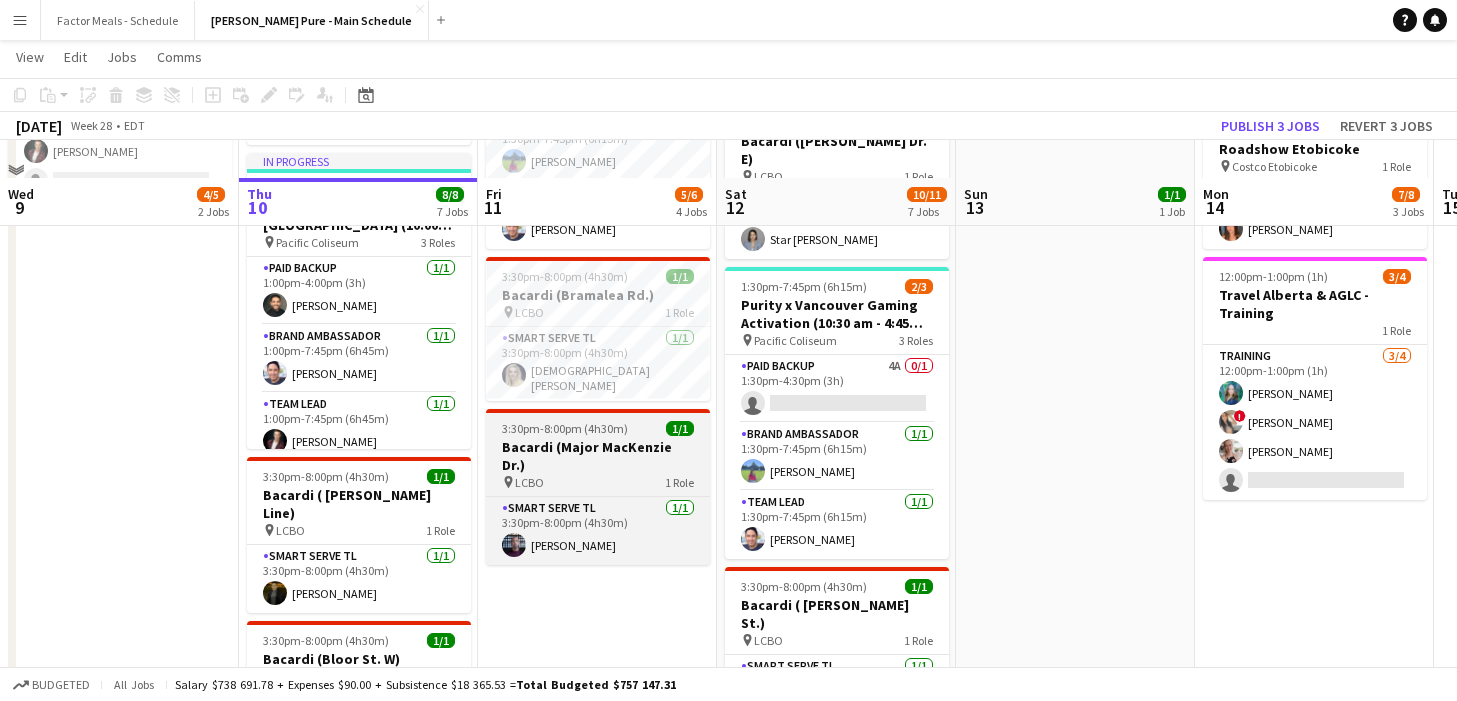 scroll, scrollTop: 476, scrollLeft: 0, axis: vertical 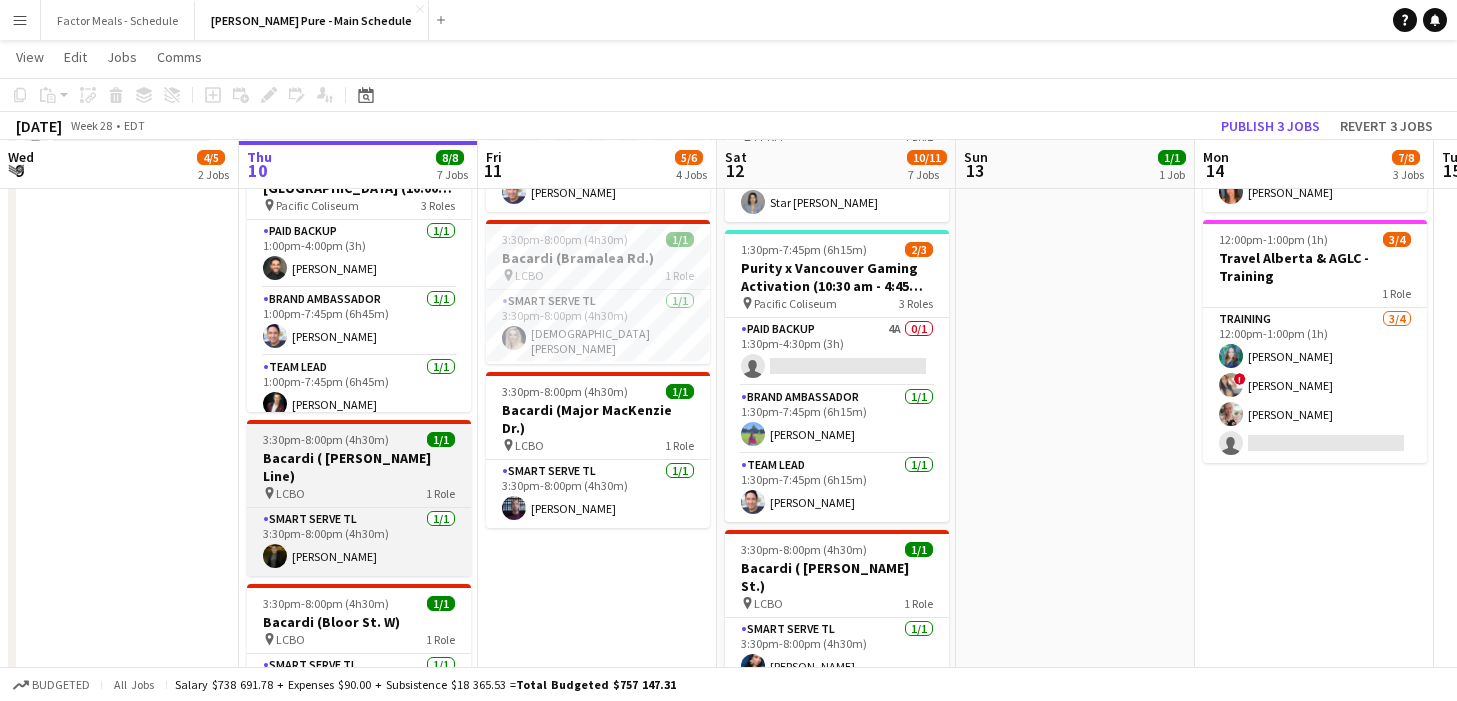 click on "3:30pm-8:00pm (4h30m)" at bounding box center (326, 439) 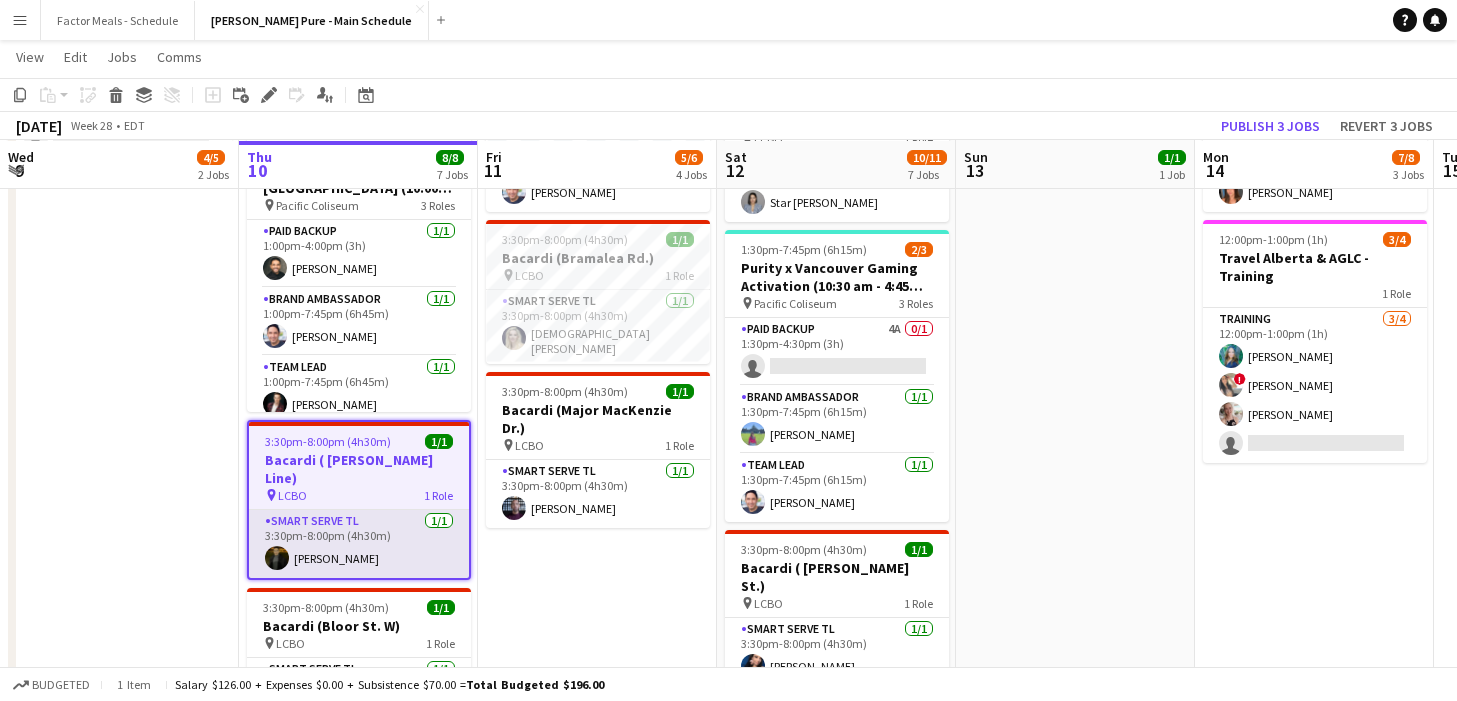 click on "Smart Serve TL   [DATE]   3:30pm-8:00pm (4h30m)
Pouya Moradjounamin" at bounding box center [359, 544] 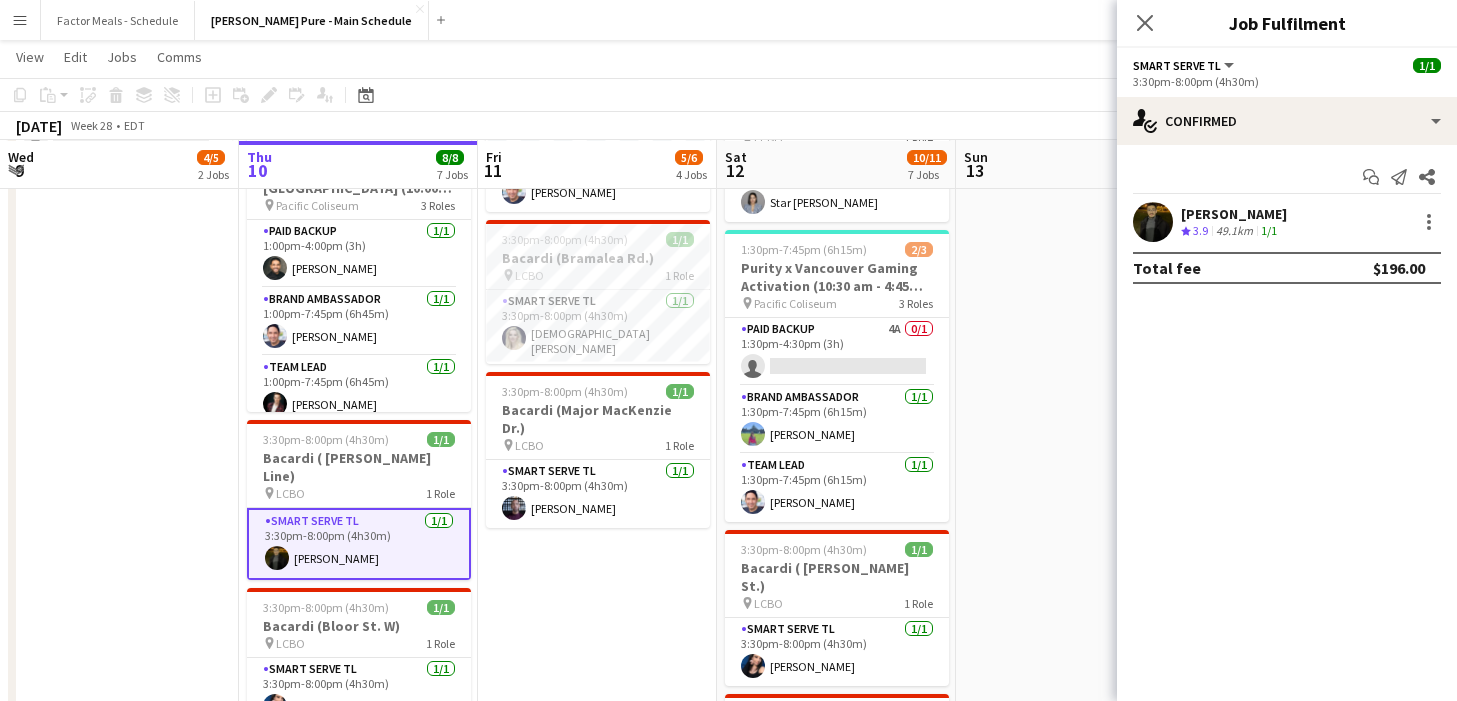click on "Smart Serve TL   [DATE]   3:30pm-8:00pm (4h30m)
Pouya Moradjounamin" at bounding box center (359, 544) 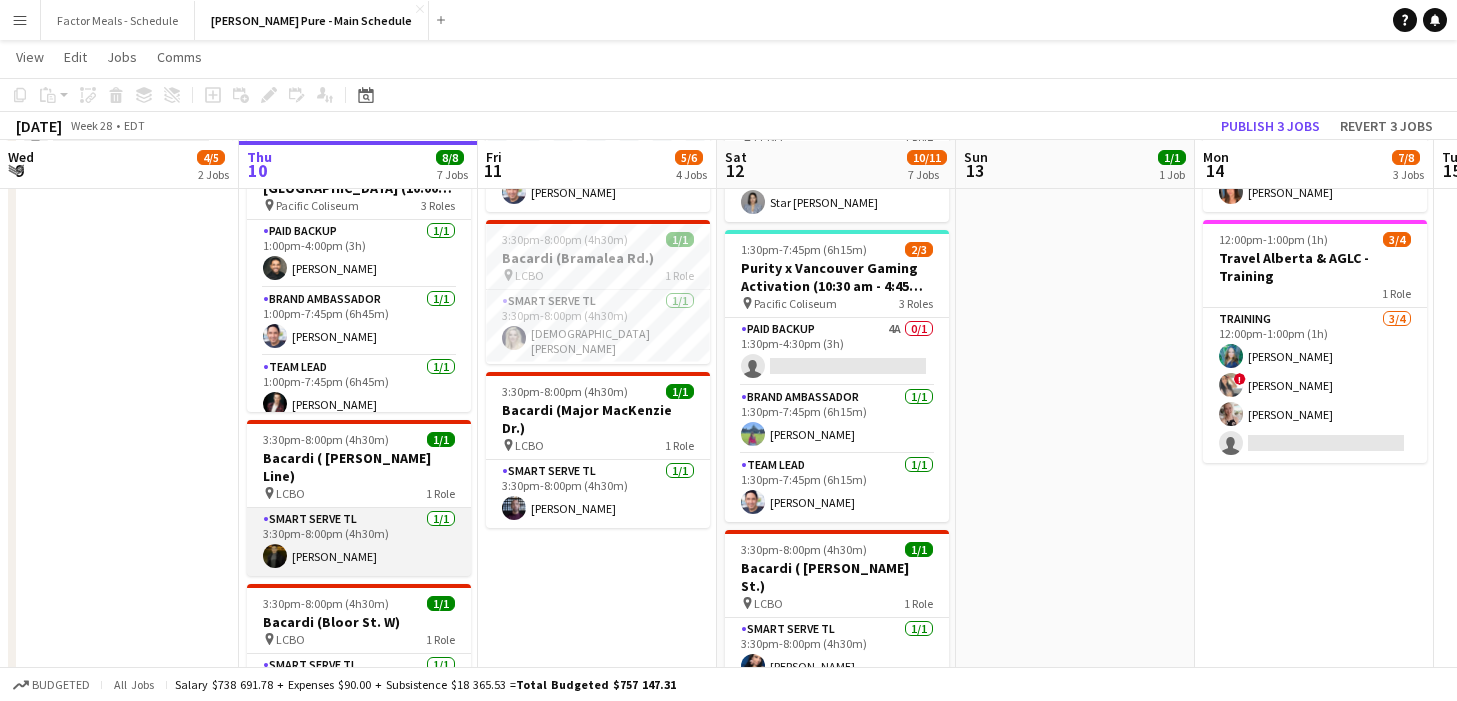 click on "Smart Serve TL   [DATE]   3:30pm-8:00pm (4h30m)
Pouya Moradjounamin" at bounding box center [359, 542] 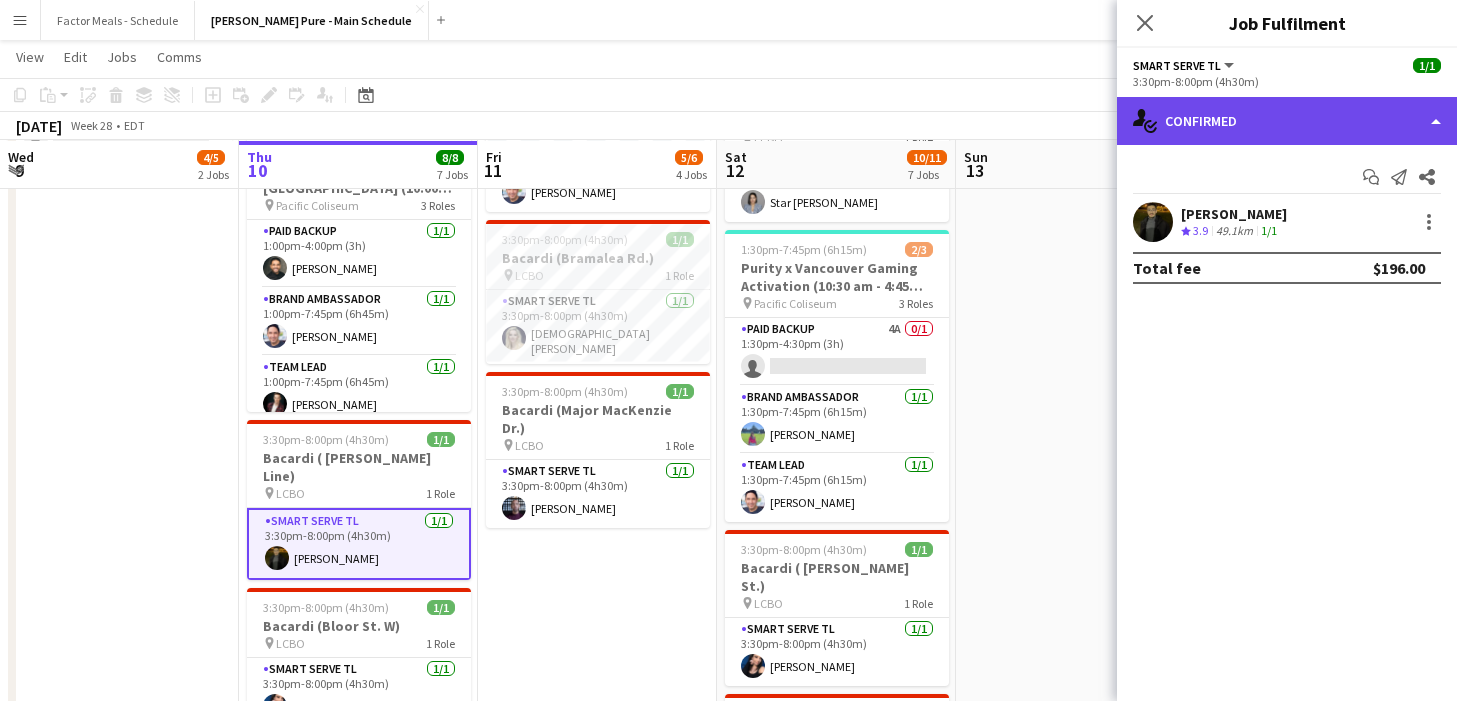 click on "single-neutral-actions-check-2
Confirmed" 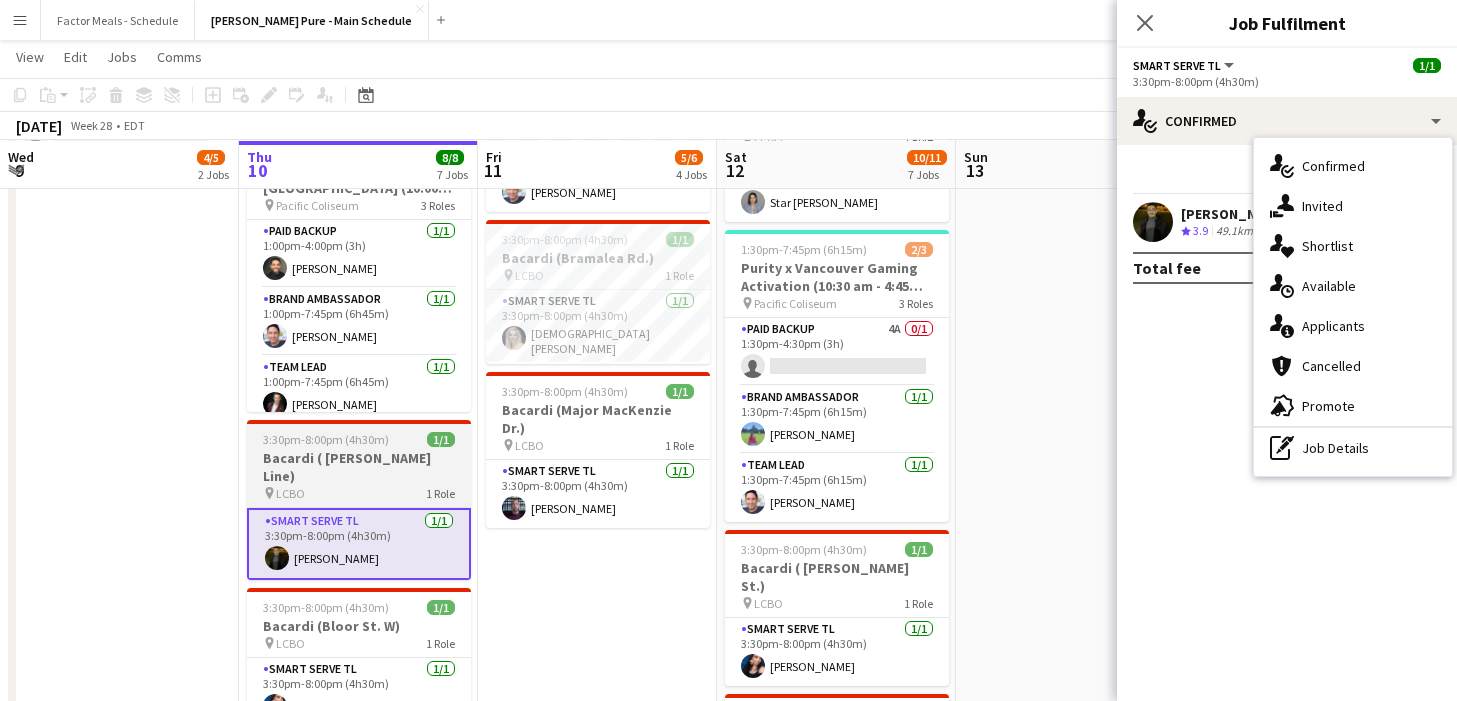 click on "Bacardi ( [PERSON_NAME] Line)" at bounding box center [359, 467] 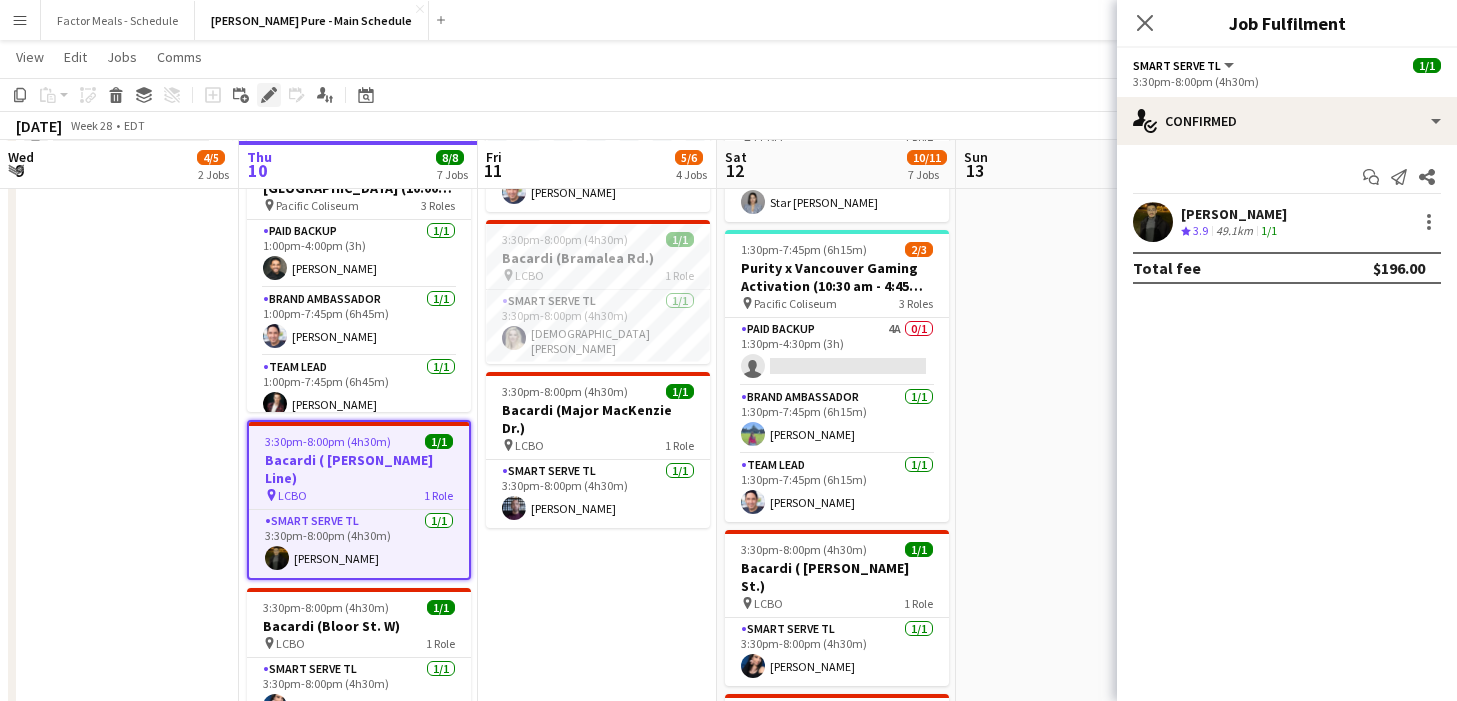 click 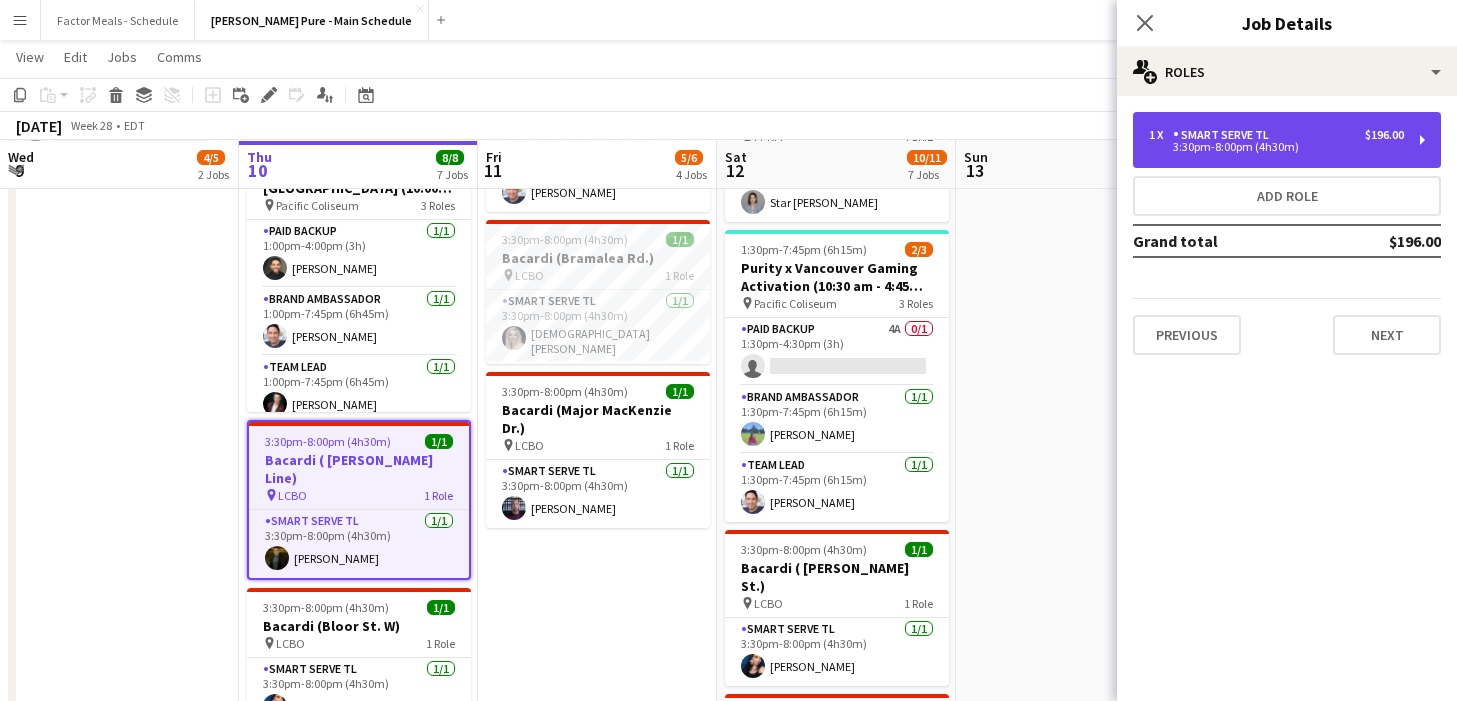 click on "3:30pm-8:00pm (4h30m)" at bounding box center (1276, 147) 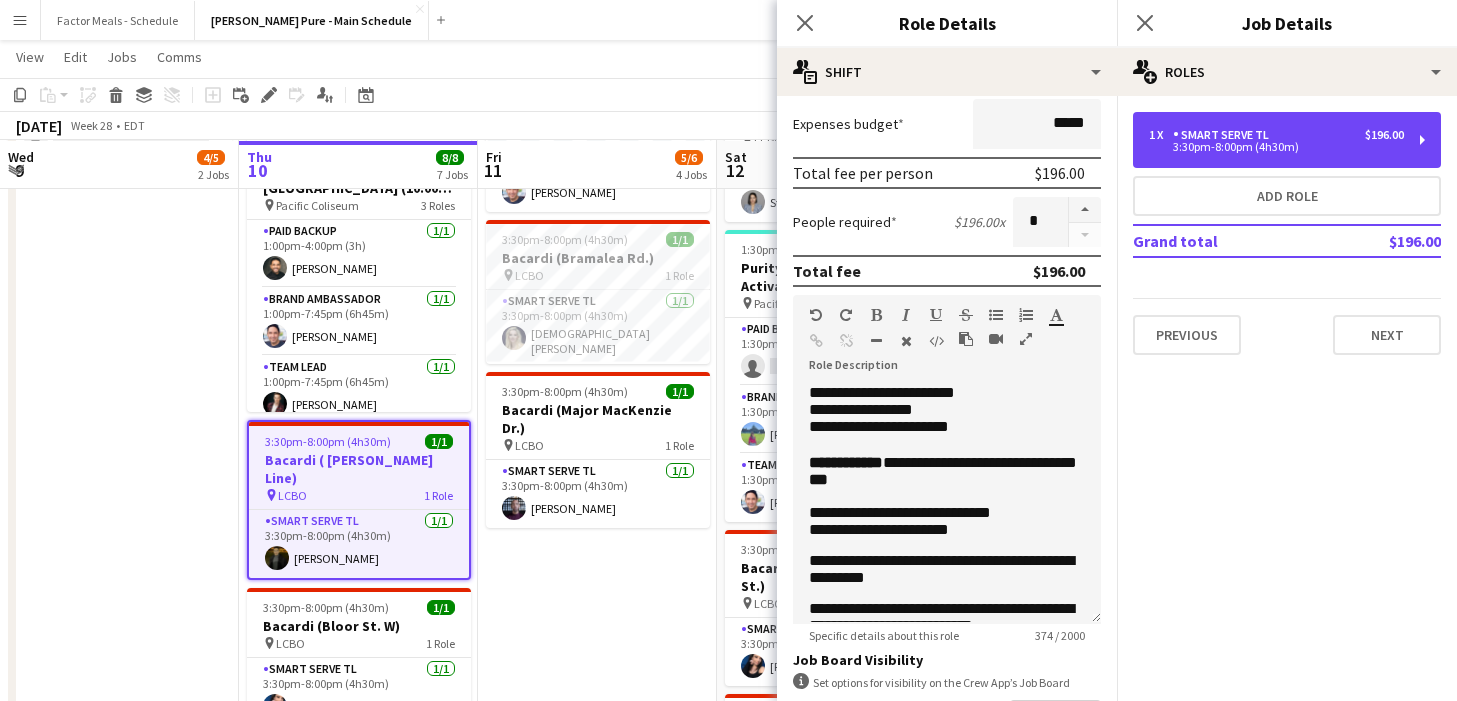 scroll, scrollTop: 385, scrollLeft: 0, axis: vertical 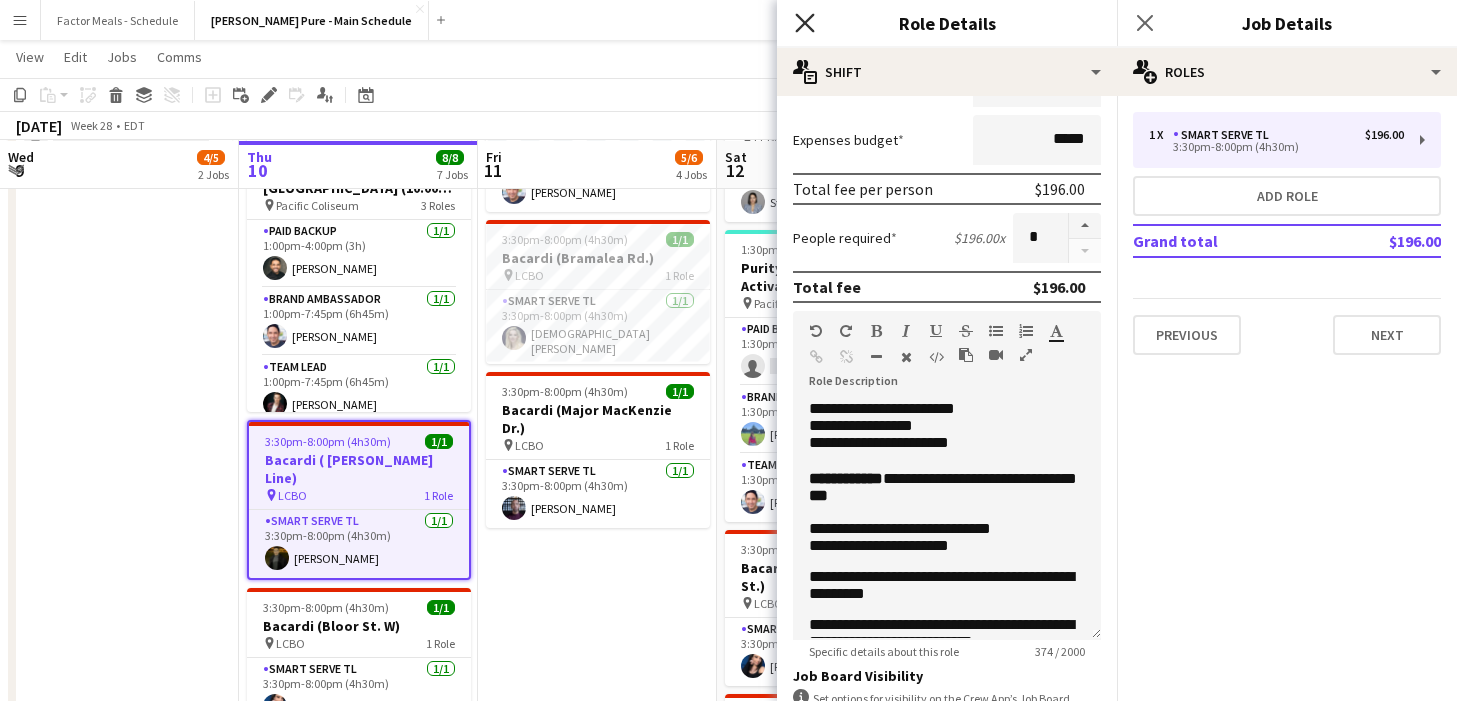 click on "Close pop-in" 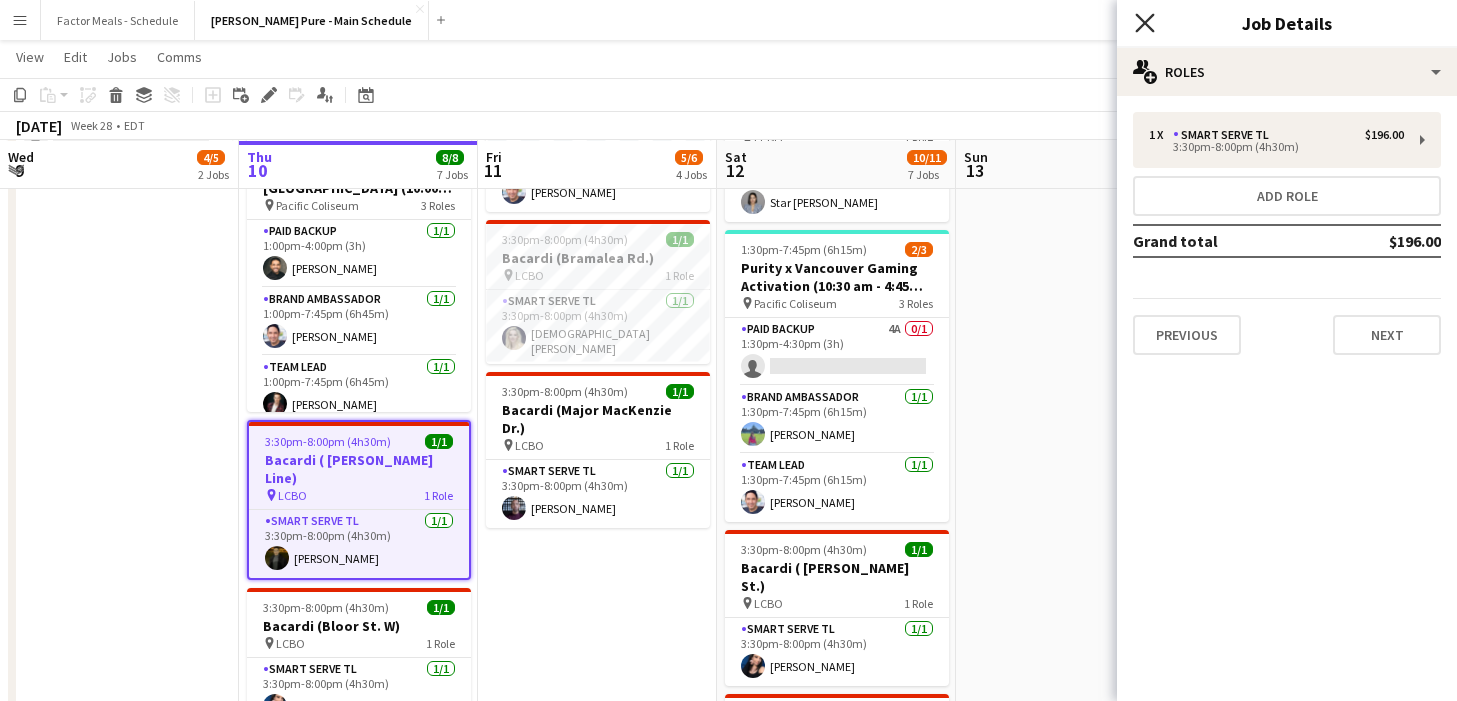 click 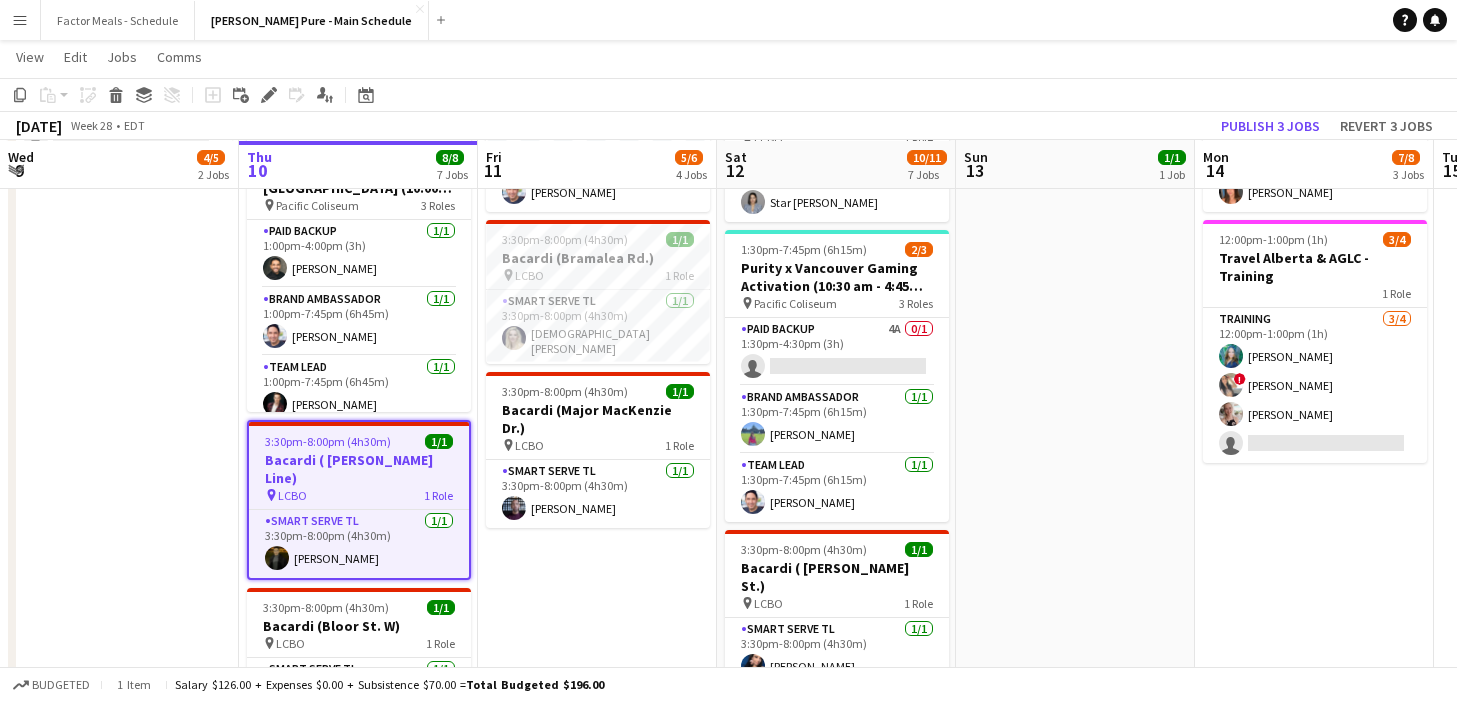 click on "11:00am-7:00pm (8h)    1/1   HANDFUEL - Costco Roadshow Etobicoke
pin
Costco Etobicoke   1 Role   Team Lead   1/1   11:00am-7:00pm (8h)
Jericho Allick     1:30pm-7:45pm (6h15m)    2/3   Purity x Vancouver Gaming Activation Vancouver (10:30 am - 4:45 pm PST)
pin
Pacific Coliseum   3 Roles   Paid Backup   6A   0/1   1:30pm-4:30pm (3h)
single-neutral-actions
Brand Ambassador    1/1   1:30pm-7:45pm (6h15m)
Diana Vazquez  Team Lead   1/1   1:30pm-7:45pm (6h15m)
Gavin Turnbull     3:30pm-8:00pm (4h30m)    1/1   Bacardi (Bramalea Rd.)
pin
LCBO    1 Role   Smart Serve TL   1/1   3:30pm-8:00pm (4h30m)
Cristiana Bodnariuc     3:30pm-8:00pm (4h30m)    1/1   Bacardi (Major MacKenzie Dr.)
pin
LCBO    1 Role   Smart Serve TL   1/1   3:30pm-8:00pm (4h30m)
Deklon Roberts" at bounding box center (597, 632) 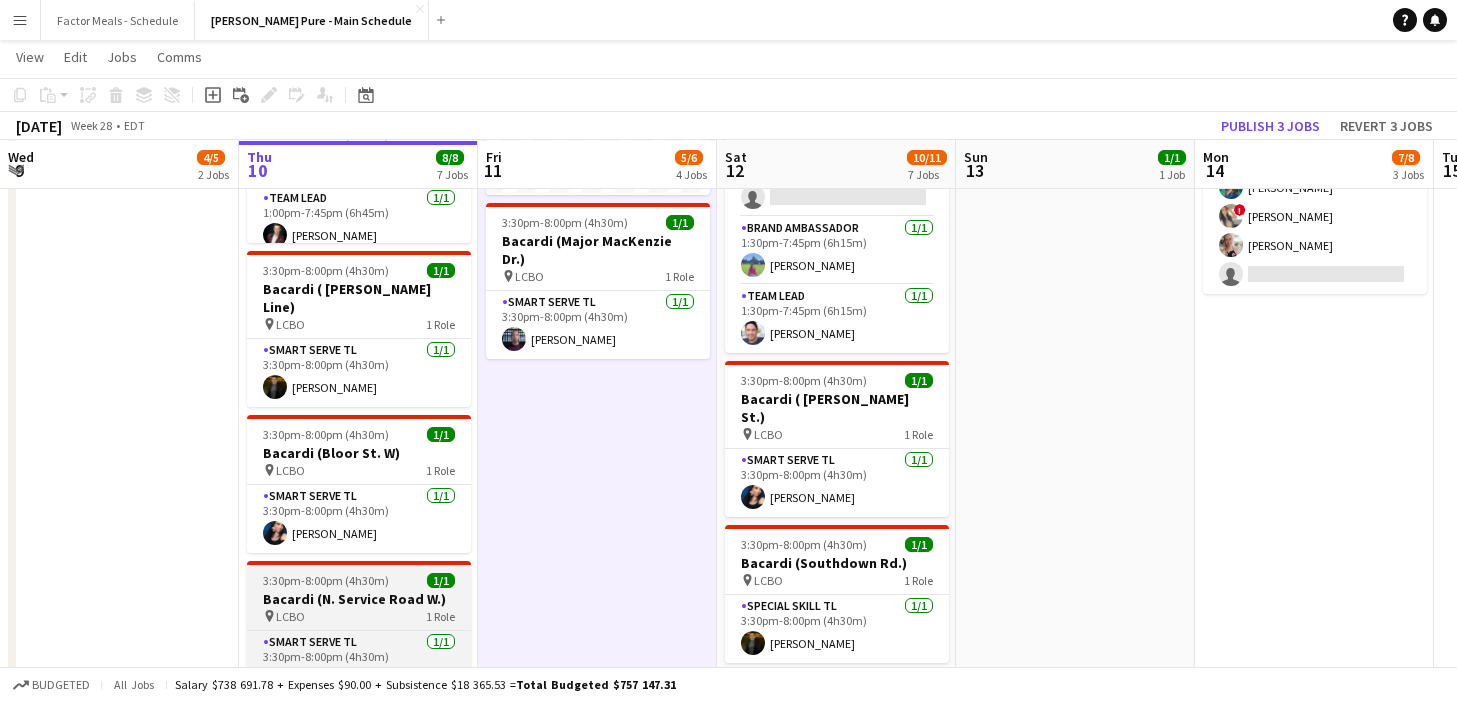 scroll, scrollTop: 653, scrollLeft: 0, axis: vertical 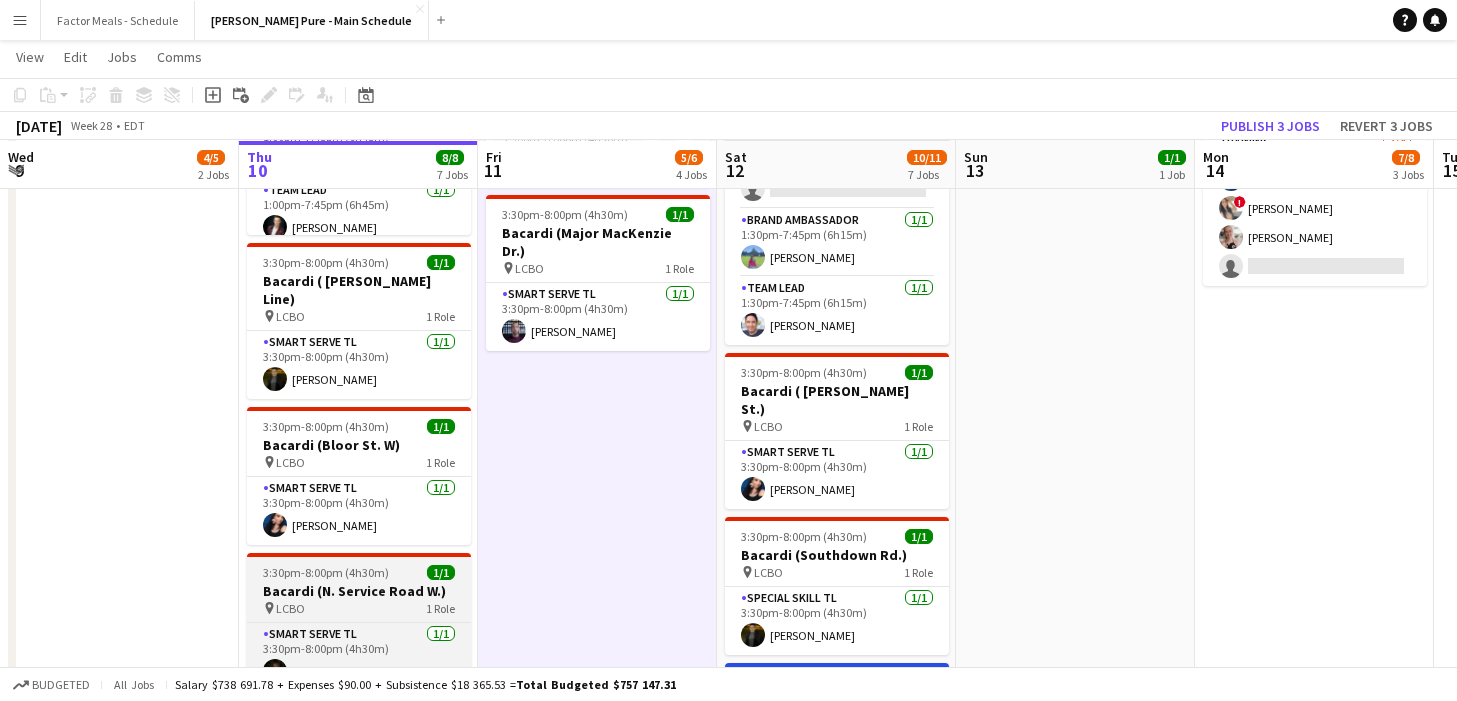 click on "3:30pm-8:00pm (4h30m)    1/1" at bounding box center [359, 572] 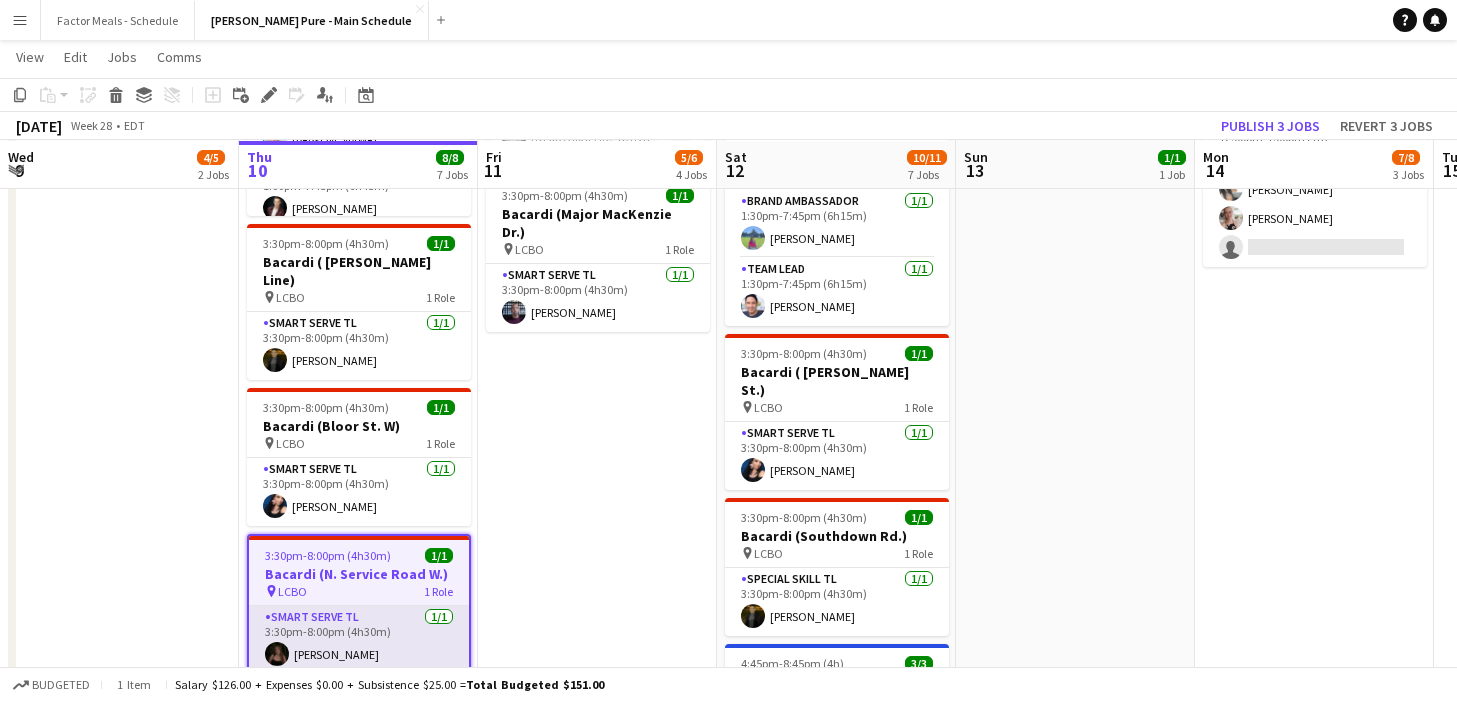 scroll, scrollTop: 674, scrollLeft: 0, axis: vertical 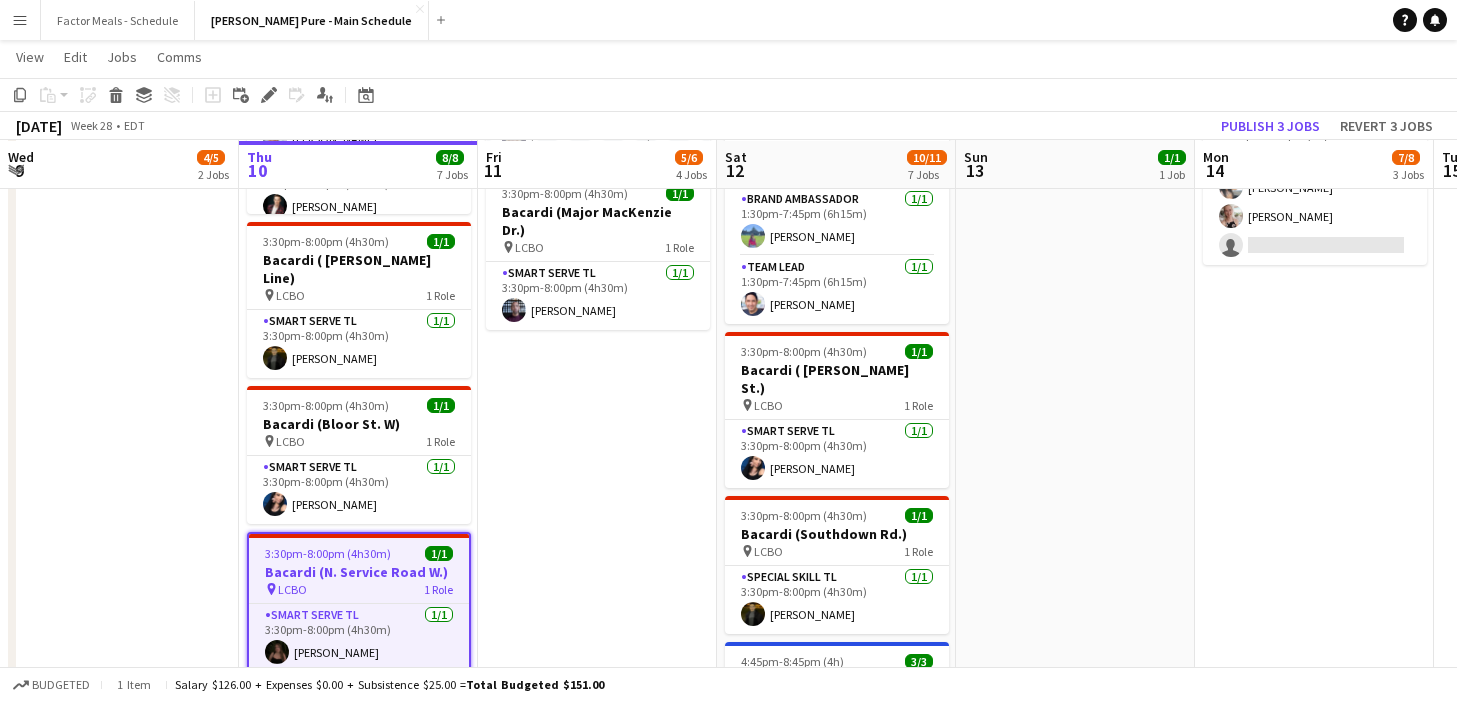 click on "11:00am-7:00pm (8h)    1/1   HANDFUEL - Costco Roadshow Etobicoke
pin
Costco Etobicoke   1 Role   Team Lead   1/1   11:00am-7:00pm (8h)
Jericho Allick     1:30pm-7:45pm (6h15m)    2/3   Purity x Vancouver Gaming Activation Vancouver (10:30 am - 4:45 pm PST)
pin
Pacific Coliseum   3 Roles   Paid Backup   6A   0/1   1:30pm-4:30pm (3h)
single-neutral-actions
Brand Ambassador    1/1   1:30pm-7:45pm (6h15m)
Diana Vazquez  Team Lead   1/1   1:30pm-7:45pm (6h15m)
Gavin Turnbull     3:30pm-8:00pm (4h30m)    1/1   Bacardi (Bramalea Rd.)
pin
LCBO    1 Role   Smart Serve TL   1/1   3:30pm-8:00pm (4h30m)
Cristiana Bodnariuc     3:30pm-8:00pm (4h30m)    1/1   Bacardi (Major MacKenzie Dr.)
pin
LCBO    1 Role   Smart Serve TL   1/1   3:30pm-8:00pm (4h30m)
Deklon Roberts" at bounding box center (597, 434) 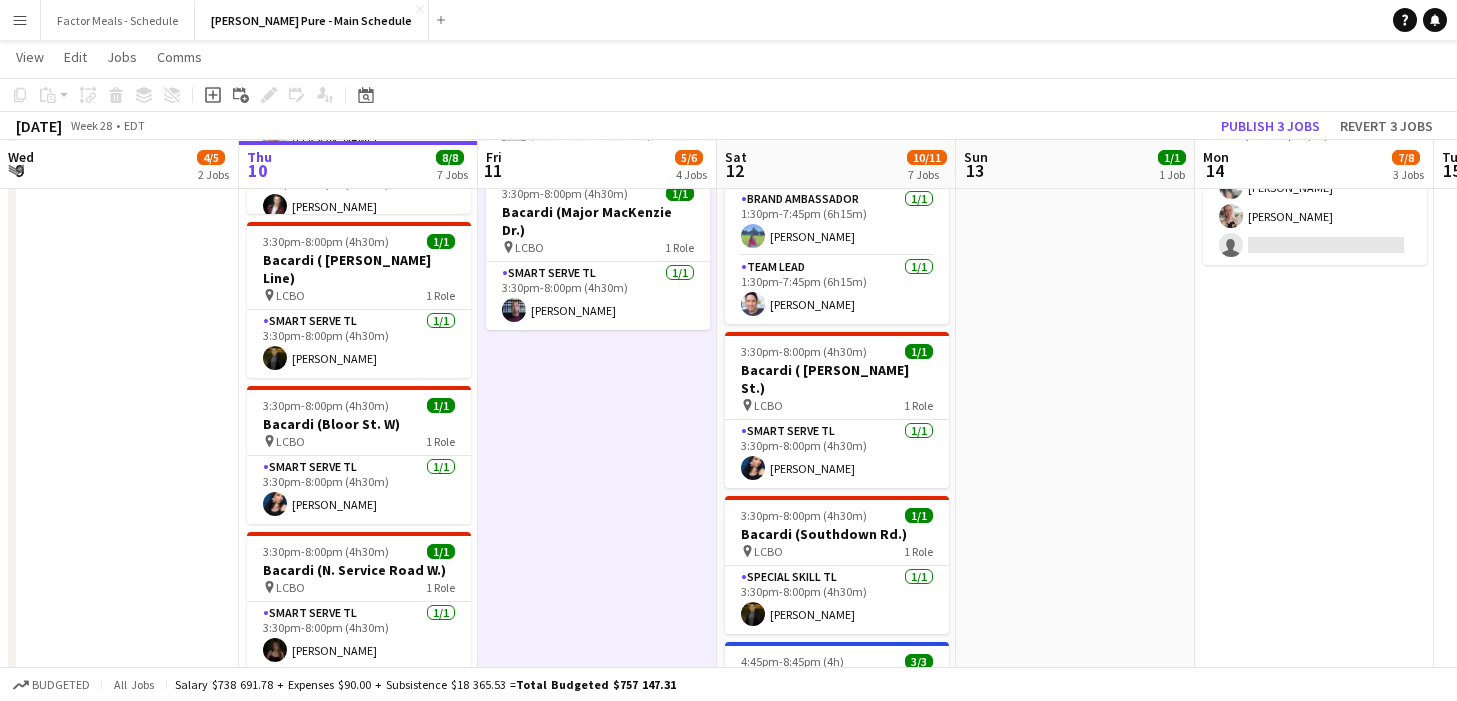 scroll, scrollTop: 0, scrollLeft: 477, axis: horizontal 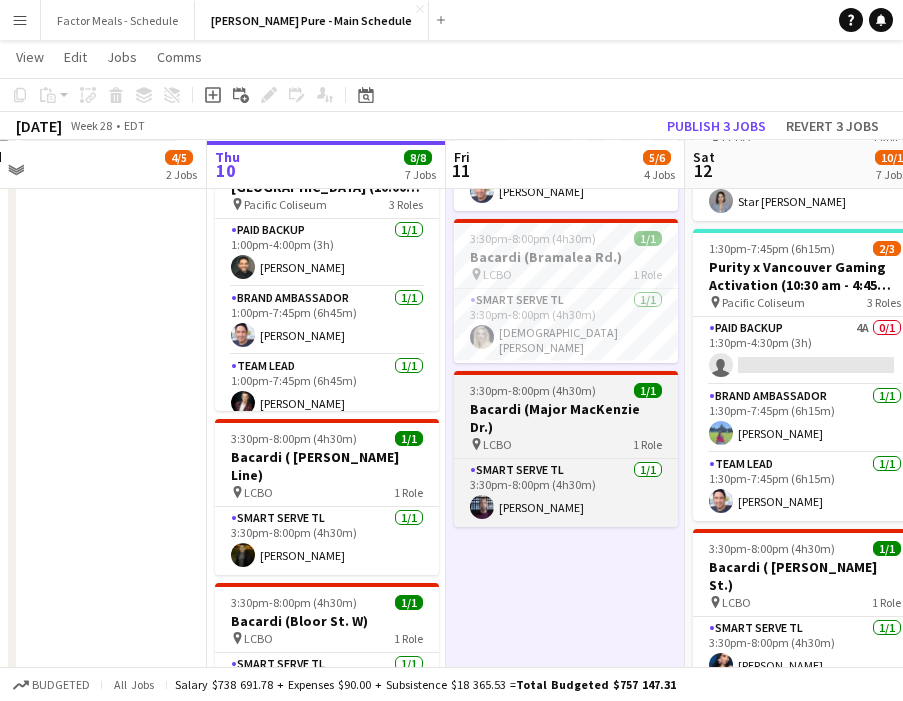 click on "1 Role" at bounding box center [647, 444] 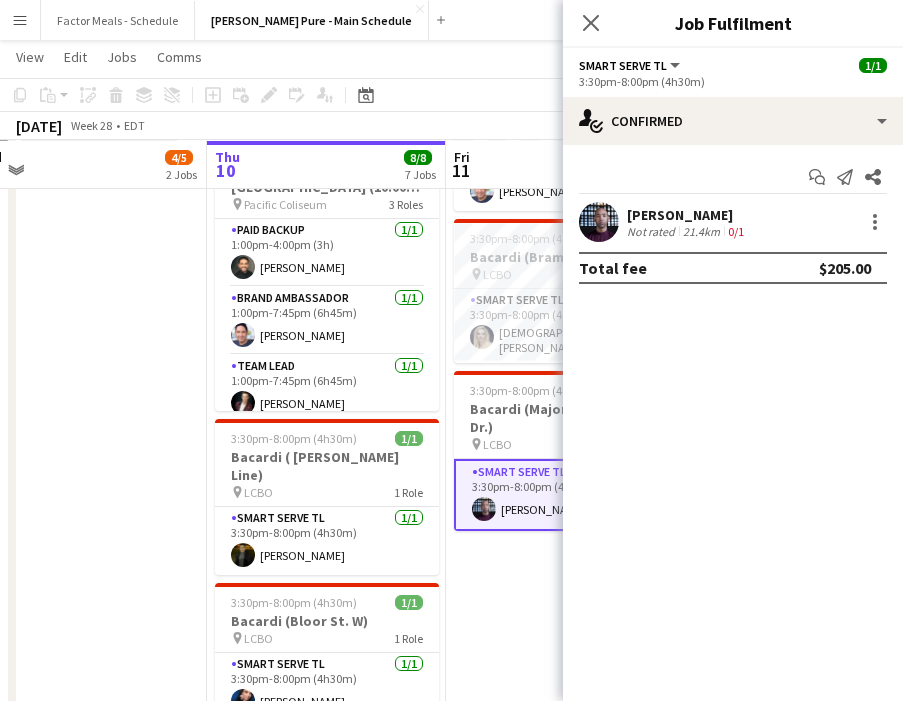click on "Close pop-in" 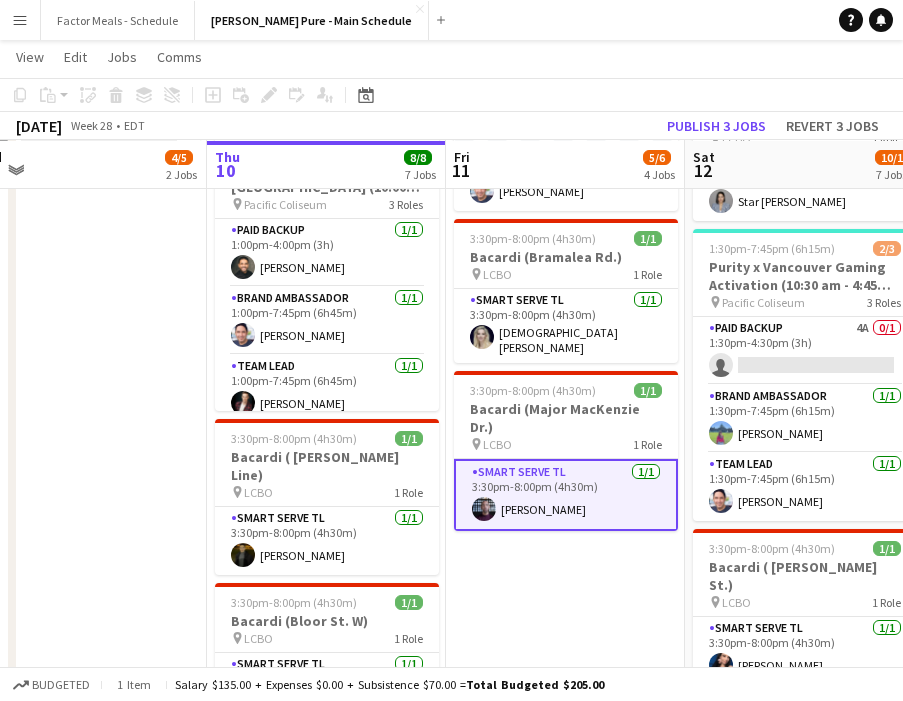 click on "11:00am-7:00pm (8h)    1/1   HANDFUEL - Costco Roadshow Etobicoke
pin
Costco Etobicoke   1 Role   Team Lead   1/1   11:00am-7:00pm (8h)
Jericho Allick     1:30pm-7:45pm (6h15m)    2/3   Purity x Vancouver Gaming Activation Vancouver (10:30 am - 4:45 pm PST)
pin
Pacific Coliseum   3 Roles   Paid Backup   6A   0/1   1:30pm-4:30pm (3h)
single-neutral-actions
Brand Ambassador    1/1   1:30pm-7:45pm (6h15m)
Diana Vazquez  Team Lead   1/1   1:30pm-7:45pm (6h15m)
Gavin Turnbull     3:30pm-8:00pm (4h30m)    1/1   Bacardi (Bramalea Rd.)
pin
LCBO    1 Role   Smart Serve TL   1/1   3:30pm-8:00pm (4h30m)
Cristiana Bodnariuc     3:30pm-8:00pm (4h30m)    1/1   Bacardi (Major MacKenzie Dr.)
pin
LCBO    1 Role   Smart Serve TL   1/1   3:30pm-8:00pm (4h30m)
Deklon Roberts" at bounding box center [565, 631] 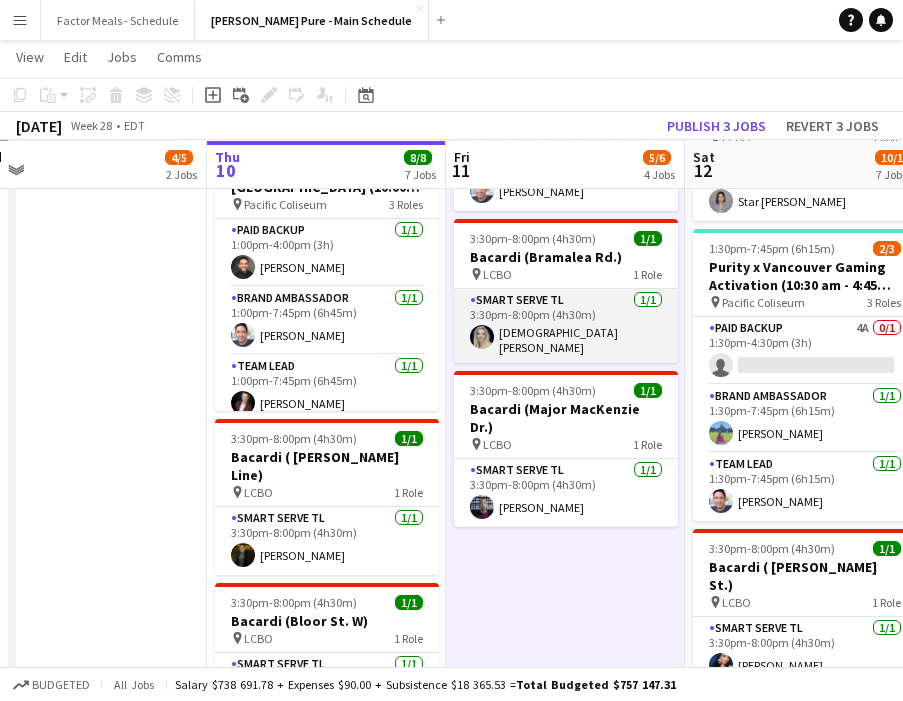 click on "Smart Serve TL   1/1   3:30pm-8:00pm (4h30m)
Cristiana Bodnariuc" at bounding box center (566, 326) 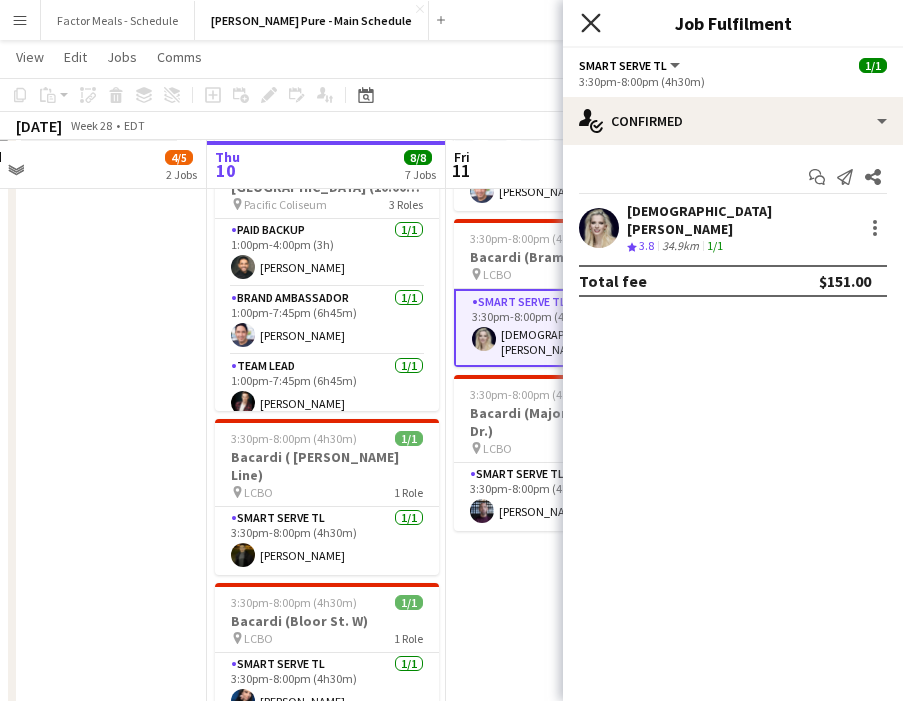 click 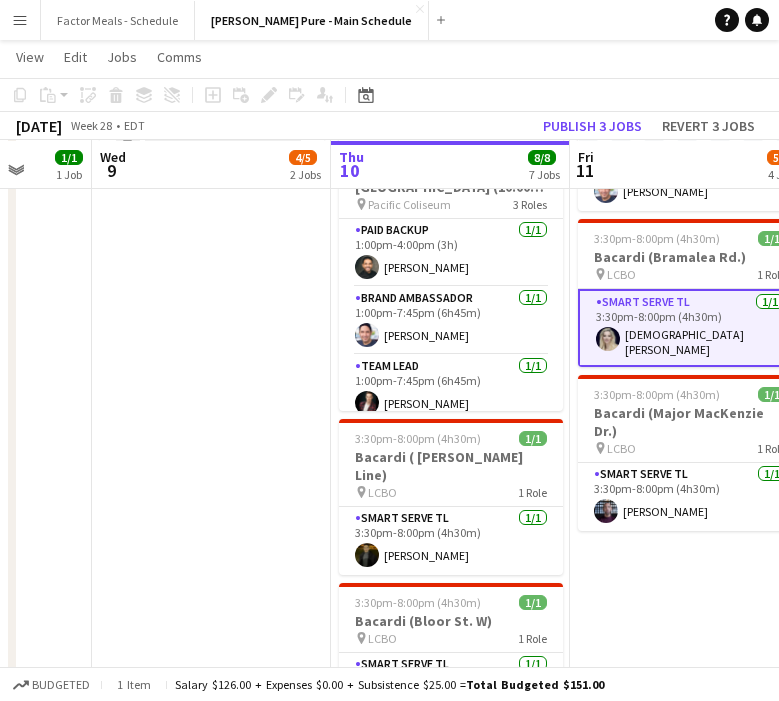 scroll, scrollTop: 0, scrollLeft: 704, axis: horizontal 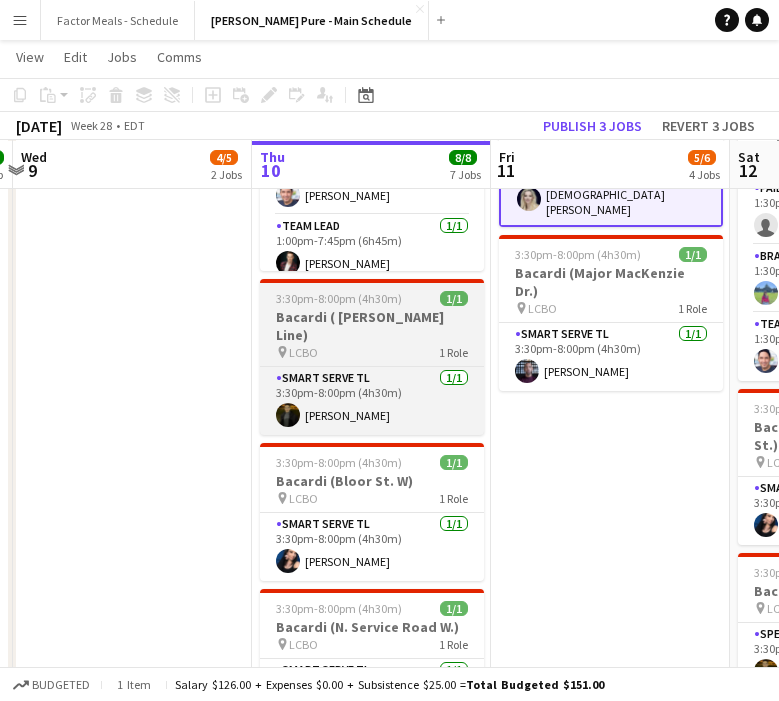 click on "Bacardi ( [PERSON_NAME] Line)" at bounding box center (372, 326) 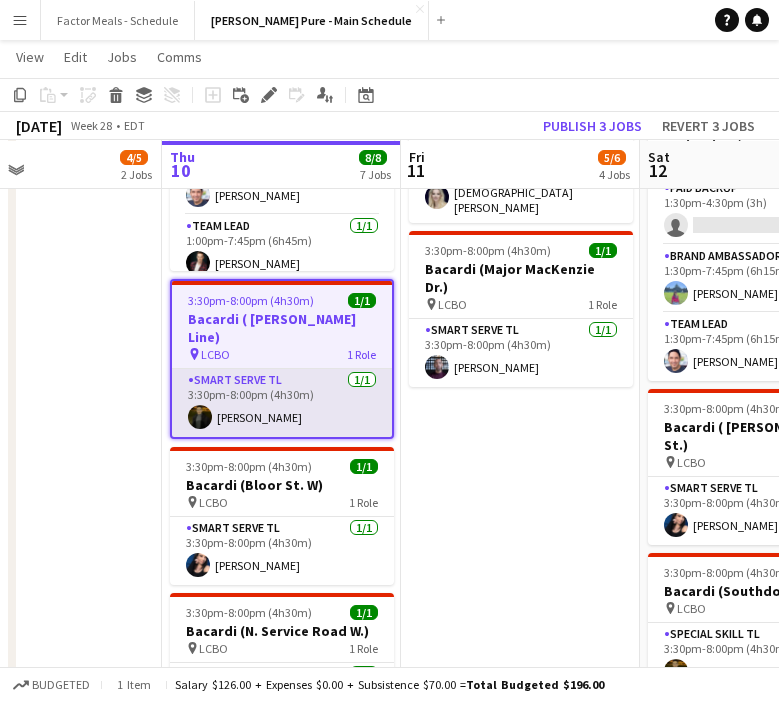 scroll, scrollTop: 0, scrollLeft: 791, axis: horizontal 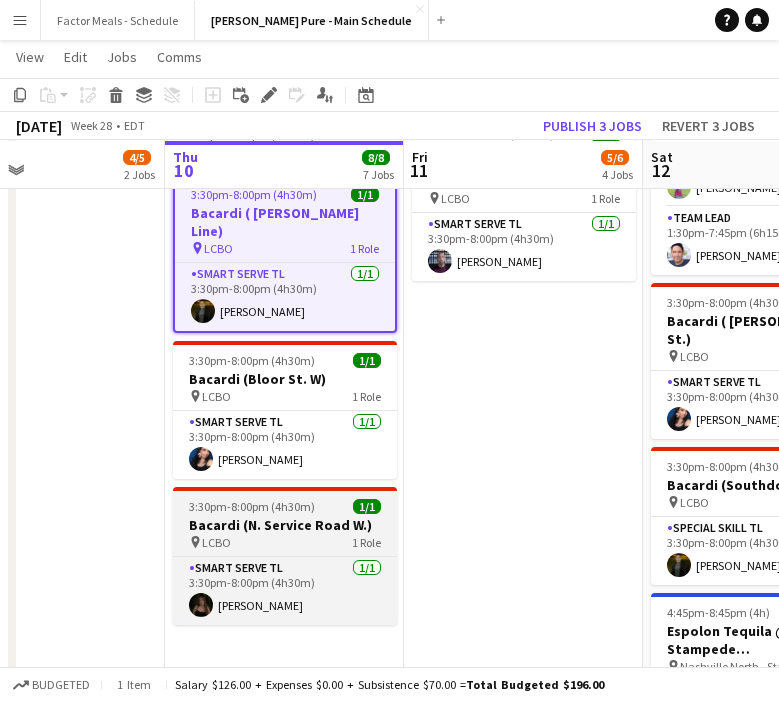 click on "Bacardi (N. Service Road W.)" at bounding box center [285, 525] 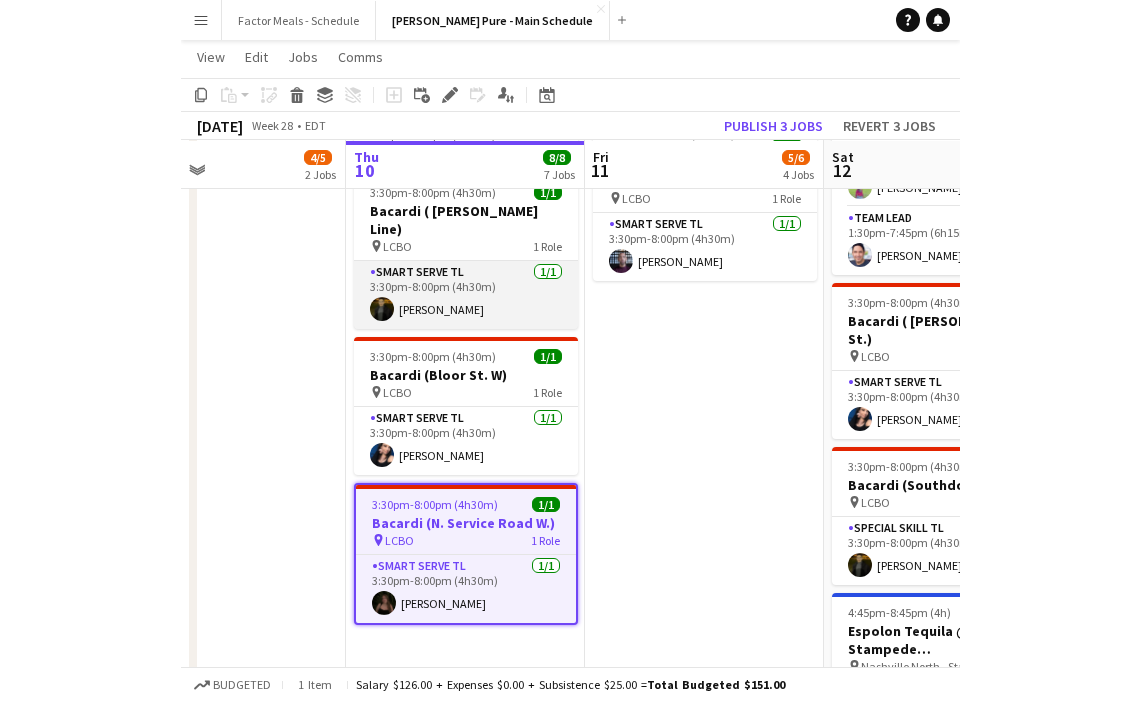 scroll, scrollTop: 0, scrollLeft: 784, axis: horizontal 